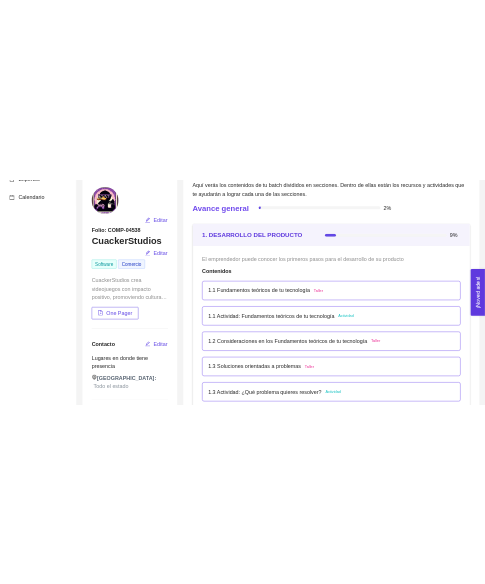 scroll, scrollTop: 20, scrollLeft: 0, axis: vertical 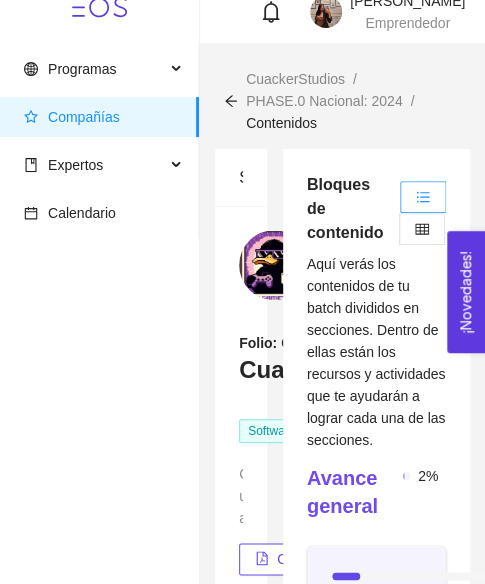 click 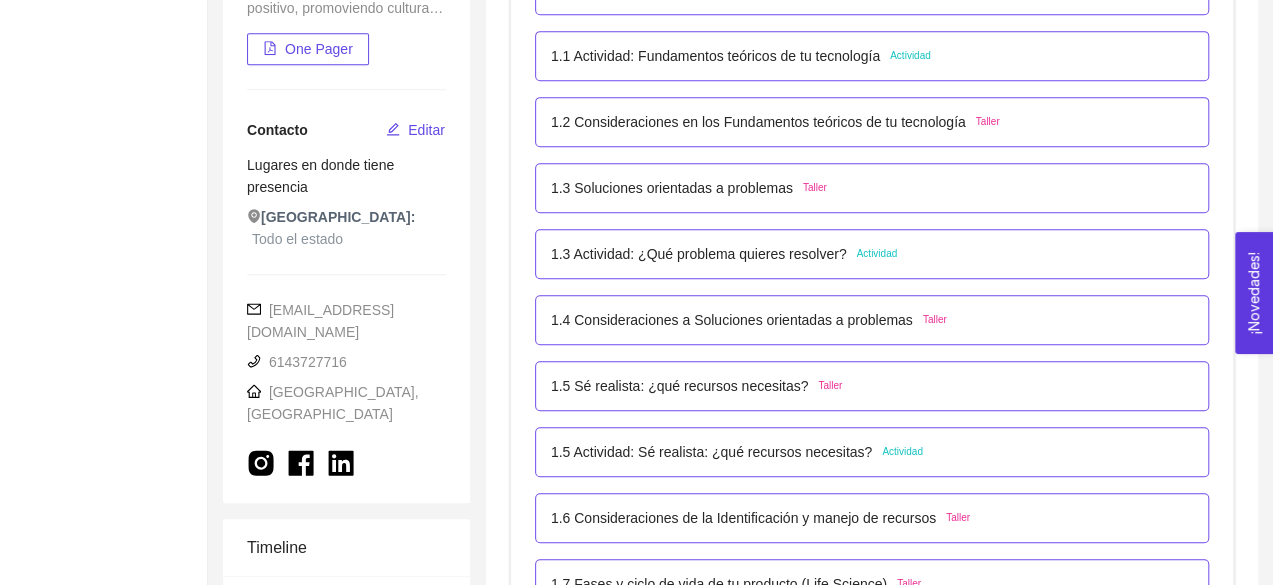 scroll, scrollTop: 487, scrollLeft: 0, axis: vertical 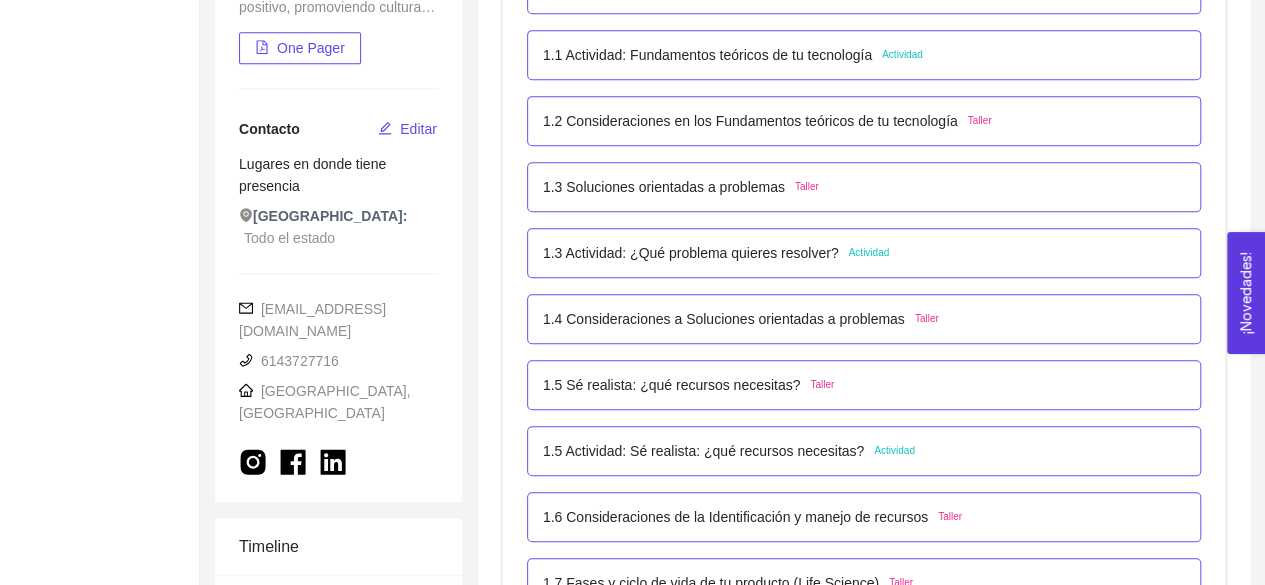 click on "1.4 Consideraciones a Soluciones orientadas a problemas" at bounding box center [724, 319] 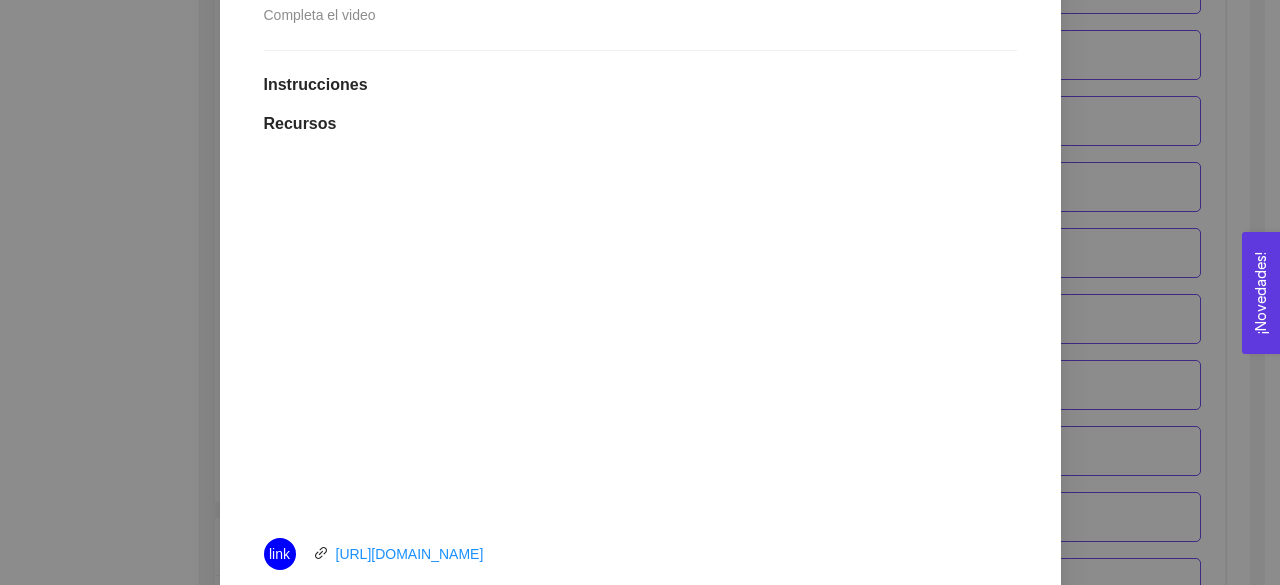 scroll, scrollTop: 471, scrollLeft: 0, axis: vertical 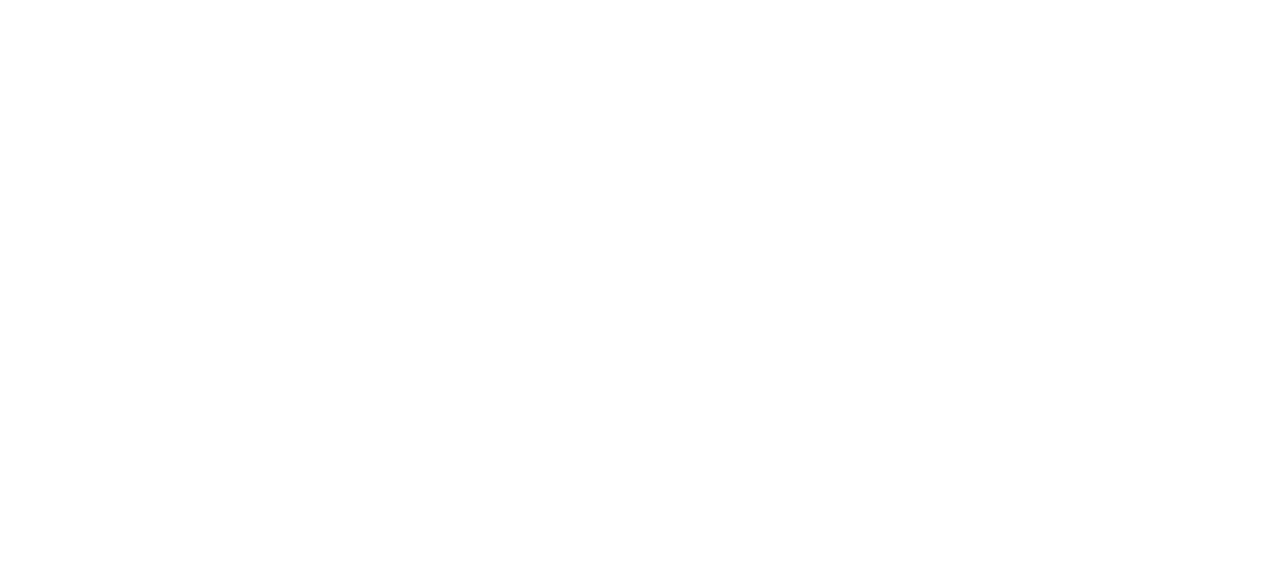 click on "1.4 Consideraciones a Soluciones orientadas a problemas Taller Lugar: No especificado Completa el video Instrucciones Recursos link [URL][DOMAIN_NAME] Historial de entrega No hay datos Comentarios Enviar comentarios" at bounding box center (640, 421) 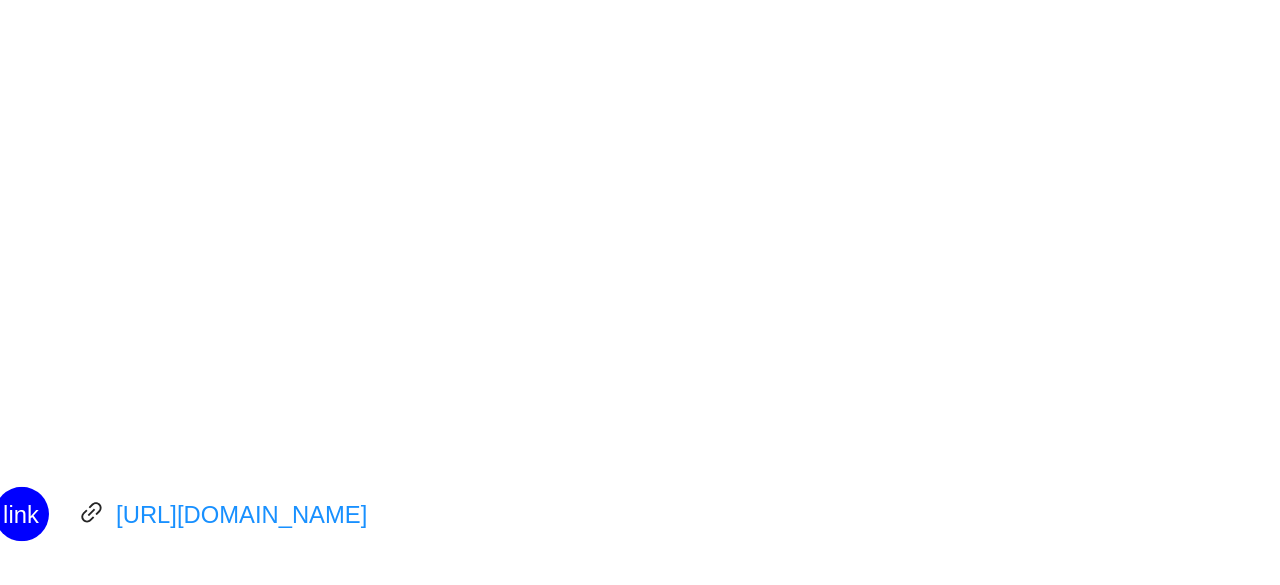 scroll, scrollTop: 557, scrollLeft: 0, axis: vertical 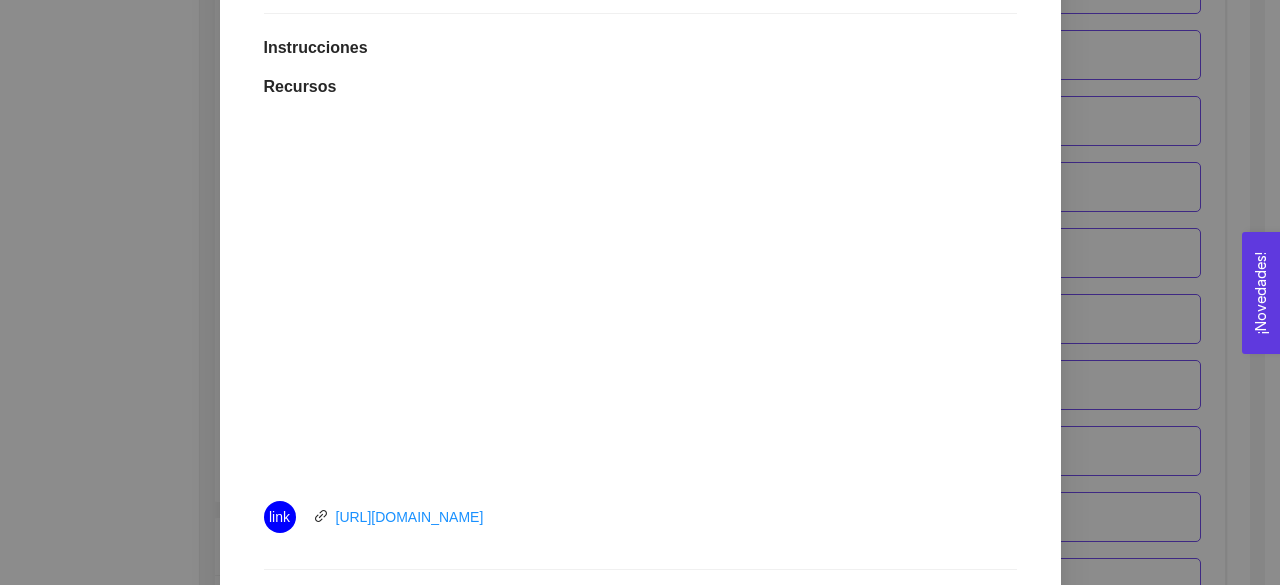 click on "1. DESARROLLO DEL PRODUCTO El emprendedor puede conocer los primeros pasos para el desarrollo de su producto
Asignado por  [PERSON_NAME]   ( Coordinador ) Pendiente Completado Verificado Anterior Siguiente 1.4 Consideraciones a Soluciones orientadas a problemas Taller Lugar: No especificado Completa el video Instrucciones Recursos link [URL][DOMAIN_NAME] Historial de entrega No hay datos Comentarios Enviar comentarios Cancelar Aceptar" at bounding box center (640, 292) 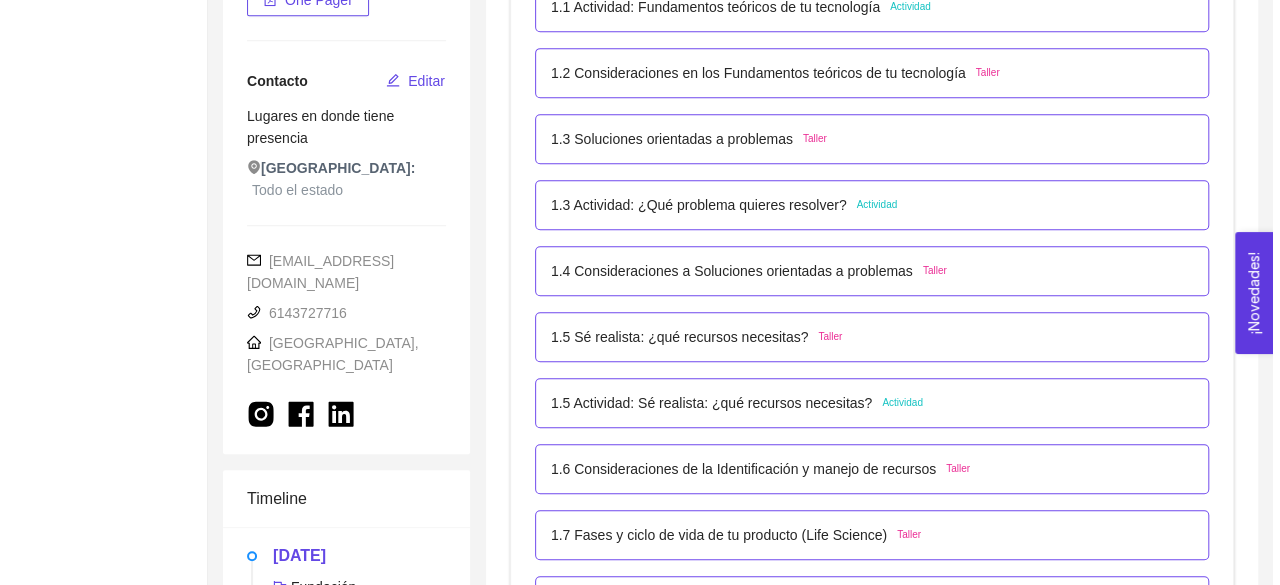 scroll, scrollTop: 537, scrollLeft: 0, axis: vertical 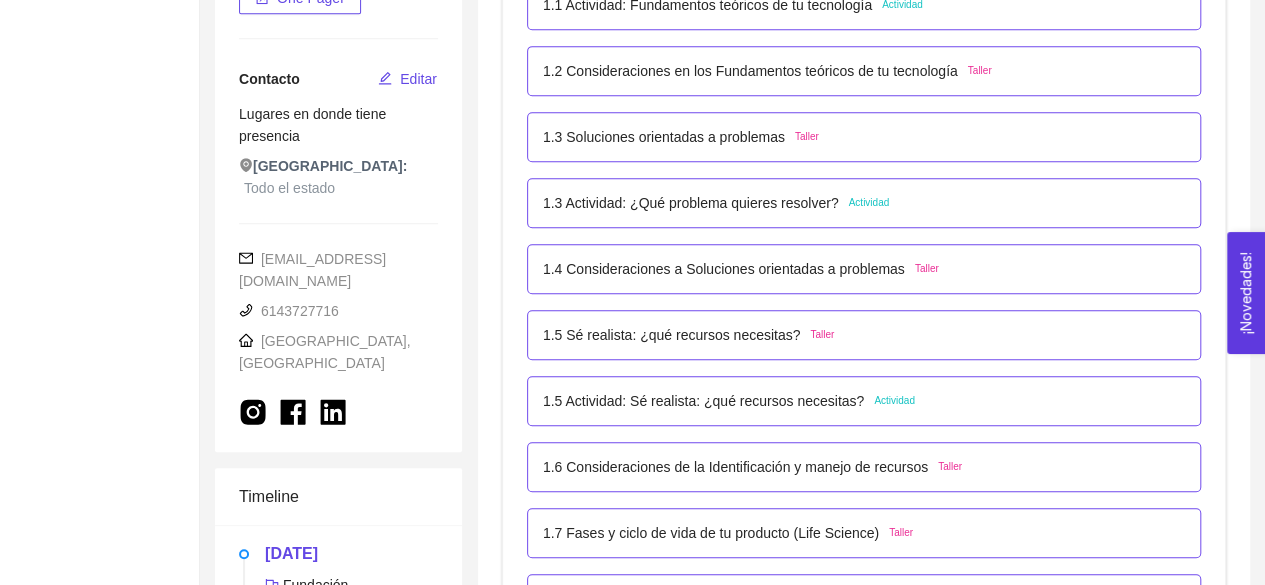 click on "1.4 Consideraciones a Soluciones orientadas a problemas" at bounding box center [724, 269] 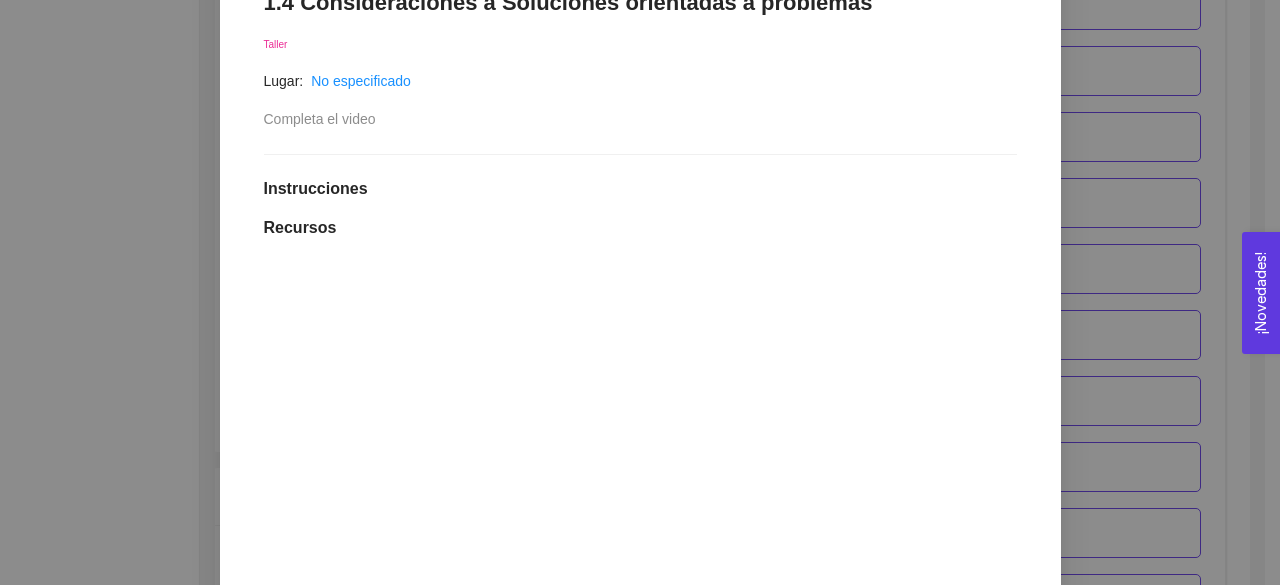 scroll, scrollTop: 368, scrollLeft: 0, axis: vertical 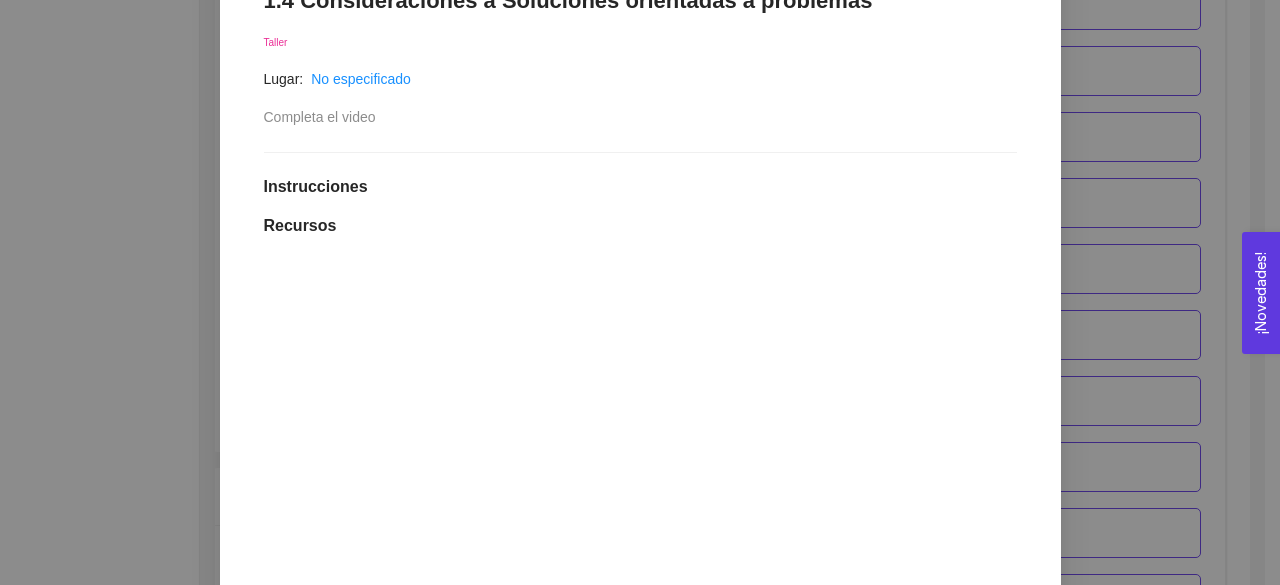 click on "1. DESARROLLO DEL PRODUCTO El emprendedor puede conocer los primeros pasos para el desarrollo de su producto
Asignado por  [PERSON_NAME]   ( Coordinador ) Pendiente Completado Verificado Anterior Siguiente 1.4 Consideraciones a Soluciones orientadas a problemas Taller Lugar: No especificado Completa el video Instrucciones Recursos link [URL][DOMAIN_NAME] Historial de entrega No hay datos Comentarios Enviar comentarios Cancelar Aceptar" at bounding box center [640, 292] 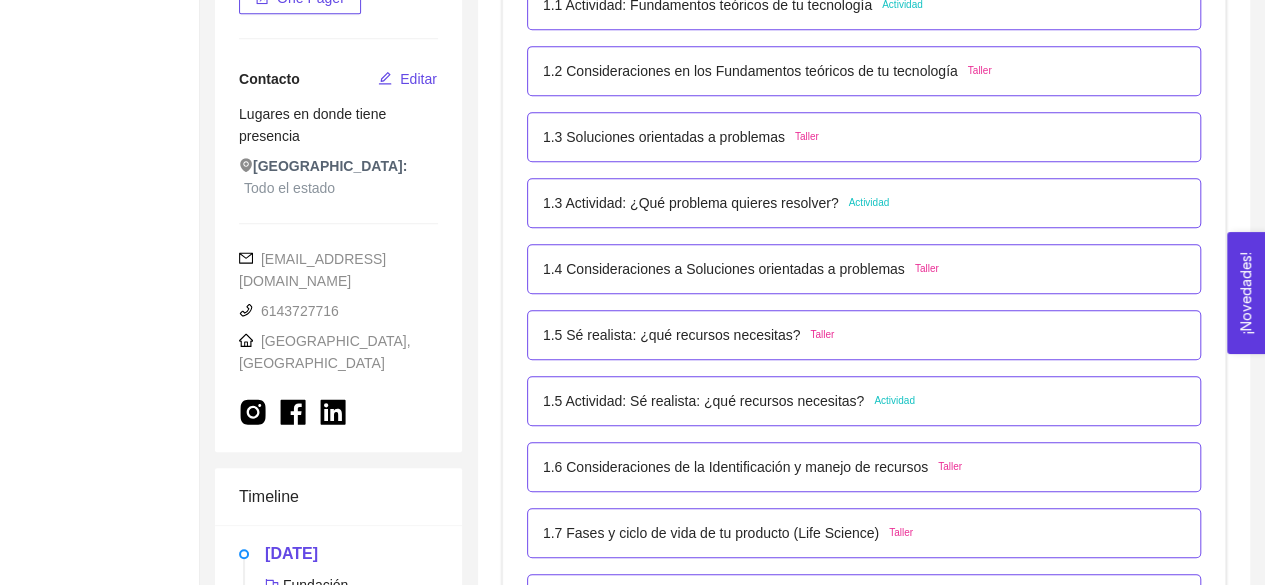 click on "1.5 Sé realista: ¿qué recursos necesitas?" at bounding box center (672, 335) 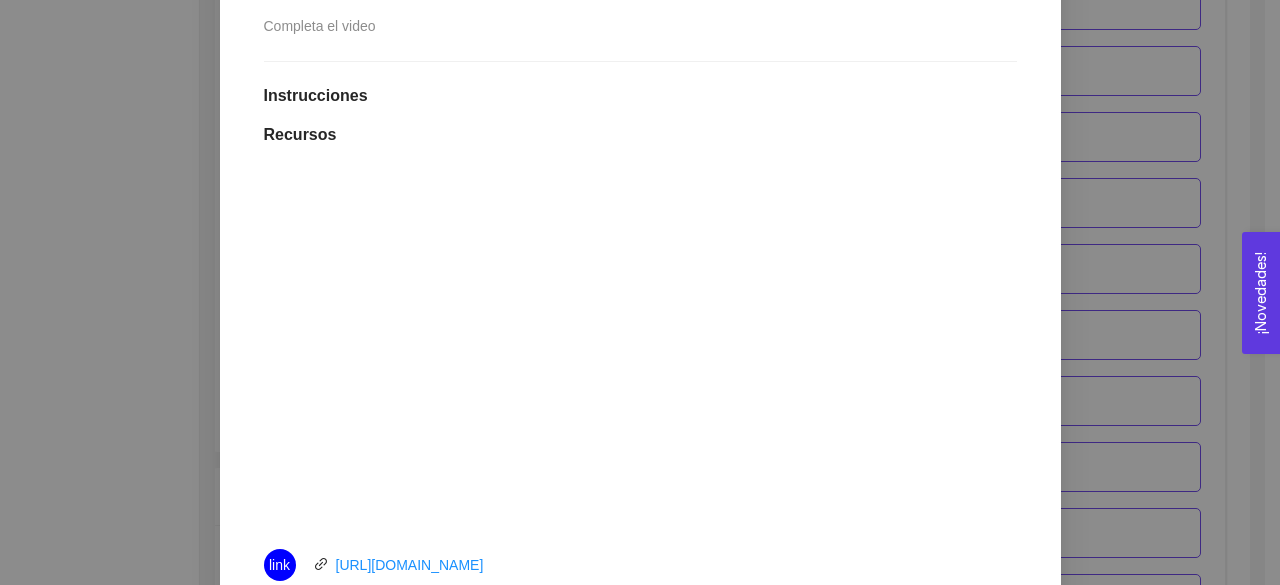 scroll, scrollTop: 457, scrollLeft: 0, axis: vertical 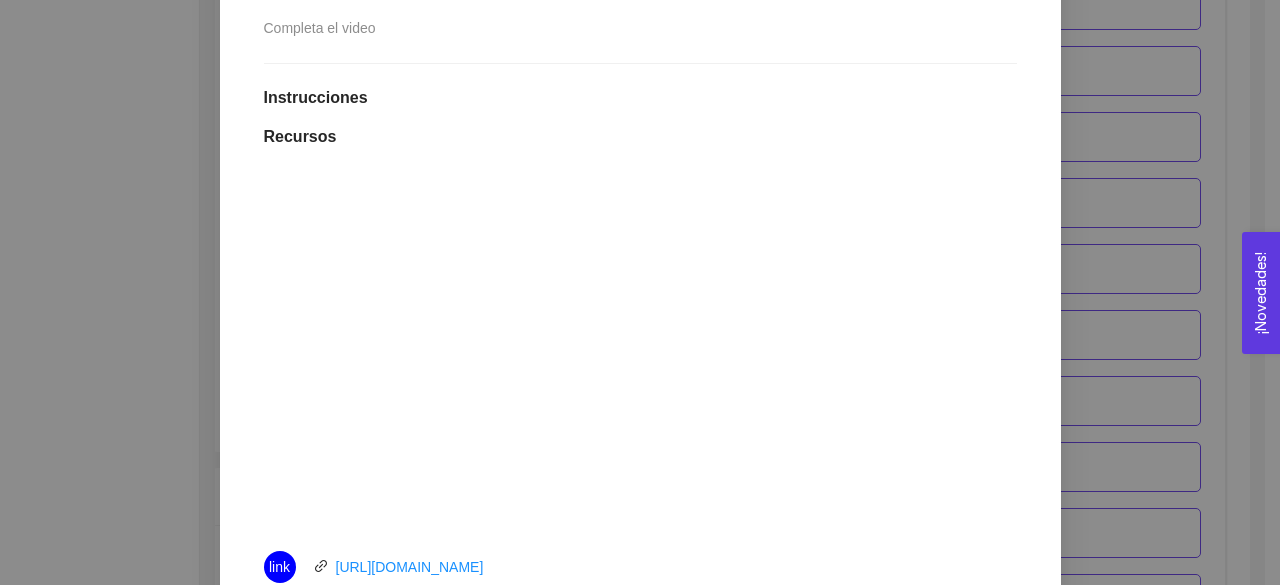 click on "1. DESARROLLO DEL PRODUCTO El emprendedor puede conocer los primeros pasos para el desarrollo de su producto
Asignado por  [PERSON_NAME]   ( Coordinador ) Pendiente Completado Verificado Anterior Siguiente 1.5 Sé realista: ¿qué recursos necesitas? Taller Lugar: No especificado Completa el video Instrucciones Recursos link [URL][DOMAIN_NAME] Historial de entrega No hay datos Comentarios Enviar comentarios Cancelar Aceptar" at bounding box center [640, 292] 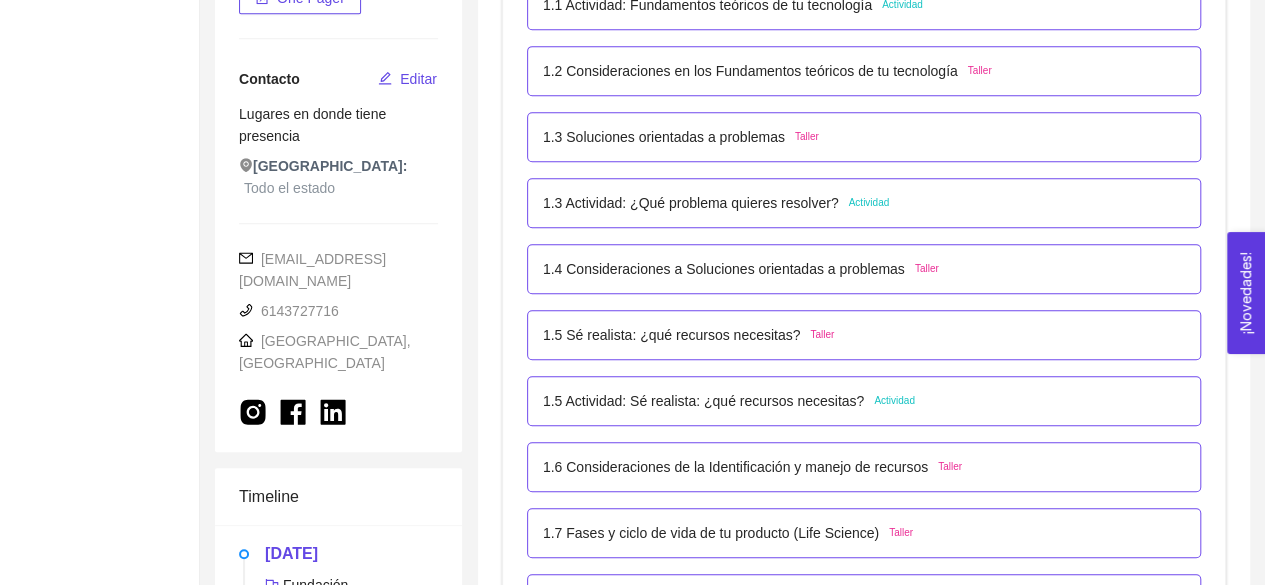 click on "1.5 Sé realista: ¿qué recursos necesitas?" at bounding box center [672, 335] 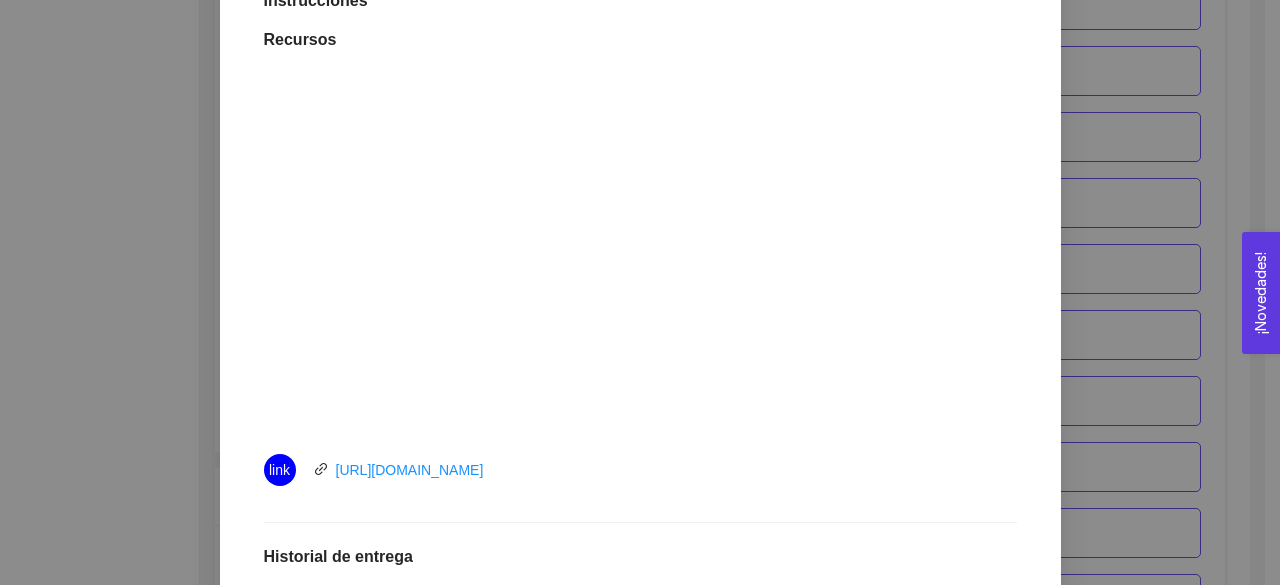 scroll, scrollTop: 551, scrollLeft: 0, axis: vertical 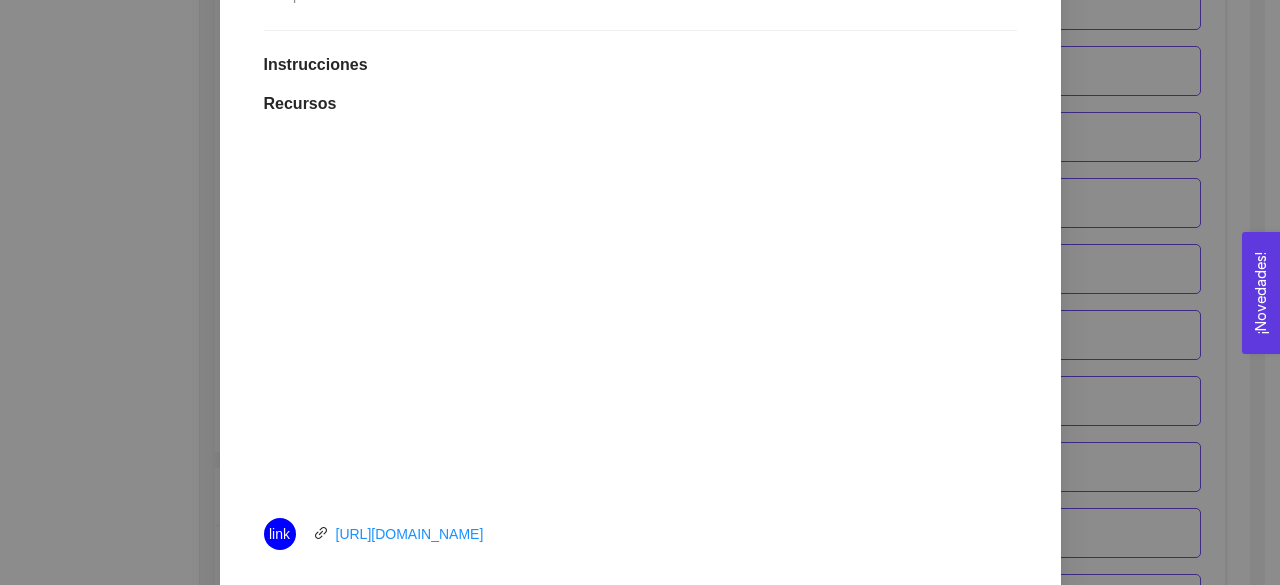 click on "1. DESARROLLO DEL PRODUCTO El emprendedor puede conocer los primeros pasos para el desarrollo de su producto
Asignado por  [PERSON_NAME]   ( Coordinador ) Pendiente Completado Verificado Anterior Siguiente 1.5 Sé realista: ¿qué recursos necesitas? Taller Lugar: No especificado Completa el video Instrucciones Recursos link [URL][DOMAIN_NAME] Historial de entrega No hay datos Comentarios Enviar comentarios Cancelar Aceptar" at bounding box center (640, 292) 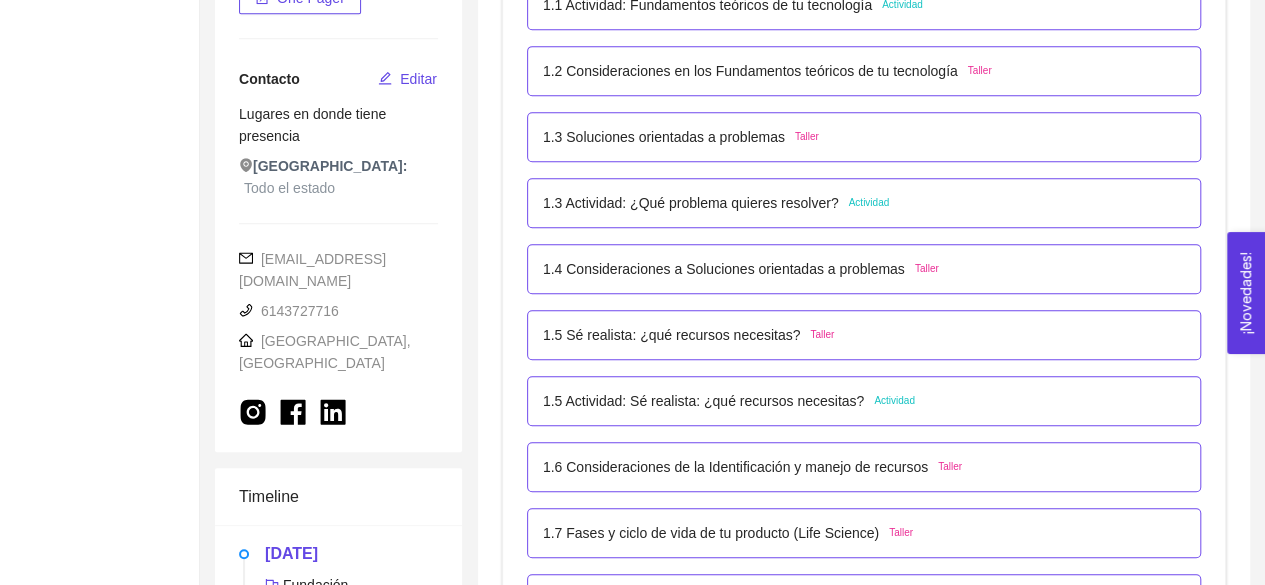 click on "1.5 Actividad: Sé realista: ¿qué recursos necesitas?" at bounding box center (703, 401) 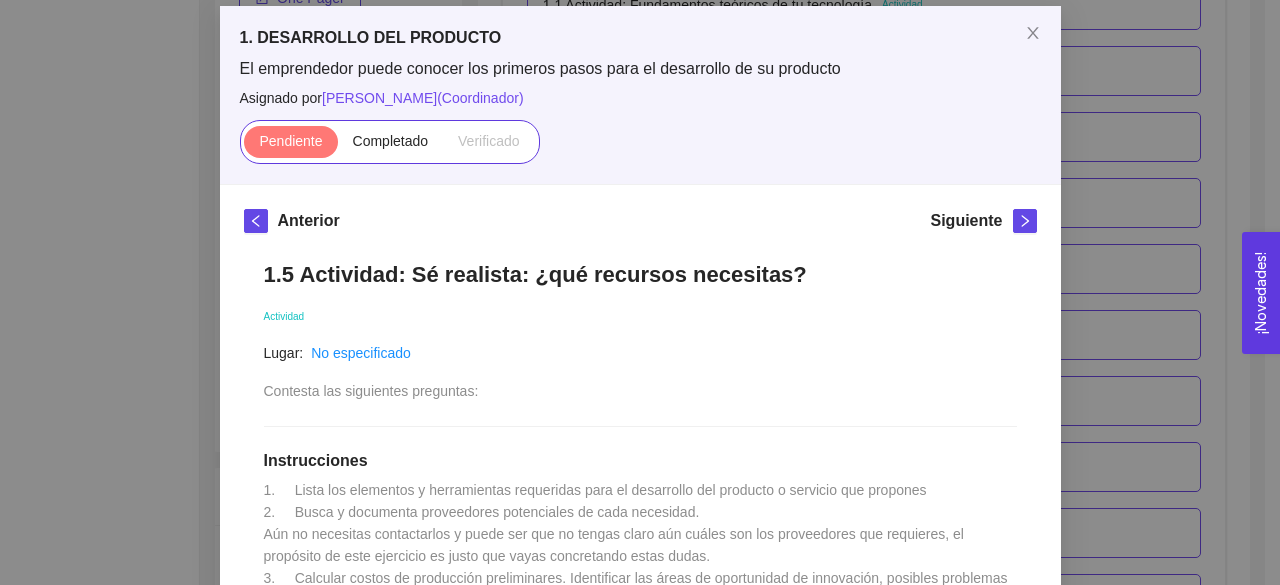 scroll, scrollTop: 364, scrollLeft: 0, axis: vertical 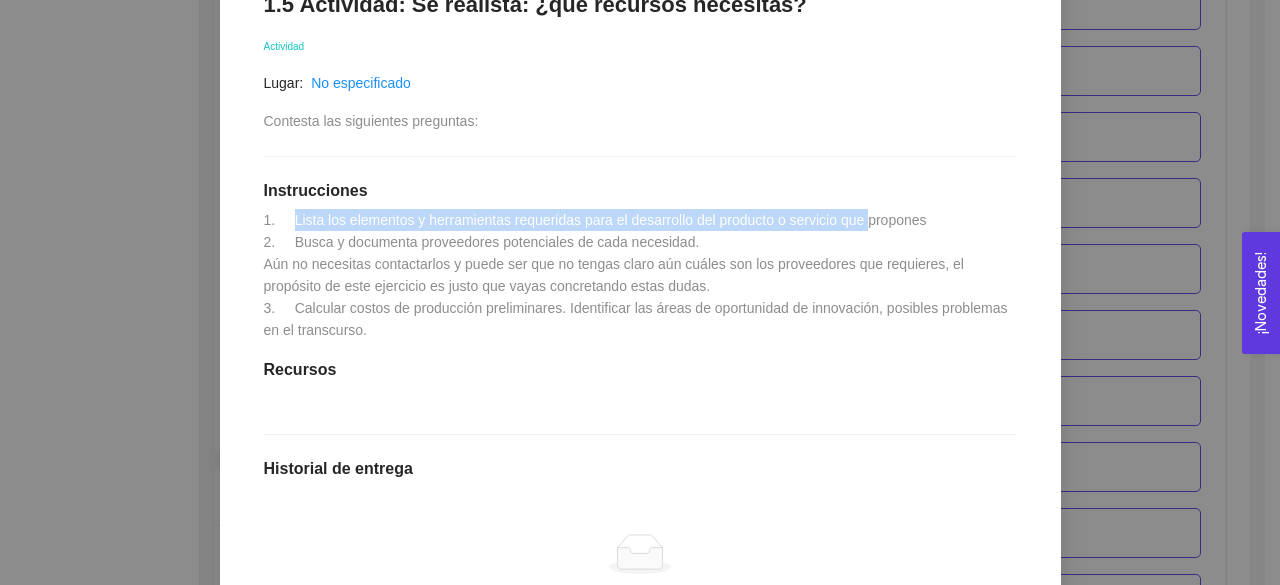 drag, startPoint x: 279, startPoint y: 214, endPoint x: 852, endPoint y: 220, distance: 573.03143 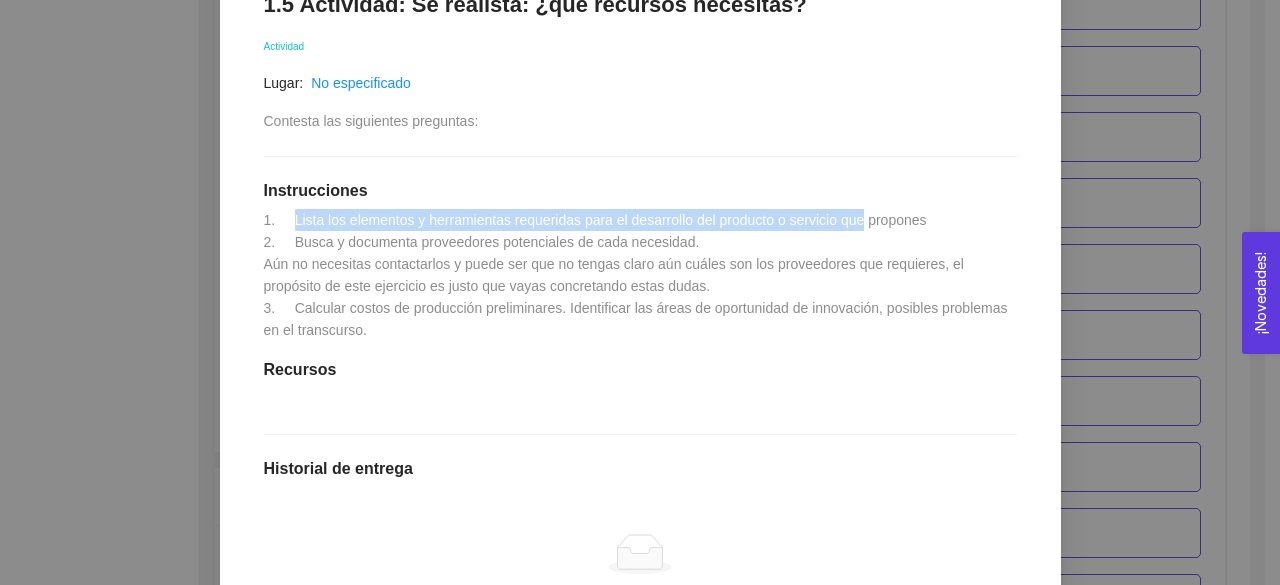 click on "1.	Lista los elementos y herramientas requeridas para el desarrollo del producto o servicio que propones
2.	Busca y documenta proveedores potenciales de cada necesidad.
Aún no necesitas contactarlos y puede ser que no tengas claro aún cuáles son los proveedores que requieres, el propósito de este ejercicio es justo que vayas concretando estas dudas.
3.	Calcular costos de producción preliminares. Identificar las áreas de oportunidad de innovación, posibles problemas en el transcurso." at bounding box center (638, 275) 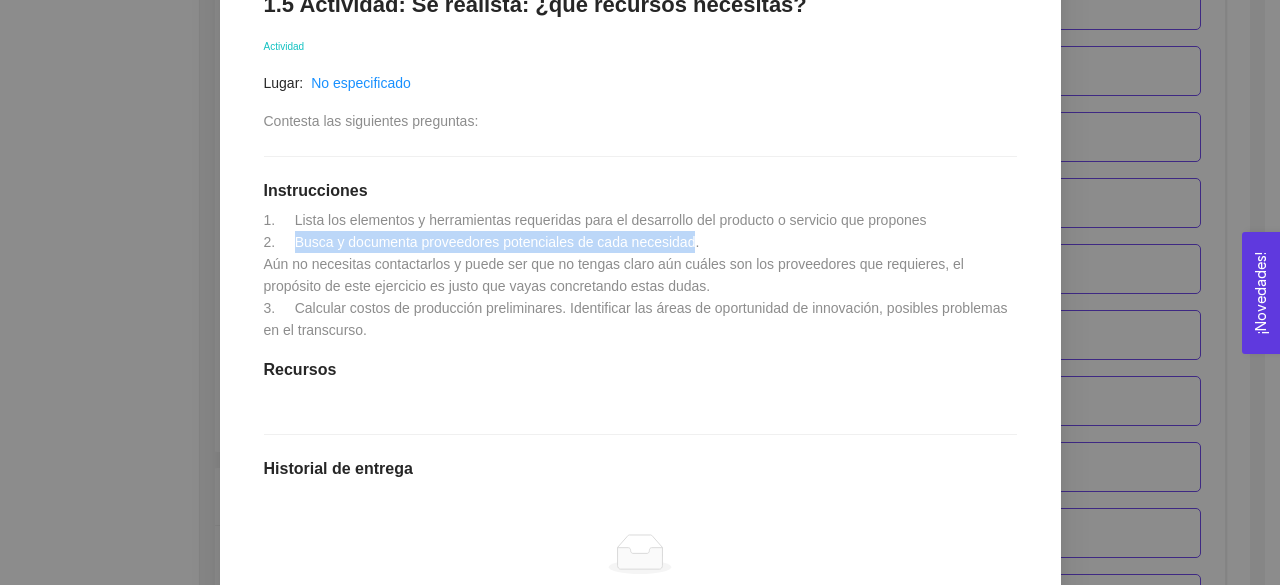 drag, startPoint x: 282, startPoint y: 241, endPoint x: 680, endPoint y: 243, distance: 398.00504 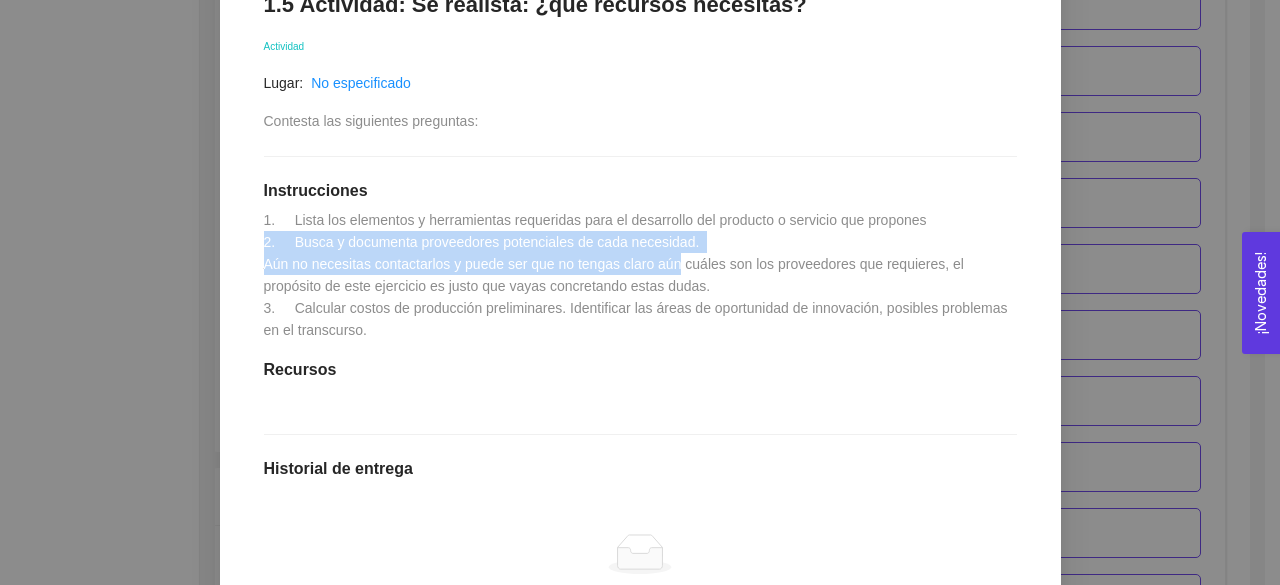 drag, startPoint x: 254, startPoint y: 251, endPoint x: 666, endPoint y: 269, distance: 412.393 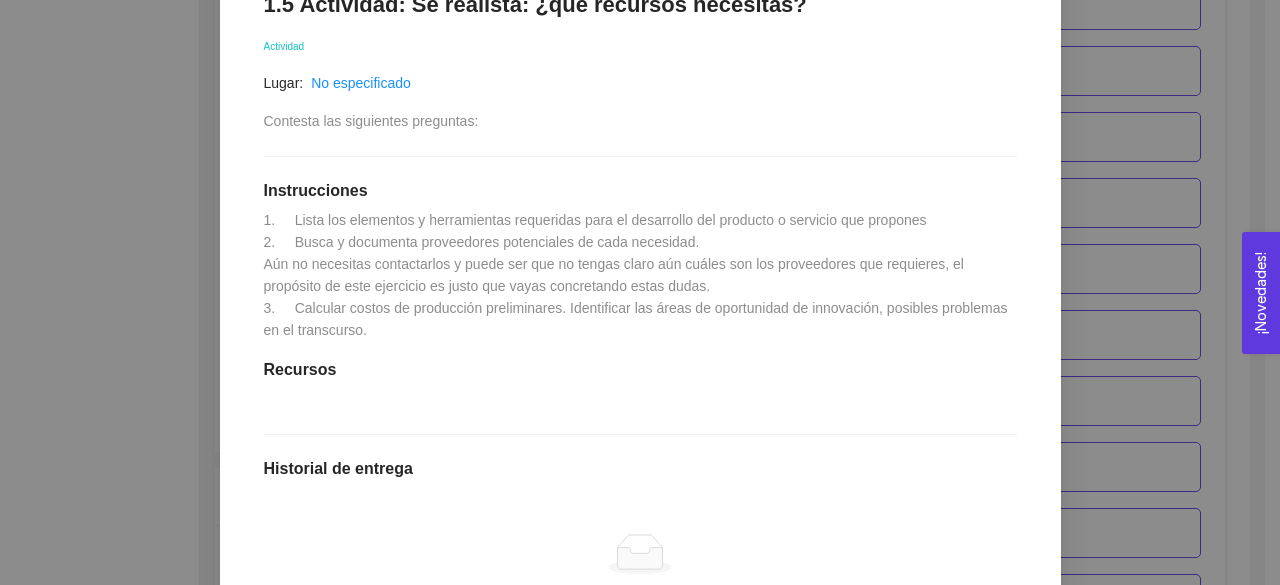 click on "1.5 Actividad: Sé realista: ¿qué recursos necesitas? Actividad Lugar: No especificado Contesta las siguientes preguntas: Instrucciones 1.	Lista los elementos y herramientas requeridas para el desarrollo del producto o servicio que propones
2.	Busca y documenta proveedores potenciales de cada necesidad.
Aún no necesitas contactarlos y puede ser que no tengas claro aún cuáles son los proveedores que requieres, el propósito de este ejercicio es justo que vayas concretando estas dudas.
3.	Calcular costos de producción preliminares. Identificar las áreas de oportunidad de innovación, posibles problemas en el transcurso.
Recursos Historial de entrega No hay datos Comentarios Enviar comentarios" at bounding box center [640, 389] 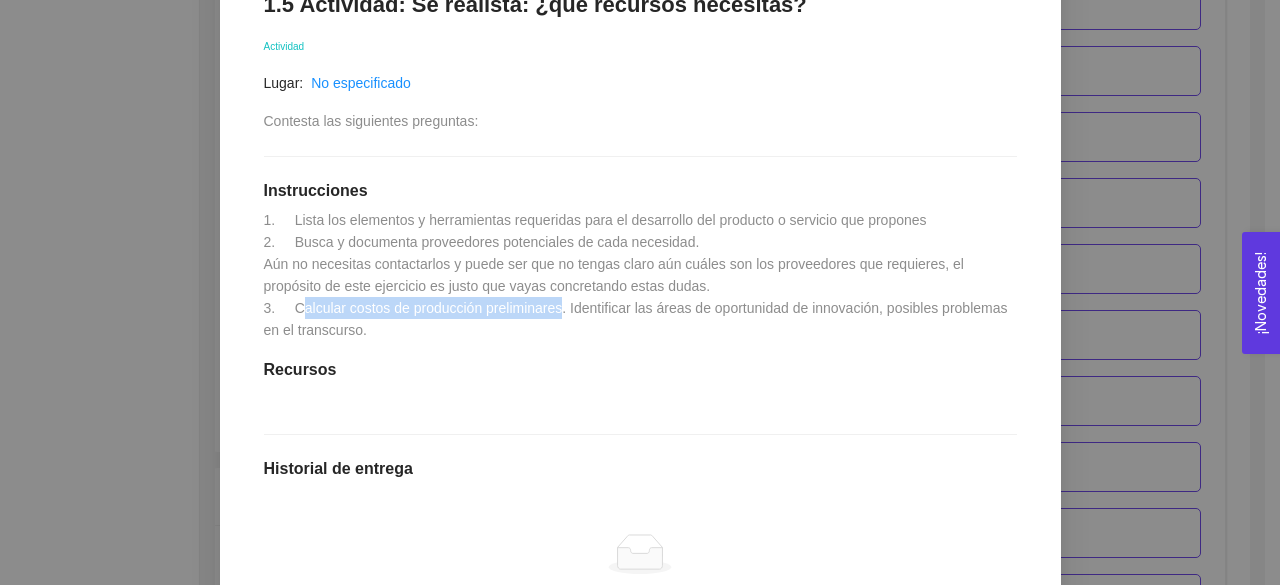 drag, startPoint x: 296, startPoint y: 302, endPoint x: 552, endPoint y: 301, distance: 256.00195 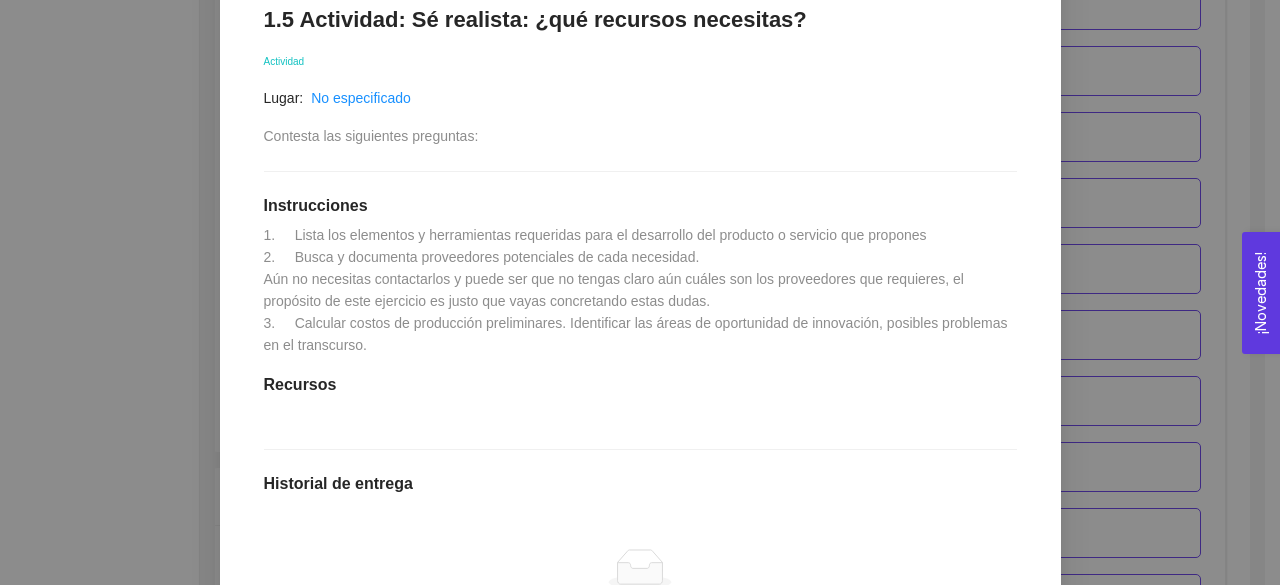 scroll, scrollTop: 339, scrollLeft: 0, axis: vertical 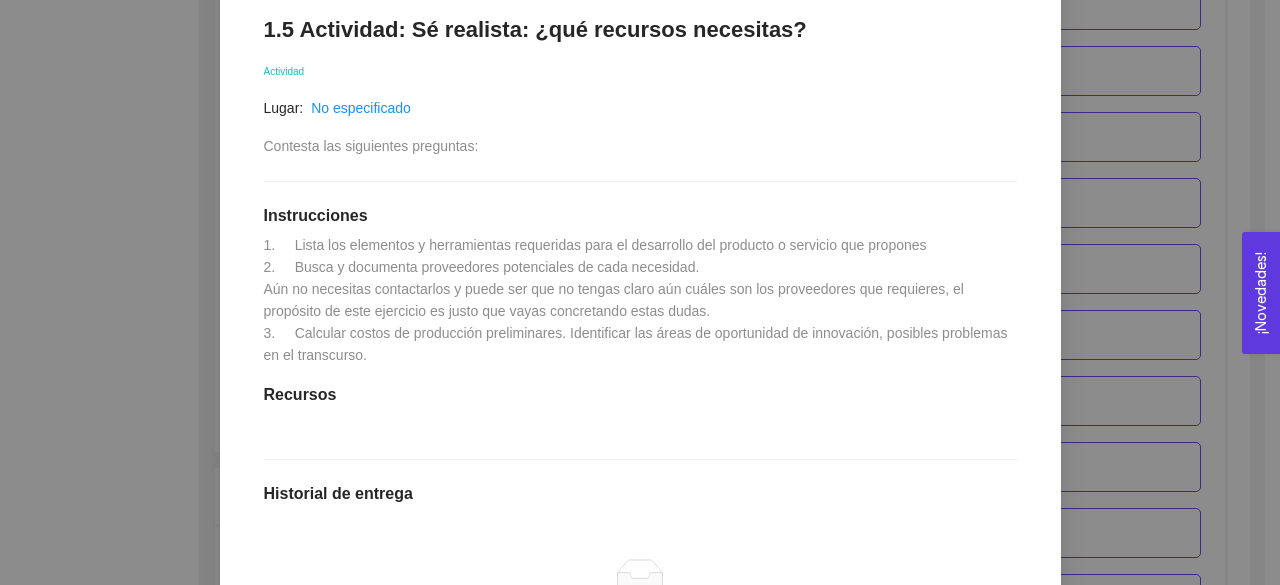 click on "1. DESARROLLO DEL PRODUCTO El emprendedor puede conocer los primeros pasos para el desarrollo de su producto
Asignado por  [PERSON_NAME]   ( Coordinador ) Pendiente Completado Verificado Anterior Siguiente 1.5 Actividad: Sé realista: ¿qué recursos necesitas? Actividad Lugar: No especificado Contesta las siguientes preguntas: Instrucciones 1.	Lista los elementos y herramientas requeridas para el desarrollo del producto o servicio que propones
2.	Busca y documenta proveedores potenciales de cada necesidad.
Aún no necesitas contactarlos y puede ser que no tengas claro aún cuáles son los proveedores que requieres, el propósito de este ejercicio es justo que vayas concretando estas dudas.
3.	Calcular costos de producción preliminares. Identificar las áreas de oportunidad de innovación, posibles problemas en el transcurso.
Recursos Historial de entrega No hay datos Comentarios Enviar comentarios Cancelar Aceptar" at bounding box center [640, 292] 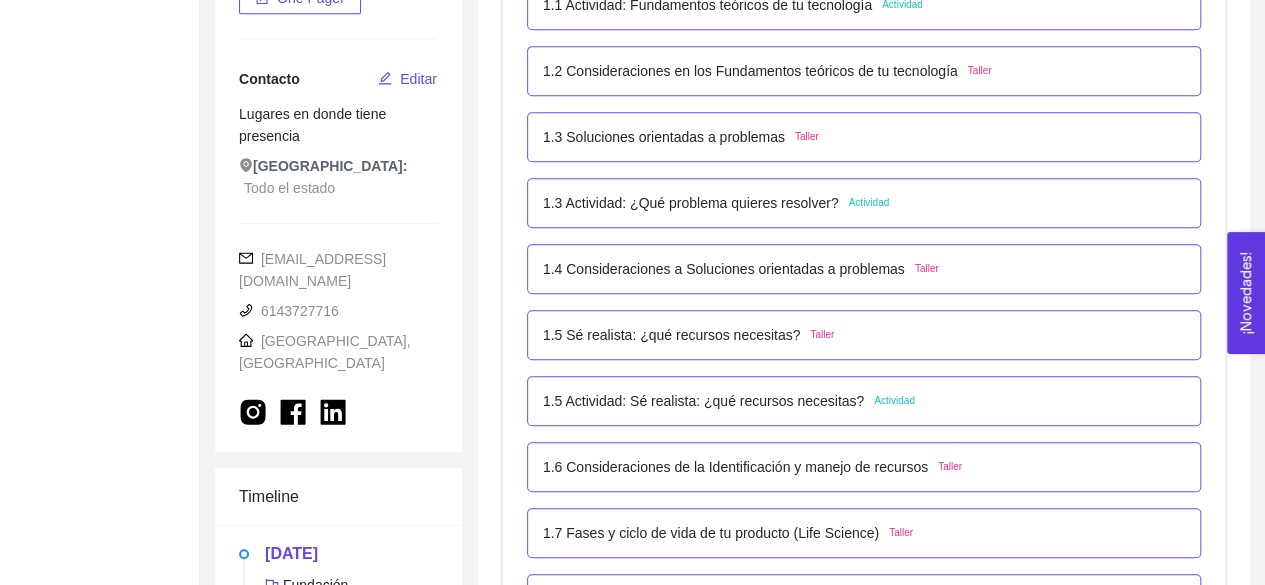 click on "1.5 Sé realista: ¿qué recursos necesitas?" at bounding box center [672, 335] 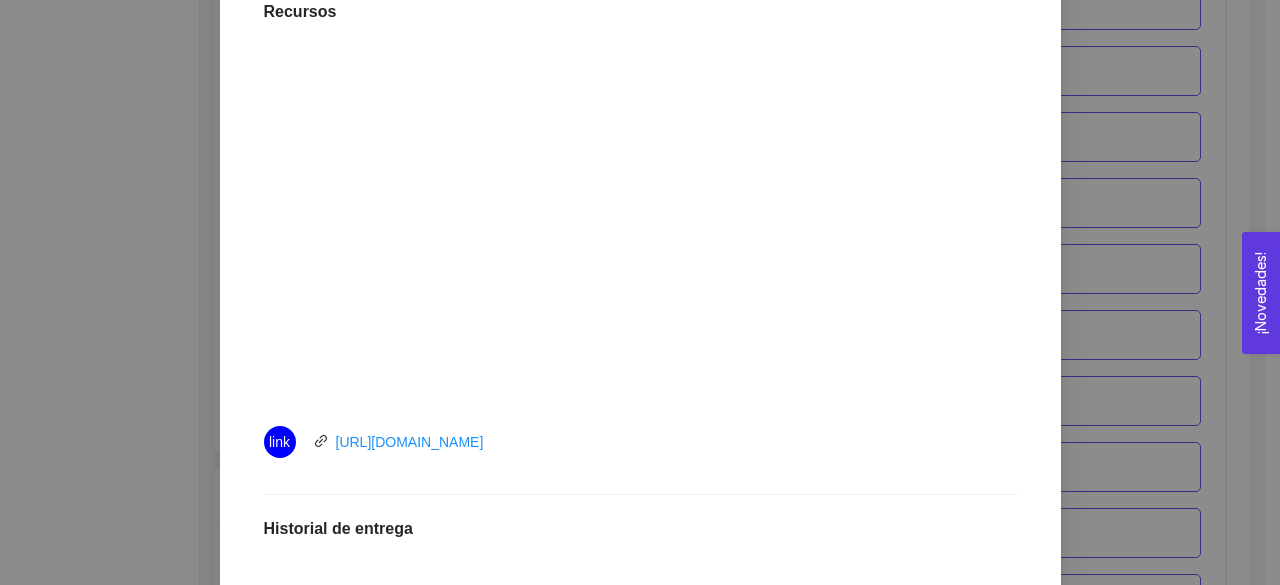 scroll, scrollTop: 583, scrollLeft: 0, axis: vertical 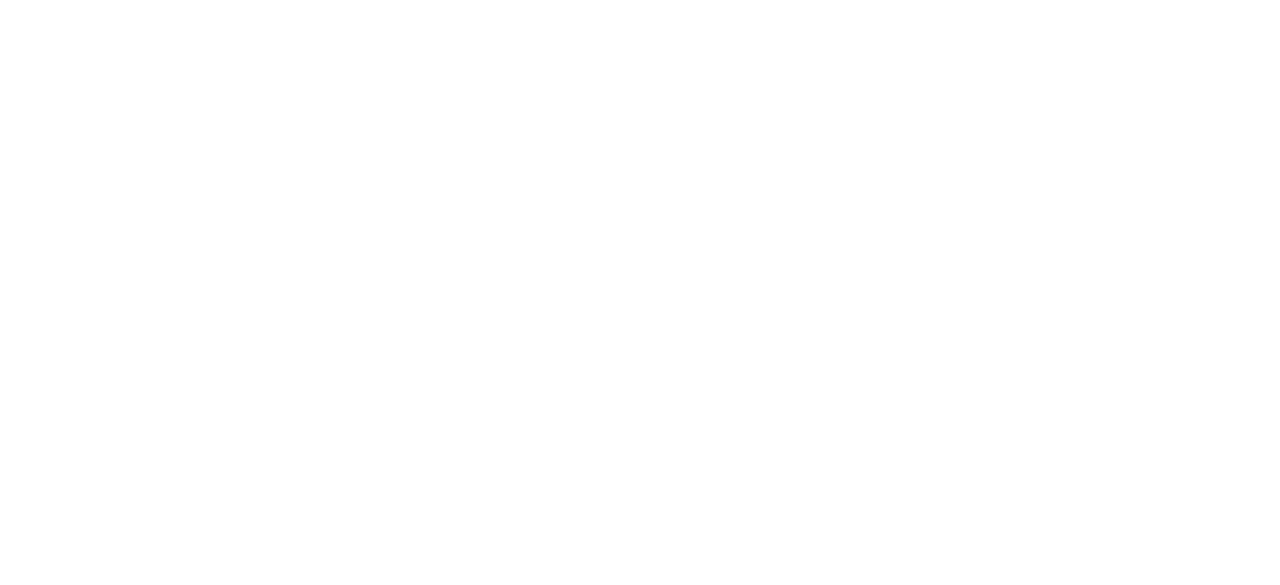 click at bounding box center [640, 265] 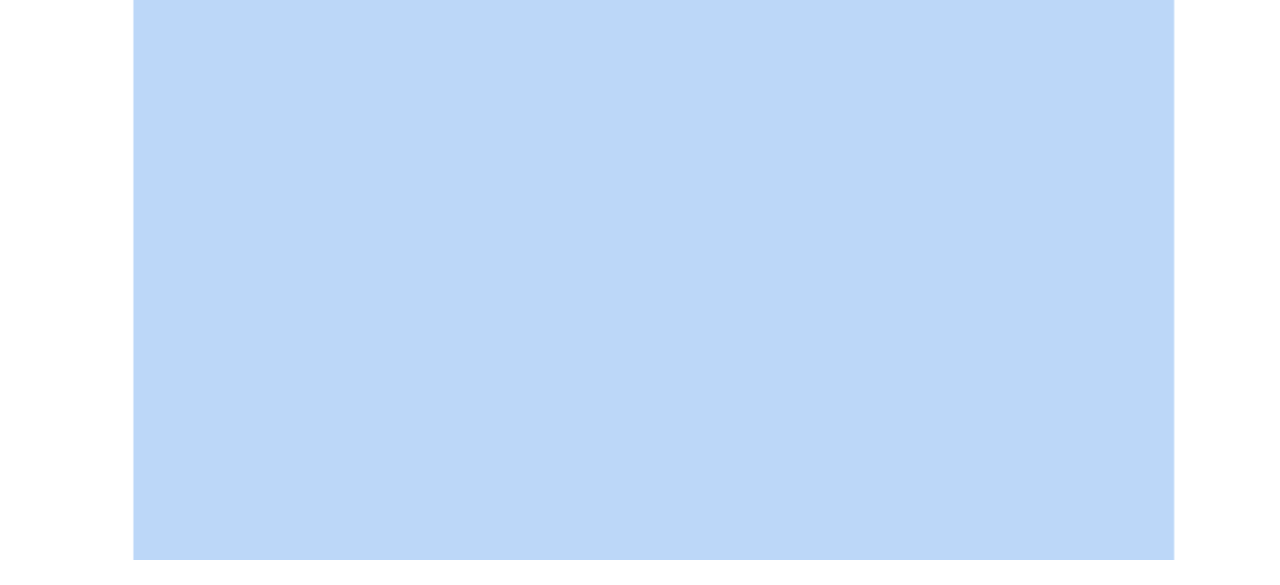 click at bounding box center (640, 265) 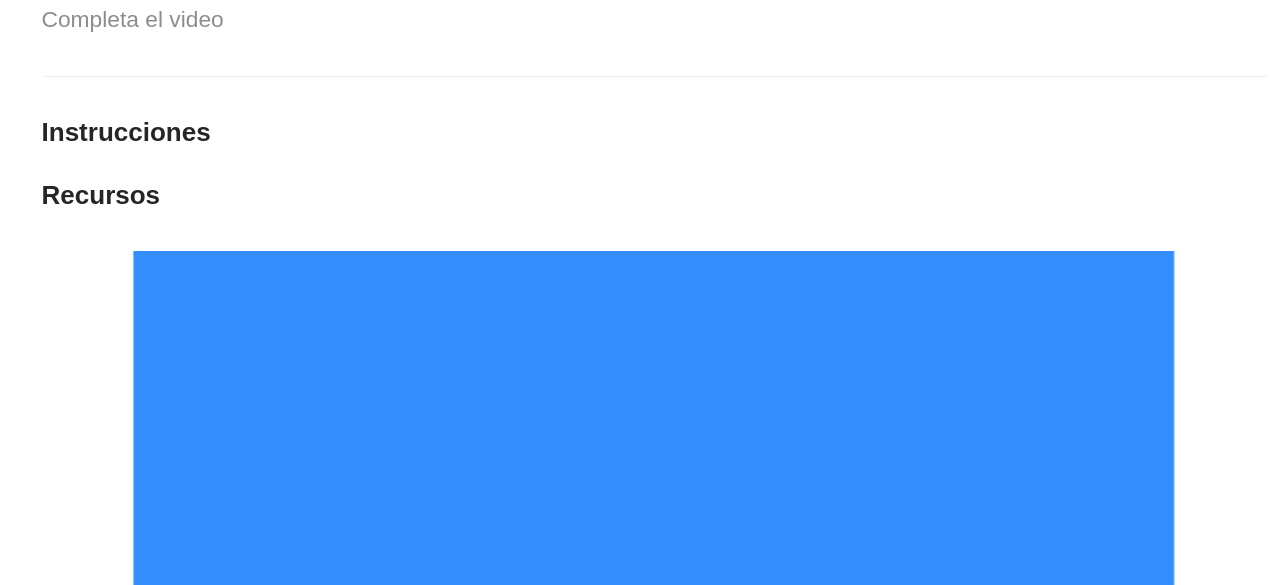 scroll, scrollTop: 356, scrollLeft: 0, axis: vertical 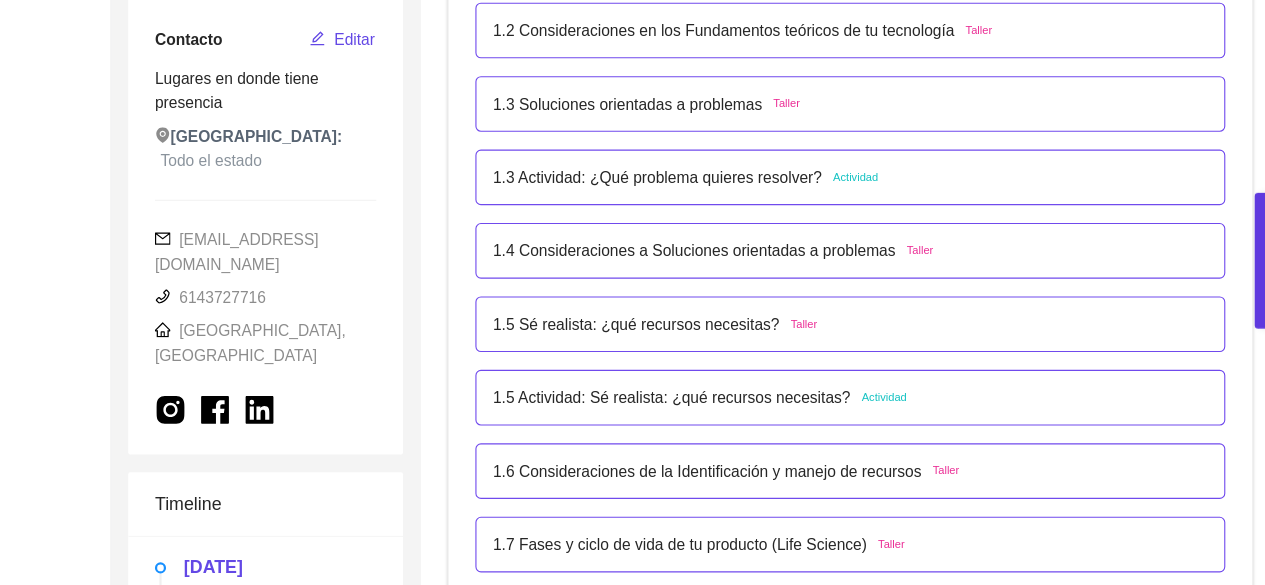 click on "1.5 Actividad: Sé realista: ¿qué recursos necesitas?" at bounding box center [703, 416] 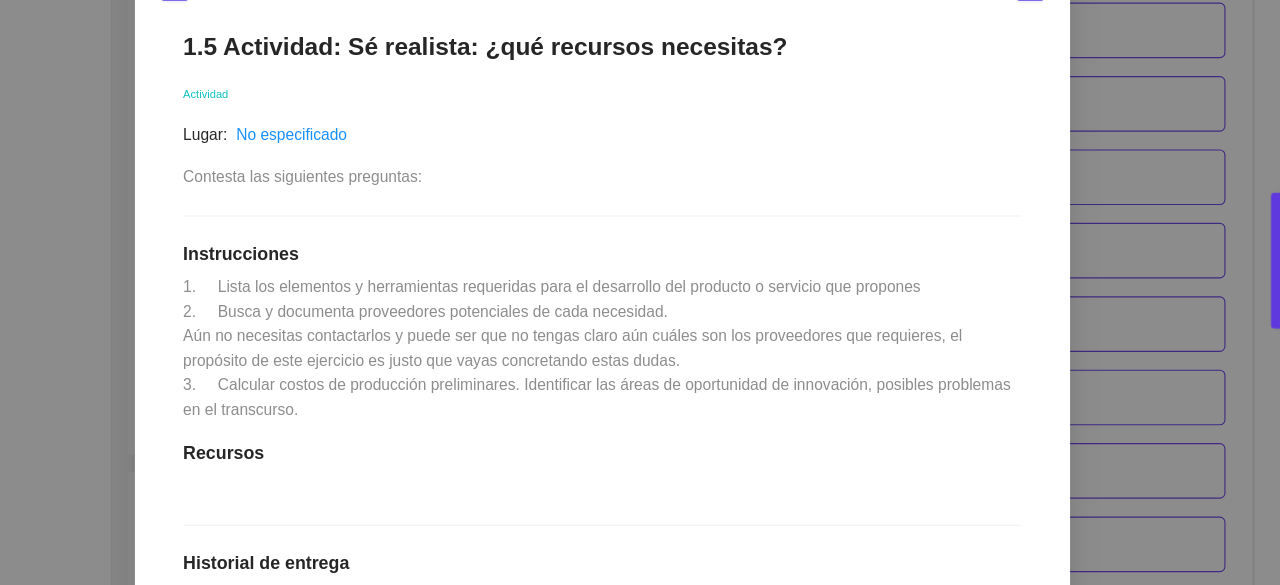 scroll, scrollTop: 270, scrollLeft: 0, axis: vertical 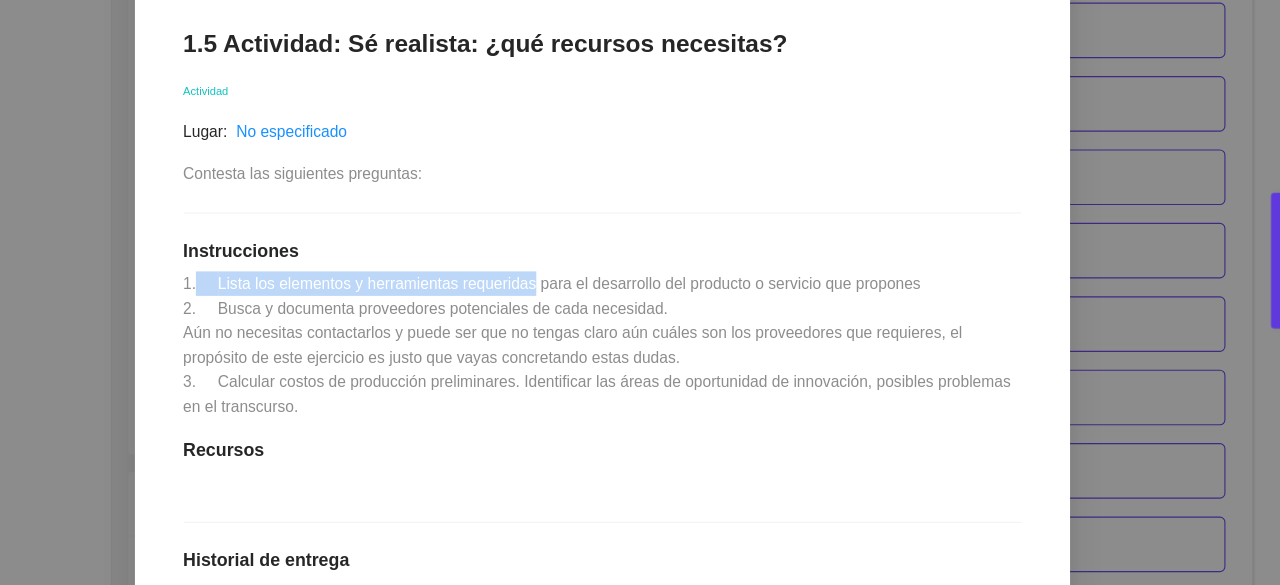 drag, startPoint x: 271, startPoint y: 301, endPoint x: 565, endPoint y: 310, distance: 294.13773 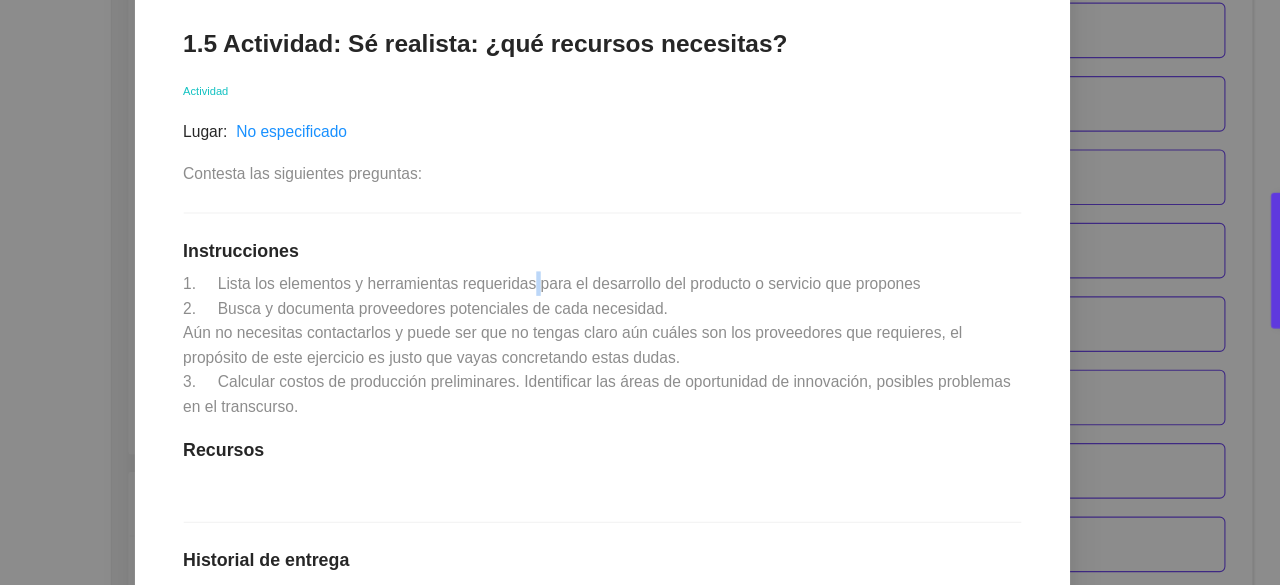 click on "1.	Lista los elementos y herramientas requeridas para el desarrollo del producto o servicio que propones
2.	Busca y documenta proveedores potenciales de cada necesidad.
Aún no necesitas contactarlos y puede ser que no tengas claro aún cuáles son los proveedores que requieres, el propósito de este ejercicio es justo que vayas concretando estas dudas.
3.	Calcular costos de producción preliminares. Identificar las áreas de oportunidad de innovación, posibles problemas en el transcurso." at bounding box center [638, 369] 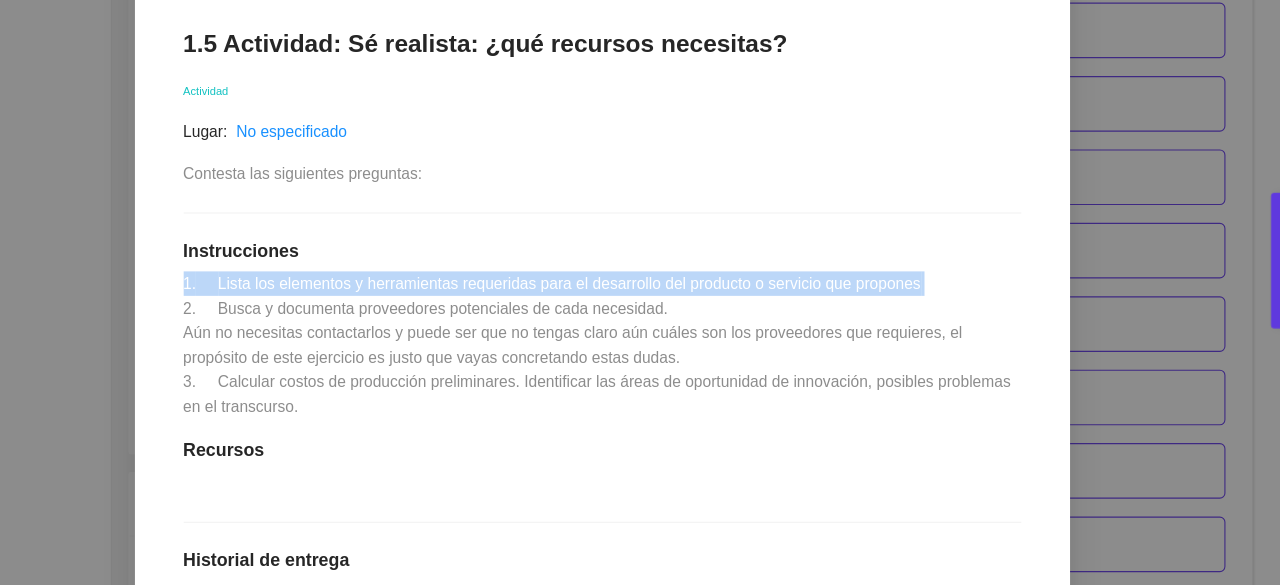 drag, startPoint x: 565, startPoint y: 310, endPoint x: 761, endPoint y: 314, distance: 196.04082 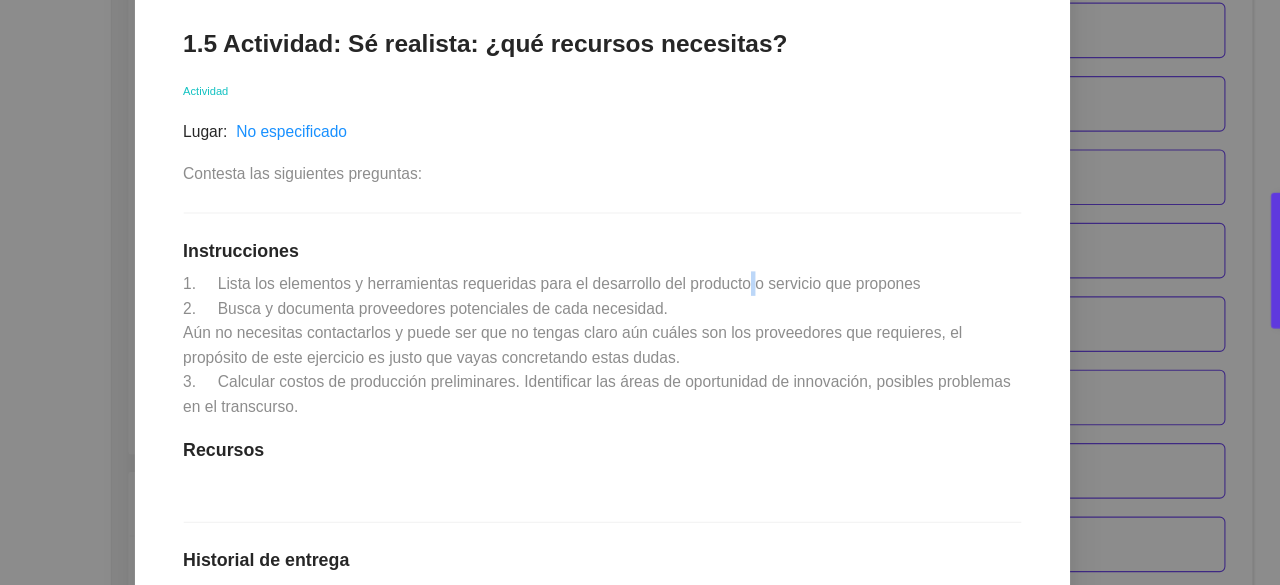 click on "1.	Lista los elementos y herramientas requeridas para el desarrollo del producto o servicio que propones
2.	Busca y documenta proveedores potenciales de cada necesidad.
Aún no necesitas contactarlos y puede ser que no tengas claro aún cuáles son los proveedores que requieres, el propósito de este ejercicio es justo que vayas concretando estas dudas.
3.	Calcular costos de producción preliminares. Identificar las áreas de oportunidad de innovación, posibles problemas en el transcurso." at bounding box center (638, 369) 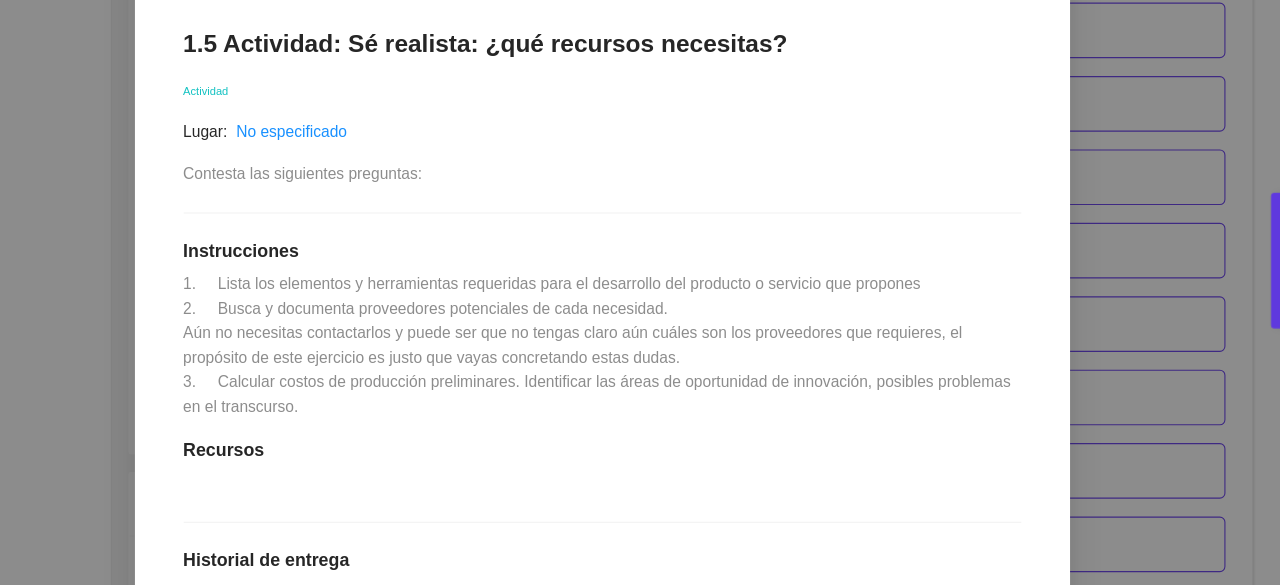 click on "1.5 Actividad: Sé realista: ¿qué recursos necesitas? Actividad Lugar: No especificado Contesta las siguientes preguntas: Instrucciones 1.	Lista los elementos y herramientas requeridas para el desarrollo del producto o servicio que propones
2.	Busca y documenta proveedores potenciales de cada necesidad.
Aún no necesitas contactarlos y puede ser que no tengas claro aún cuáles son los proveedores que requieres, el propósito de este ejercicio es justo que vayas concretando estas dudas.
3.	Calcular costos de producción preliminares. Identificar las áreas de oportunidad de innovación, posibles problemas en el transcurso.
Recursos Historial de entrega No hay datos Comentarios Enviar comentarios" at bounding box center [640, 483] 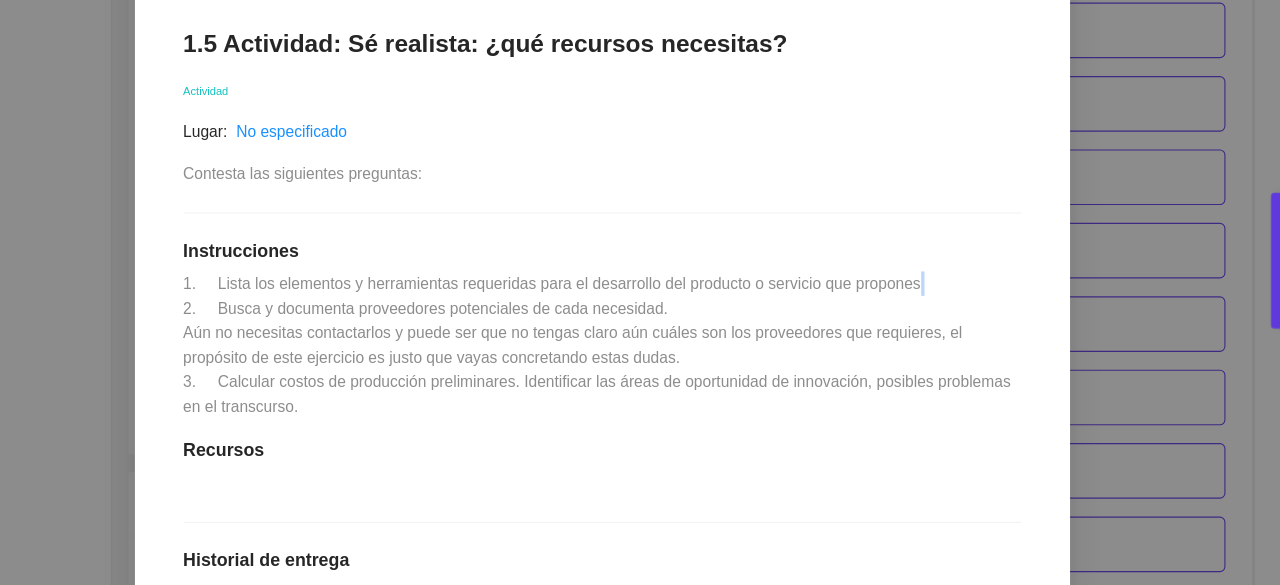 click on "1.5 Actividad: Sé realista: ¿qué recursos necesitas? Actividad Lugar: No especificado Contesta las siguientes preguntas: Instrucciones 1.	Lista los elementos y herramientas requeridas para el desarrollo del producto o servicio que propones
2.	Busca y documenta proveedores potenciales de cada necesidad.
Aún no necesitas contactarlos y puede ser que no tengas claro aún cuáles son los proveedores que requieres, el propósito de este ejercicio es justo que vayas concretando estas dudas.
3.	Calcular costos de producción preliminares. Identificar las áreas de oportunidad de innovación, posibles problemas en el transcurso.
Recursos Historial de entrega No hay datos Comentarios Enviar comentarios" at bounding box center [640, 483] 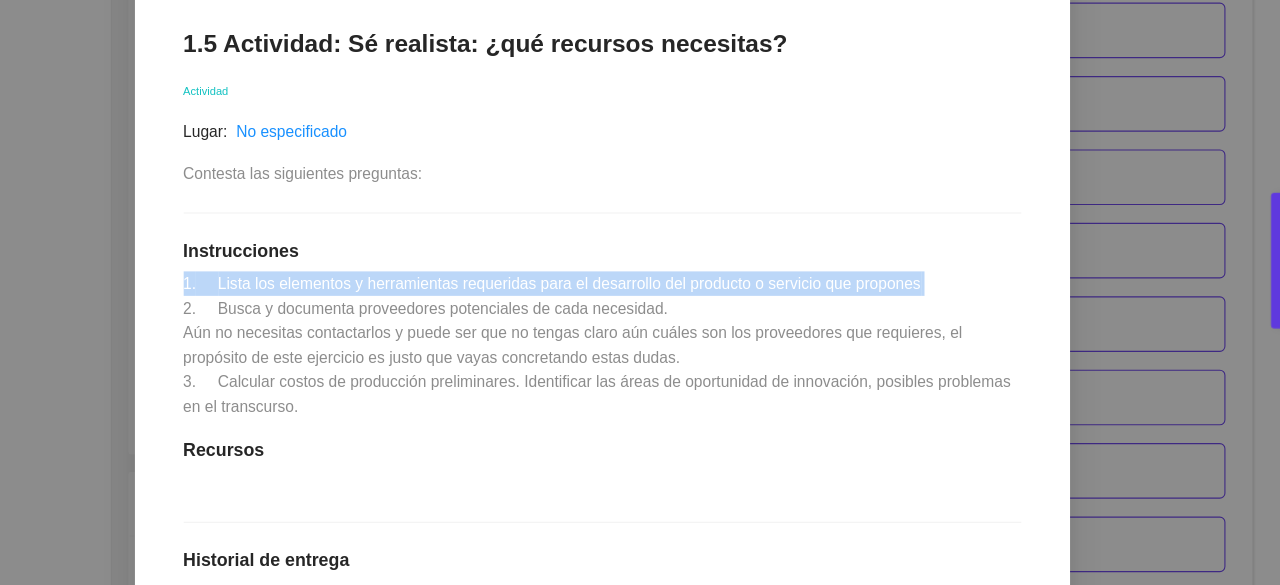drag, startPoint x: 928, startPoint y: 316, endPoint x: 621, endPoint y: 310, distance: 307.05862 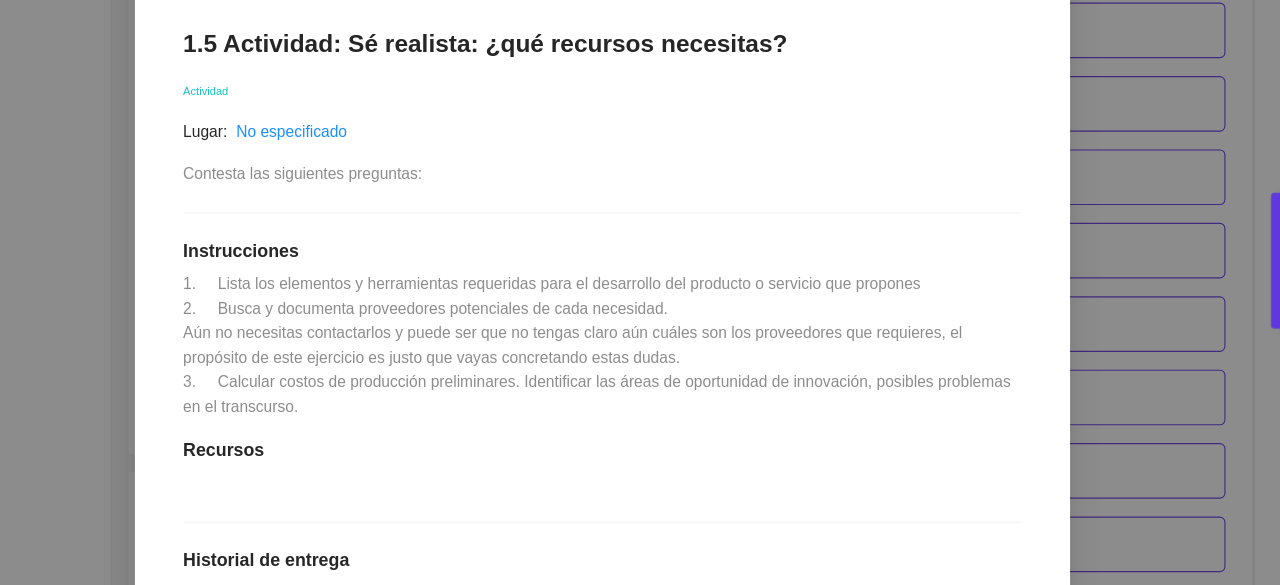 click on "1.	Lista los elementos y herramientas requeridas para el desarrollo del producto o servicio que propones
2.	Busca y documenta proveedores potenciales de cada necesidad.
Aún no necesitas contactarlos y puede ser que no tengas claro aún cuáles son los proveedores que requieres, el propósito de este ejercicio es justo que vayas concretando estas dudas.
3.	Calcular costos de producción preliminares. Identificar las áreas de oportunidad de innovación, posibles problemas en el transcurso." at bounding box center (638, 369) 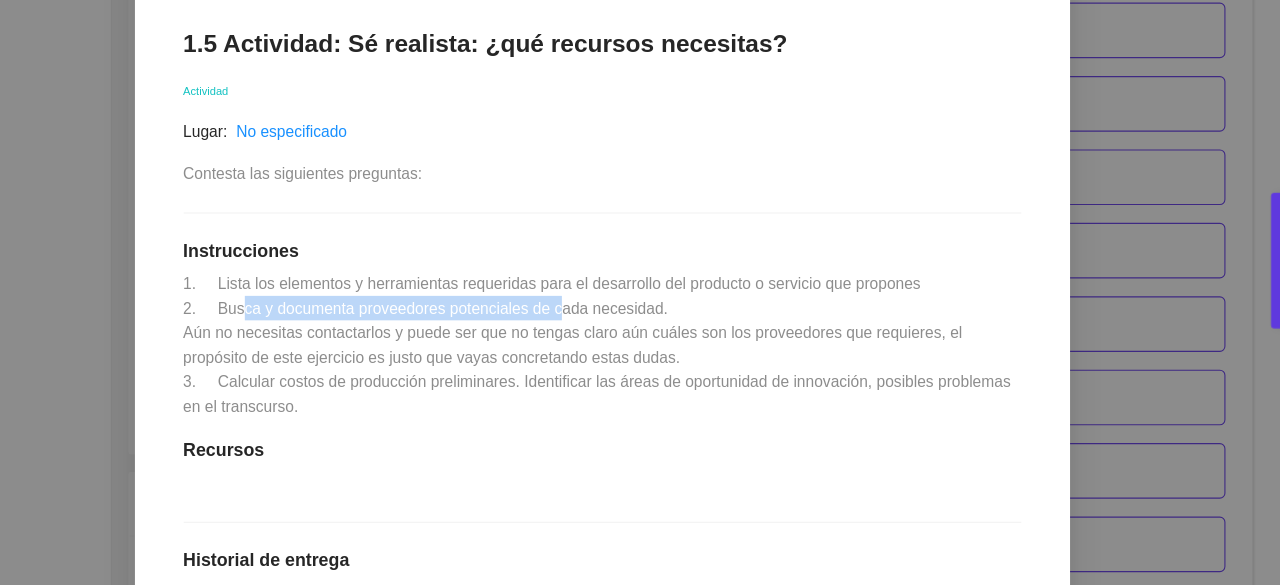 drag, startPoint x: 308, startPoint y: 336, endPoint x: 591, endPoint y: 333, distance: 283.0159 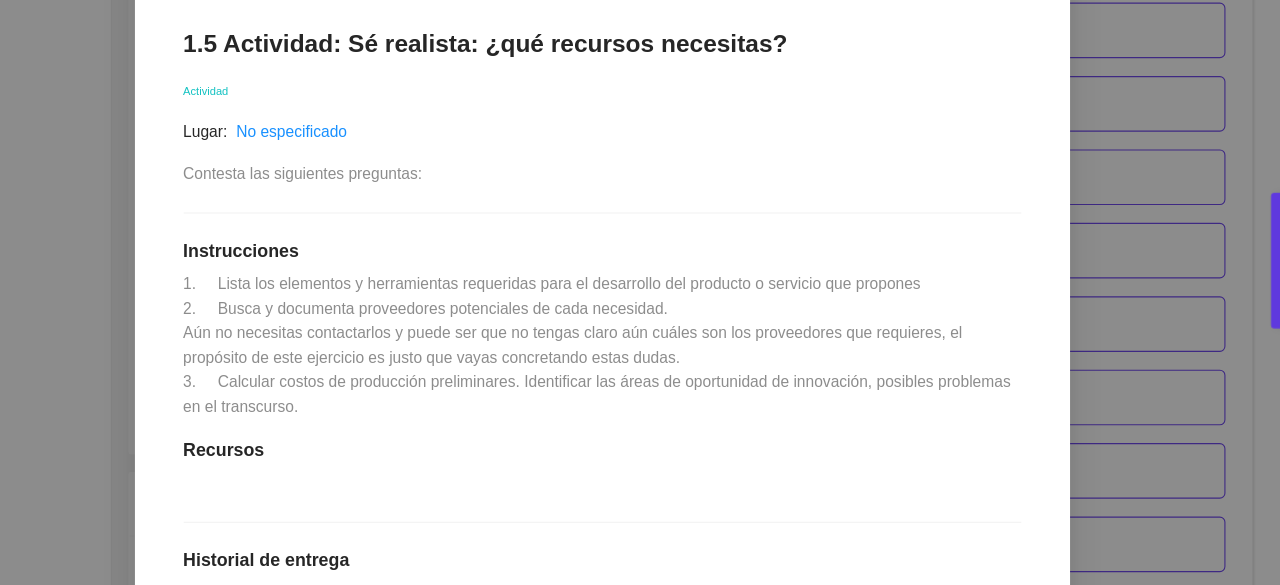 click on "1.	Lista los elementos y herramientas requeridas para el desarrollo del producto o servicio que propones
2.	Busca y documenta proveedores potenciales de cada necesidad.
Aún no necesitas contactarlos y puede ser que no tengas claro aún cuáles son los proveedores que requieres, el propósito de este ejercicio es justo que vayas concretando estas dudas.
3.	Calcular costos de producción preliminares. Identificar las áreas de oportunidad de innovación, posibles problemas en el transcurso." at bounding box center (638, 369) 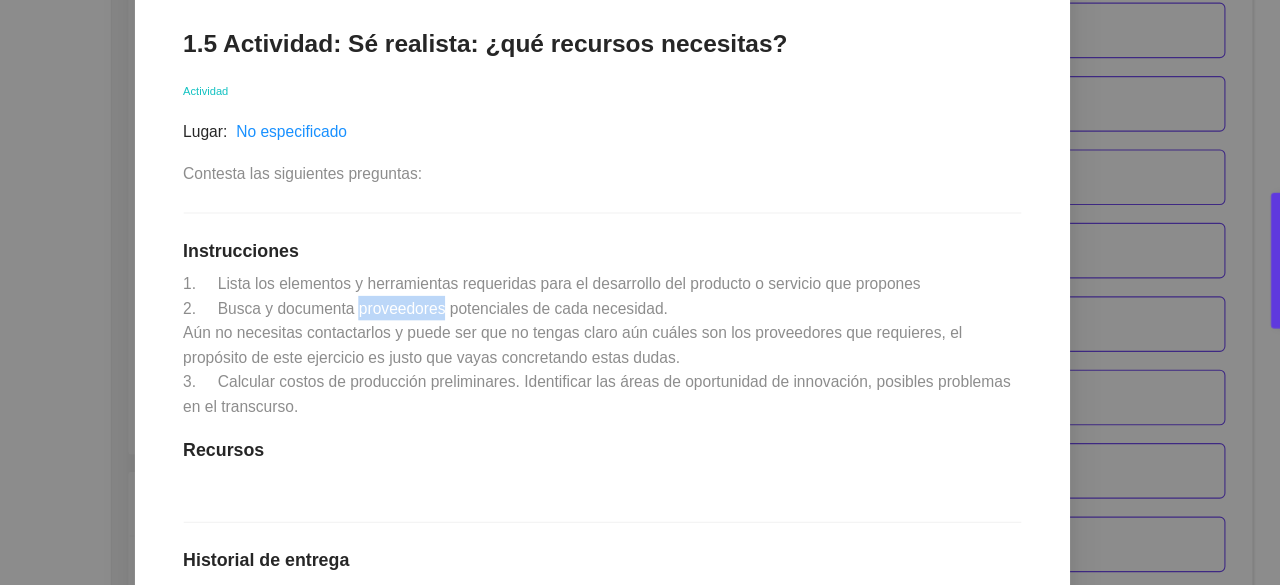 drag, startPoint x: 410, startPoint y: 338, endPoint x: 485, endPoint y: 338, distance: 75 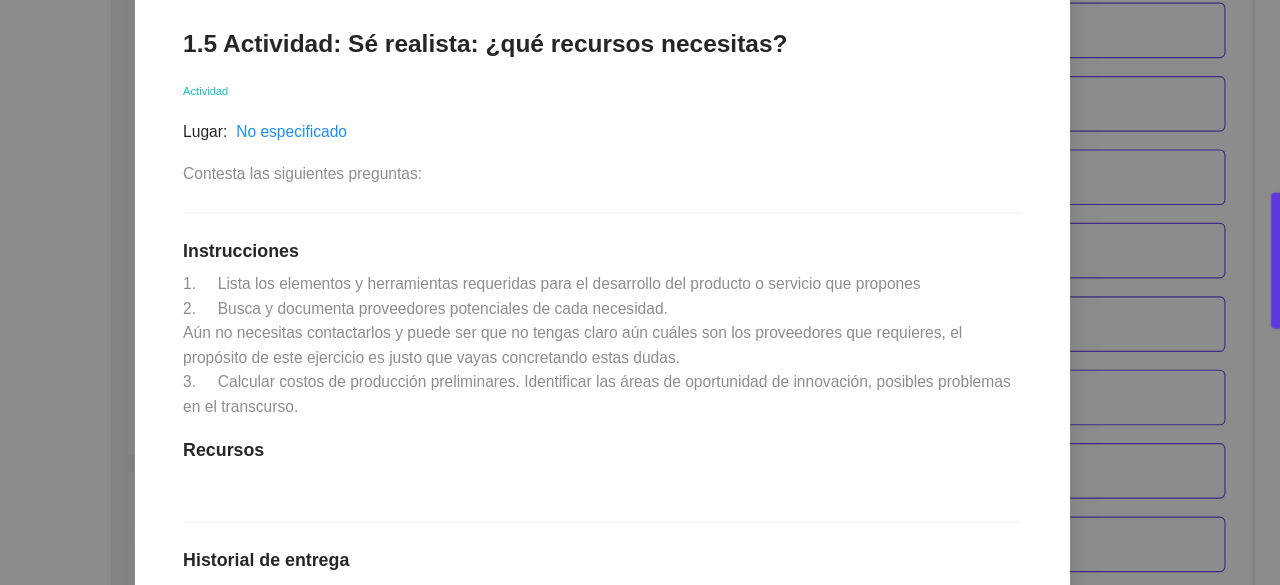 click on "1.	Lista los elementos y herramientas requeridas para el desarrollo del producto o servicio que propones
2.	Busca y documenta proveedores potenciales de cada necesidad.
Aún no necesitas contactarlos y puede ser que no tengas claro aún cuáles son los proveedores que requieres, el propósito de este ejercicio es justo que vayas concretando estas dudas.
3.	Calcular costos de producción preliminares. Identificar las áreas de oportunidad de innovación, posibles problemas en el transcurso." at bounding box center (638, 369) 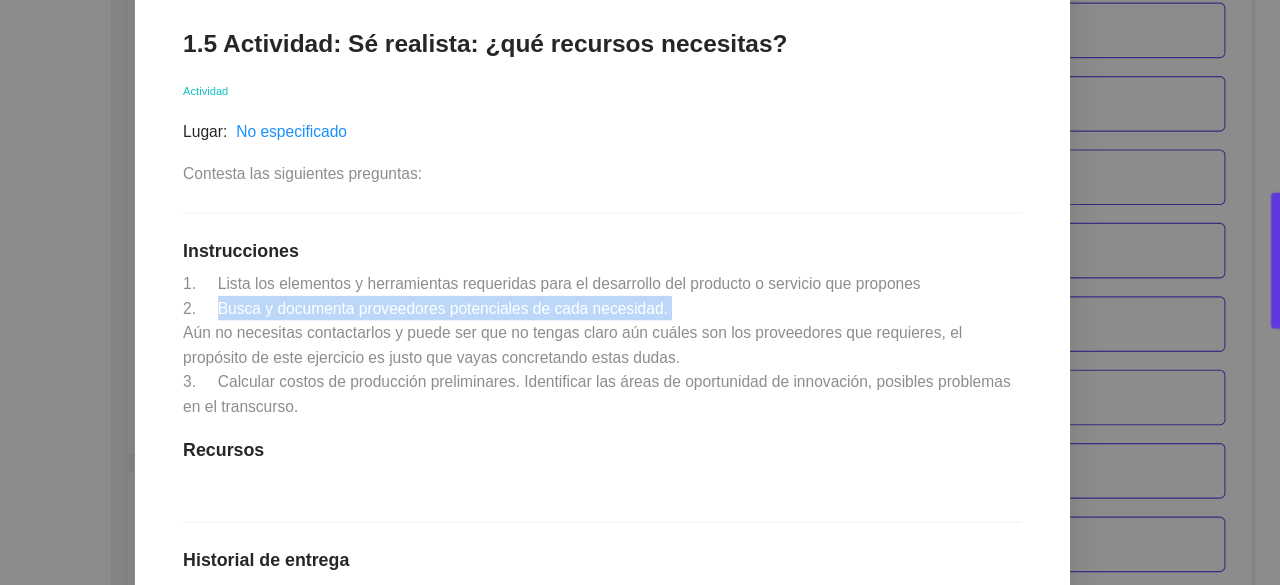 drag, startPoint x: 281, startPoint y: 330, endPoint x: 697, endPoint y: 326, distance: 416.01923 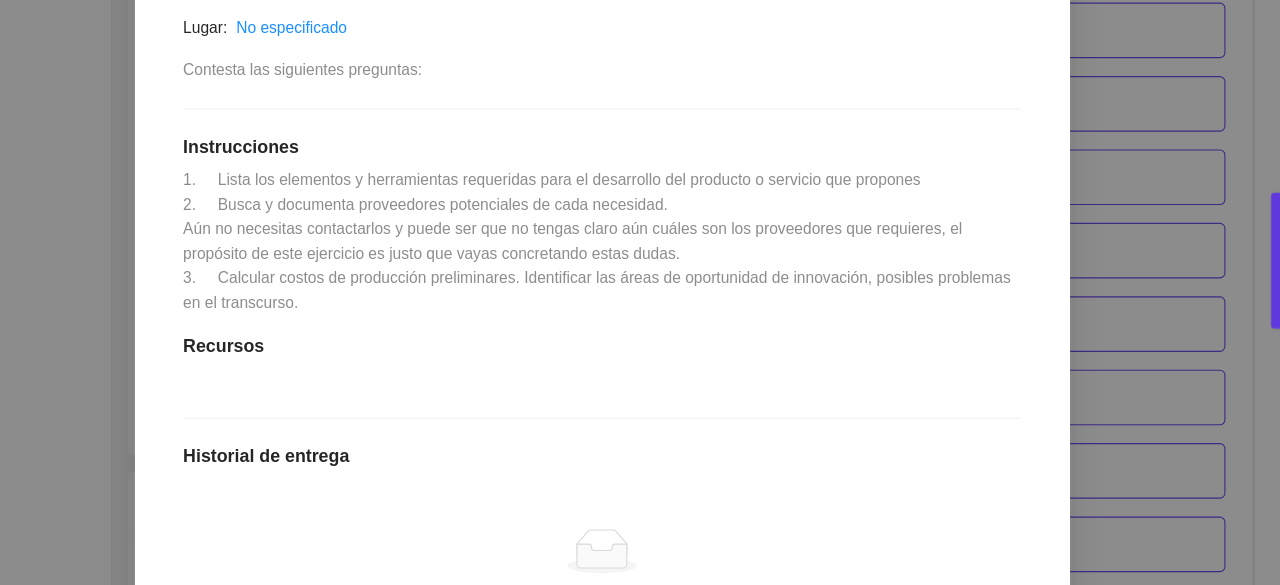 scroll, scrollTop: 369, scrollLeft: 0, axis: vertical 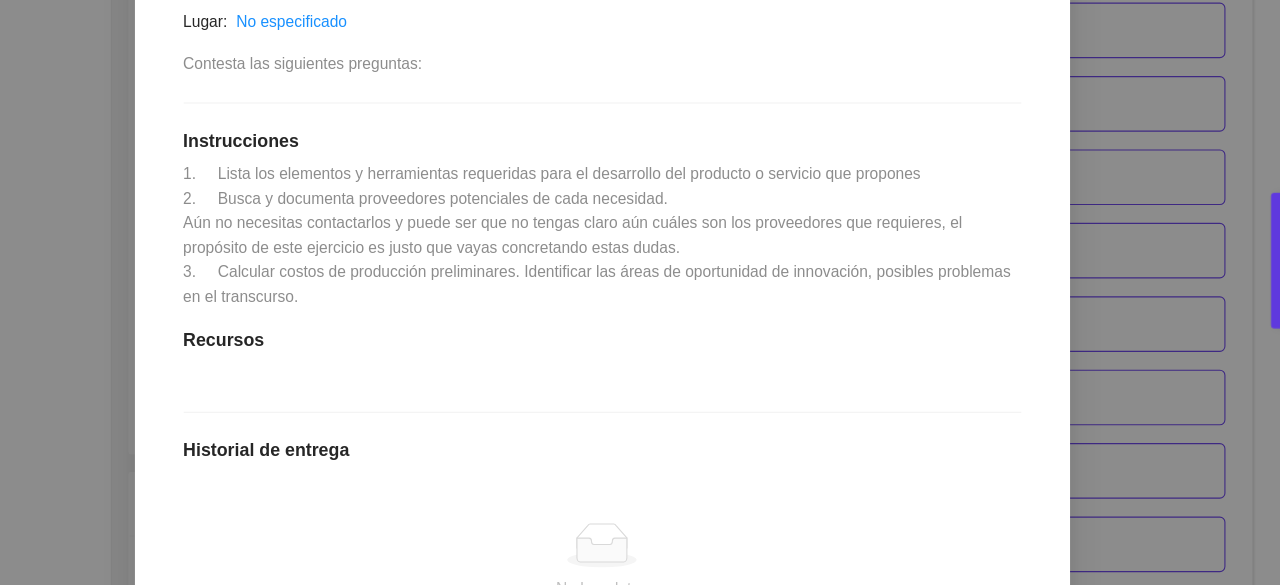click on "1.	Lista los elementos y herramientas requeridas para el desarrollo del producto o servicio que propones
2.	Busca y documenta proveedores potenciales de cada necesidad.
Aún no necesitas contactarlos y puede ser que no tengas claro aún cuáles son los proveedores que requieres, el propósito de este ejercicio es justo que vayas concretando estas dudas.
3.	Calcular costos de producción preliminares. Identificar las áreas de oportunidad de innovación, posibles problemas en el transcurso." at bounding box center [638, 270] 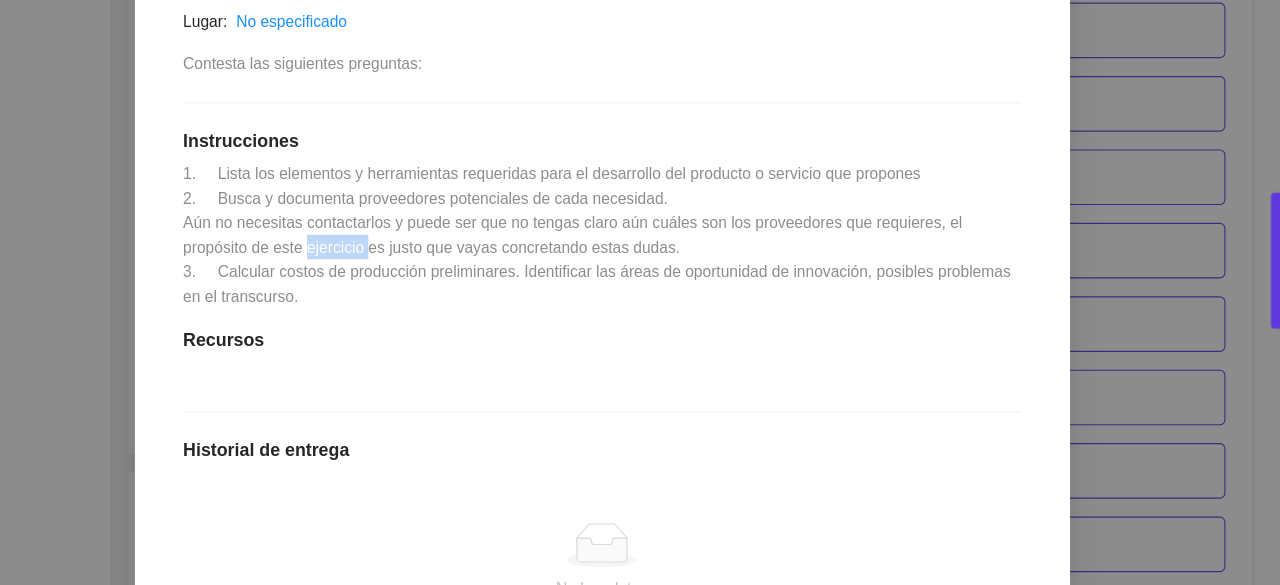 click on "1.	Lista los elementos y herramientas requeridas para el desarrollo del producto o servicio que propones
2.	Busca y documenta proveedores potenciales de cada necesidad.
Aún no necesitas contactarlos y puede ser que no tengas claro aún cuáles son los proveedores que requieres, el propósito de este ejercicio es justo que vayas concretando estas dudas.
3.	Calcular costos de producción preliminares. Identificar las áreas de oportunidad de innovación, posibles problemas en el transcurso." at bounding box center (638, 270) 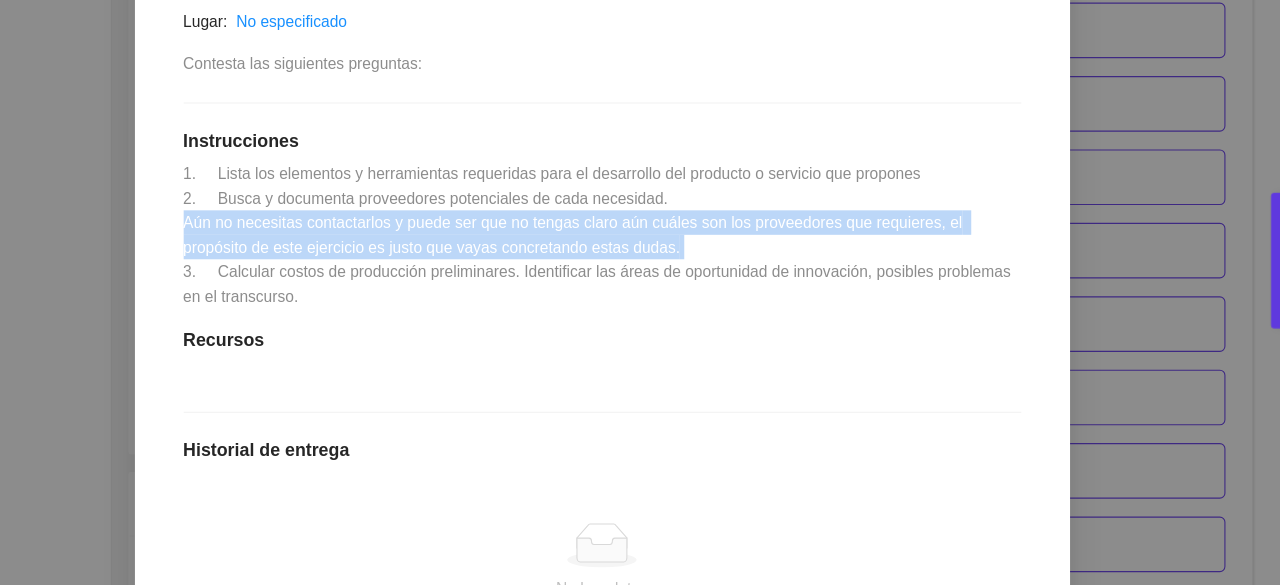 click on "1.	Lista los elementos y herramientas requeridas para el desarrollo del producto o servicio que propones
2.	Busca y documenta proveedores potenciales de cada necesidad.
Aún no necesitas contactarlos y puede ser que no tengas claro aún cuáles son los proveedores que requieres, el propósito de este ejercicio es justo que vayas concretando estas dudas.
3.	Calcular costos de producción preliminares. Identificar las áreas de oportunidad de innovación, posibles problemas en el transcurso." at bounding box center [638, 270] 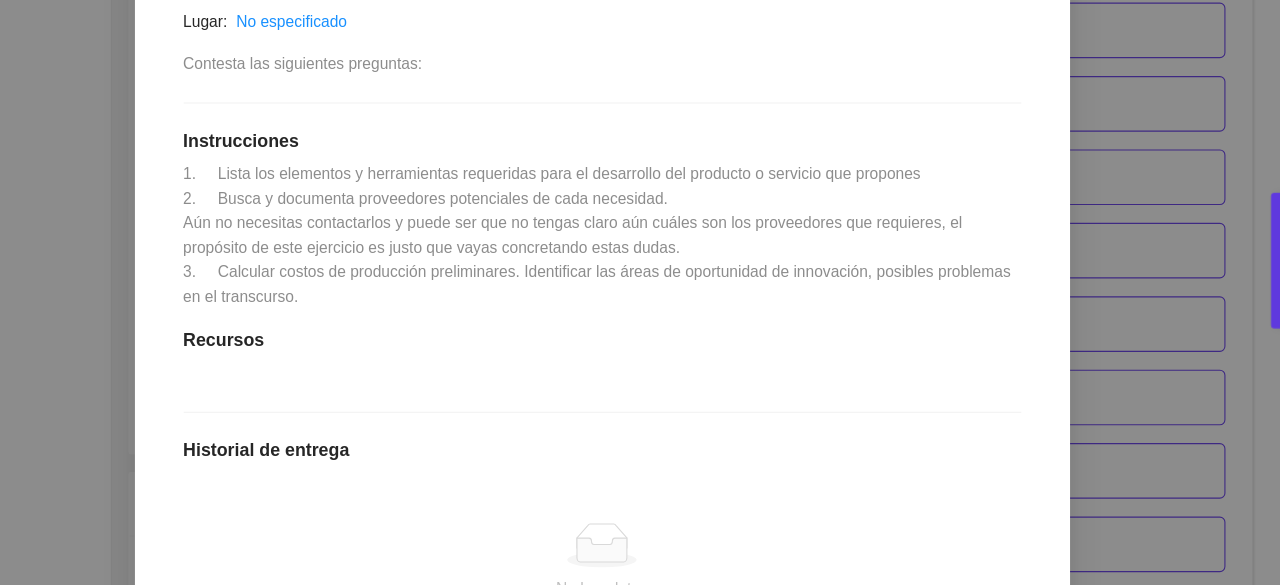 click on "1.	Lista los elementos y herramientas requeridas para el desarrollo del producto o servicio que propones
2.	Busca y documenta proveedores potenciales de cada necesidad.
Aún no necesitas contactarlos y puede ser que no tengas claro aún cuáles son los proveedores que requieres, el propósito de este ejercicio es justo que vayas concretando estas dudas.
3.	Calcular costos de producción preliminares. Identificar las áreas de oportunidad de innovación, posibles problemas en el transcurso." at bounding box center [638, 270] 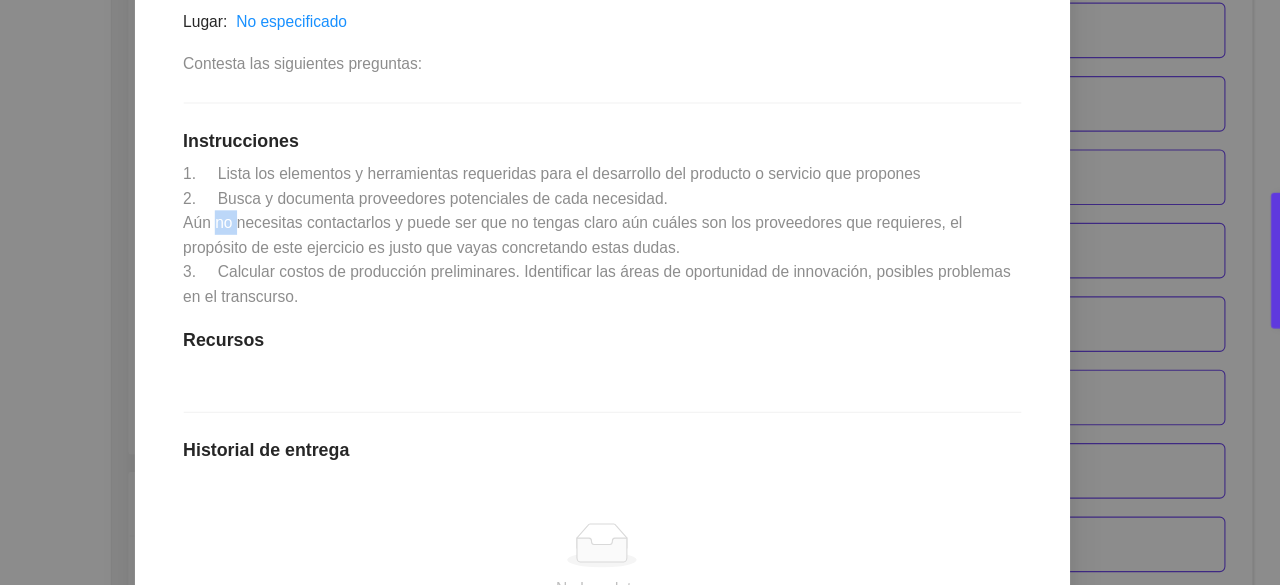 click on "1.	Lista los elementos y herramientas requeridas para el desarrollo del producto o servicio que propones
2.	Busca y documenta proveedores potenciales de cada necesidad.
Aún no necesitas contactarlos y puede ser que no tengas claro aún cuáles son los proveedores que requieres, el propósito de este ejercicio es justo que vayas concretando estas dudas.
3.	Calcular costos de producción preliminares. Identificar las áreas de oportunidad de innovación, posibles problemas en el transcurso." at bounding box center [638, 270] 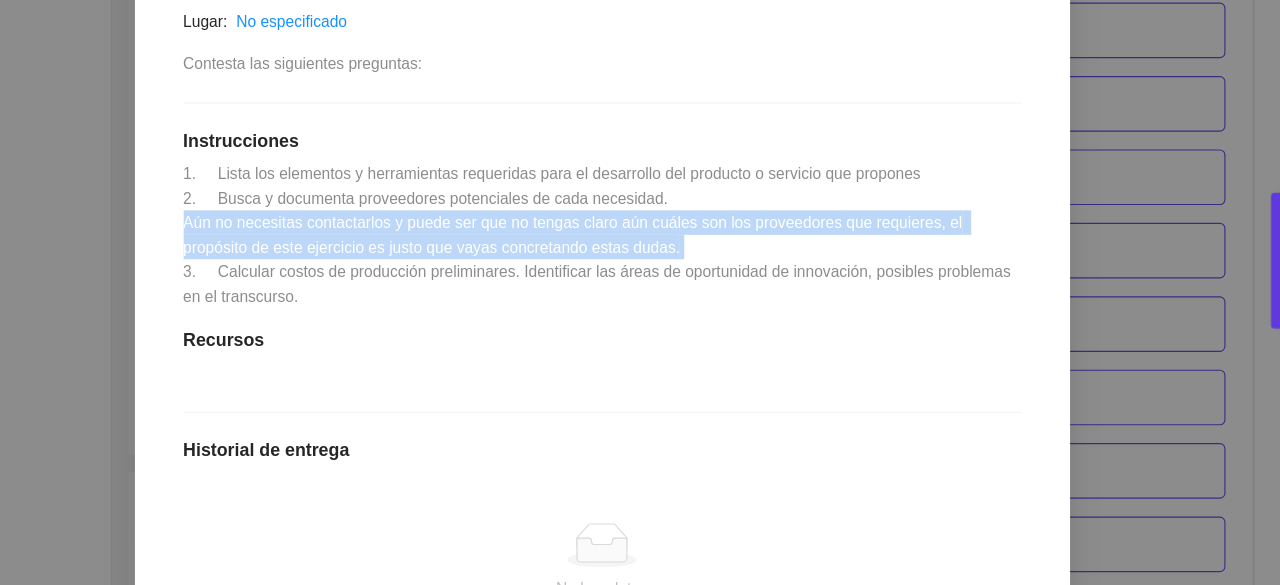 click on "1.	Lista los elementos y herramientas requeridas para el desarrollo del producto o servicio que propones
2.	Busca y documenta proveedores potenciales de cada necesidad.
Aún no necesitas contactarlos y puede ser que no tengas claro aún cuáles son los proveedores que requieres, el propósito de este ejercicio es justo que vayas concretando estas dudas.
3.	Calcular costos de producción preliminares. Identificar las áreas de oportunidad de innovación, posibles problemas en el transcurso." at bounding box center [638, 270] 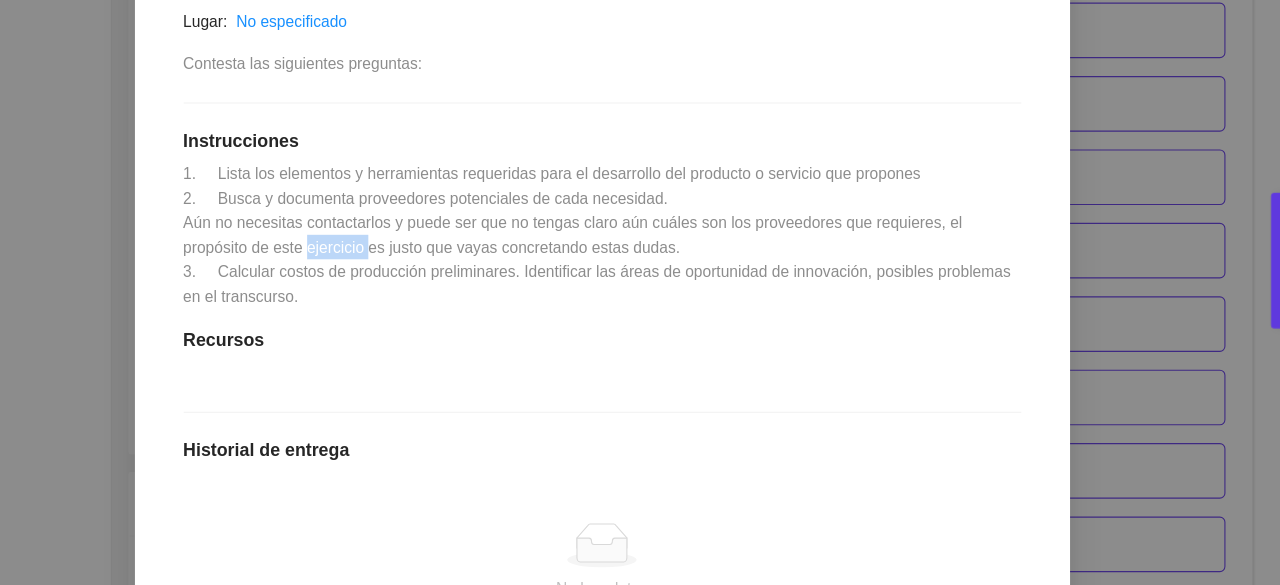 click on "1.	Lista los elementos y herramientas requeridas para el desarrollo del producto o servicio que propones
2.	Busca y documenta proveedores potenciales de cada necesidad.
Aún no necesitas contactarlos y puede ser que no tengas claro aún cuáles son los proveedores que requieres, el propósito de este ejercicio es justo que vayas concretando estas dudas.
3.	Calcular costos de producción preliminares. Identificar las áreas de oportunidad de innovación, posibles problemas en el transcurso." at bounding box center [638, 270] 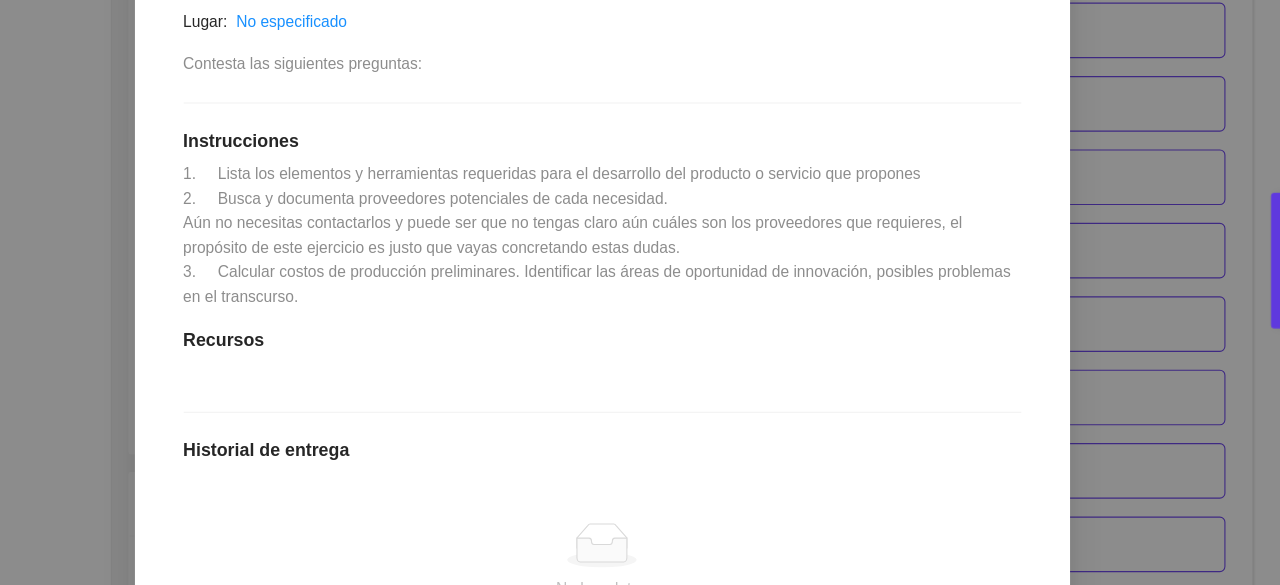 click on "1.	Lista los elementos y herramientas requeridas para el desarrollo del producto o servicio que propones
2.	Busca y documenta proveedores potenciales de cada necesidad.
Aún no necesitas contactarlos y puede ser que no tengas claro aún cuáles son los proveedores que requieres, el propósito de este ejercicio es justo que vayas concretando estas dudas.
3.	Calcular costos de producción preliminares. Identificar las áreas de oportunidad de innovación, posibles problemas en el transcurso." at bounding box center [638, 270] 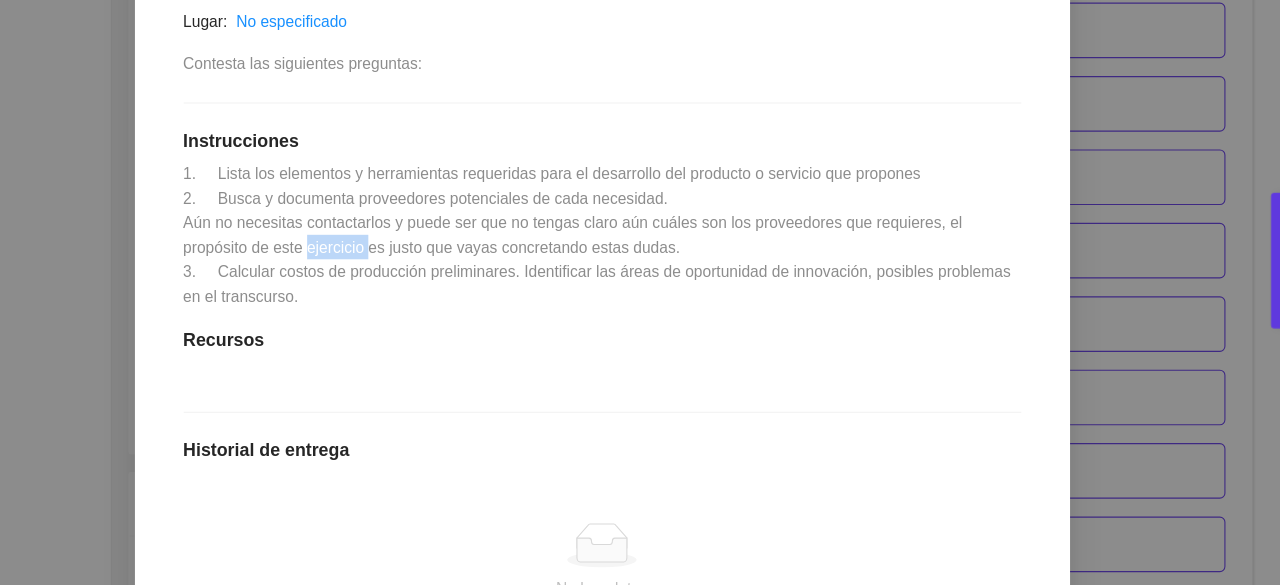click on "1.	Lista los elementos y herramientas requeridas para el desarrollo del producto o servicio que propones
2.	Busca y documenta proveedores potenciales de cada necesidad.
Aún no necesitas contactarlos y puede ser que no tengas claro aún cuáles son los proveedores que requieres, el propósito de este ejercicio es justo que vayas concretando estas dudas.
3.	Calcular costos de producción preliminares. Identificar las áreas de oportunidad de innovación, posibles problemas en el transcurso." at bounding box center [638, 270] 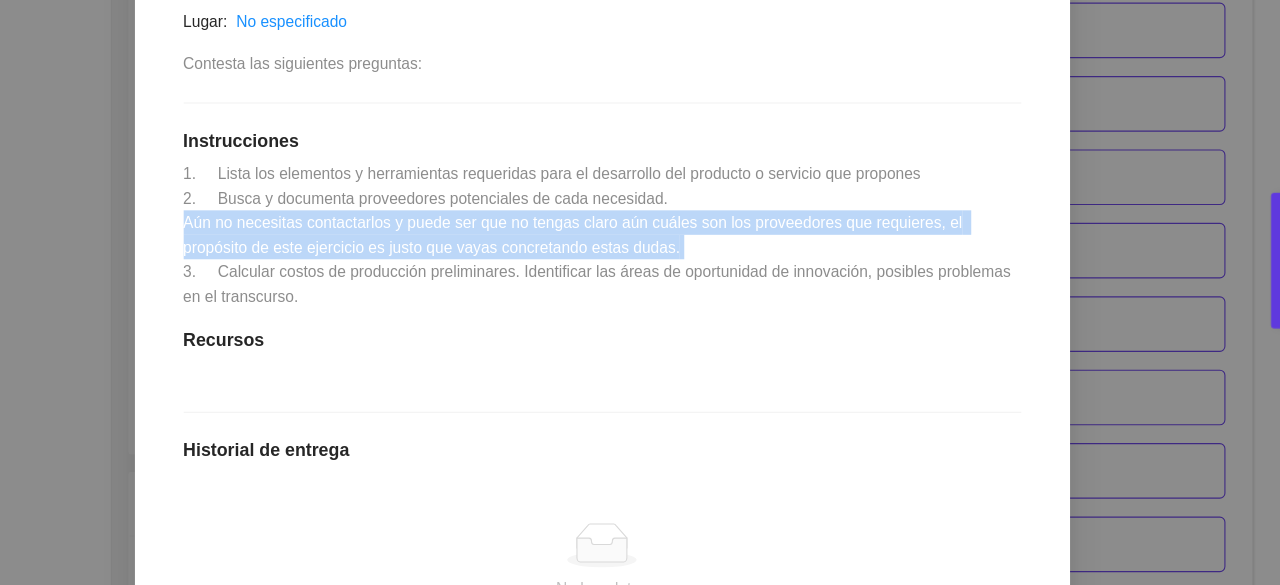 click on "1.	Lista los elementos y herramientas requeridas para el desarrollo del producto o servicio que propones
2.	Busca y documenta proveedores potenciales de cada necesidad.
Aún no necesitas contactarlos y puede ser que no tengas claro aún cuáles son los proveedores que requieres, el propósito de este ejercicio es justo que vayas concretando estas dudas.
3.	Calcular costos de producción preliminares. Identificar las áreas de oportunidad de innovación, posibles problemas en el transcurso." at bounding box center [638, 270] 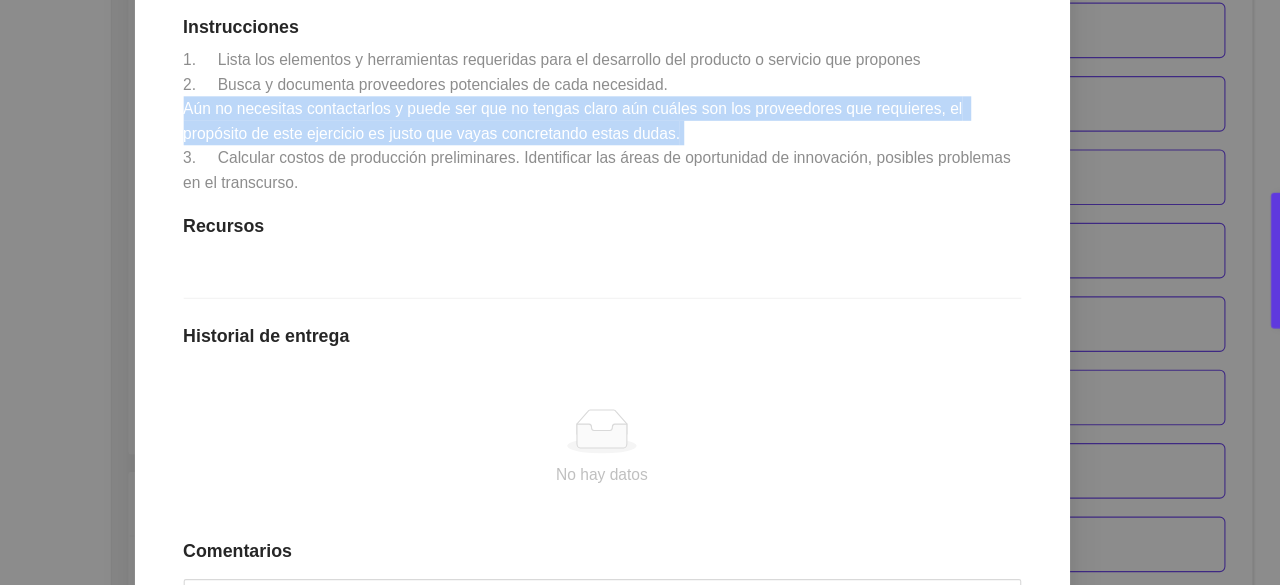 scroll, scrollTop: 468, scrollLeft: 0, axis: vertical 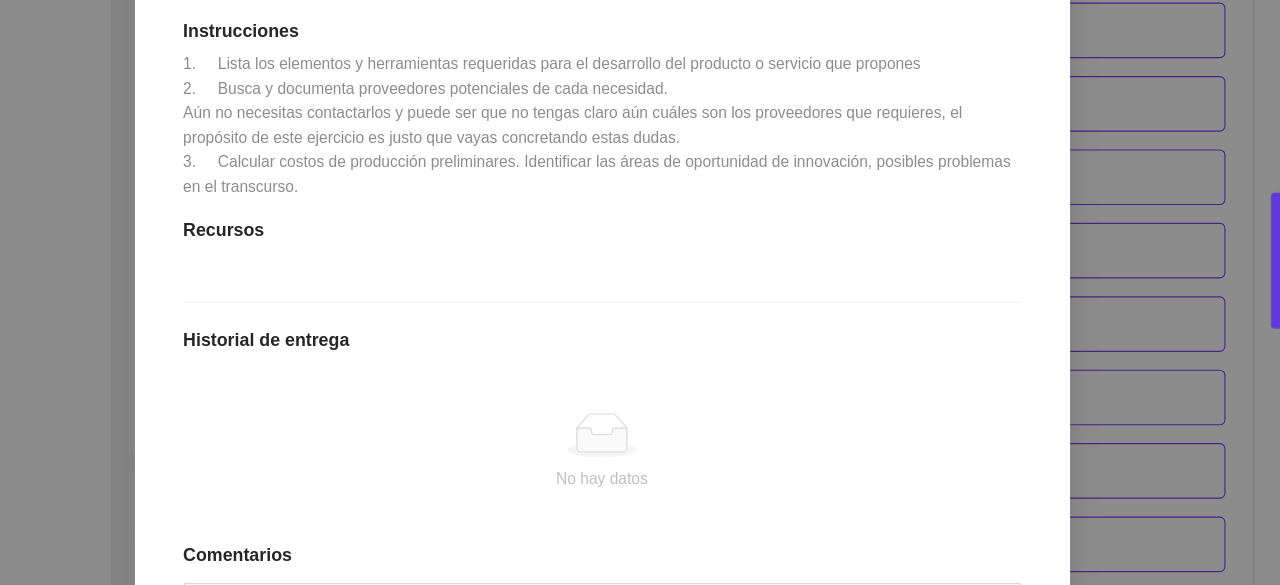 click on "1.5 Actividad: Sé realista: ¿qué recursos necesitas? Actividad Lugar: No especificado Contesta las siguientes preguntas: Instrucciones 1.	Lista los elementos y herramientas requeridas para el desarrollo del producto o servicio que propones
2.	Busca y documenta proveedores potenciales de cada necesidad.
Aún no necesitas contactarlos y puede ser que no tengas claro aún cuáles son los proveedores que requieres, el propósito de este ejercicio es justo que vayas concretando estas dudas.
3.	Calcular costos de producción preliminares. Identificar las áreas de oportunidad de innovación, posibles problemas en el transcurso.
Recursos Historial de entrega No hay datos Comentarios Enviar comentarios" at bounding box center (640, 285) 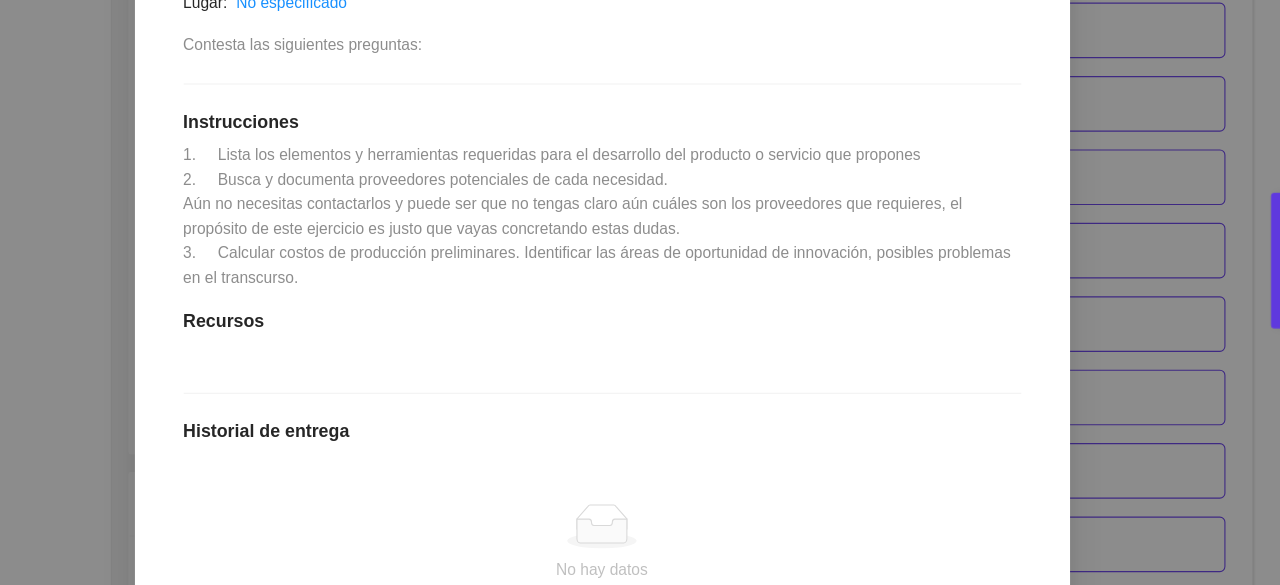 scroll, scrollTop: 384, scrollLeft: 0, axis: vertical 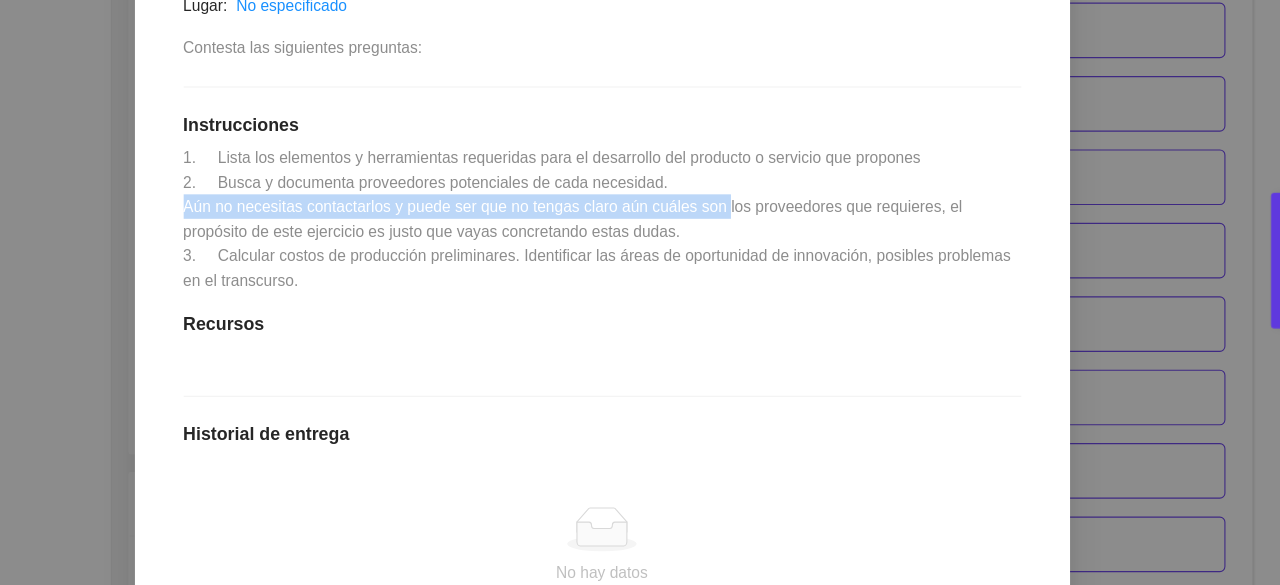 drag, startPoint x: 256, startPoint y: 238, endPoint x: 742, endPoint y: 245, distance: 486.0504 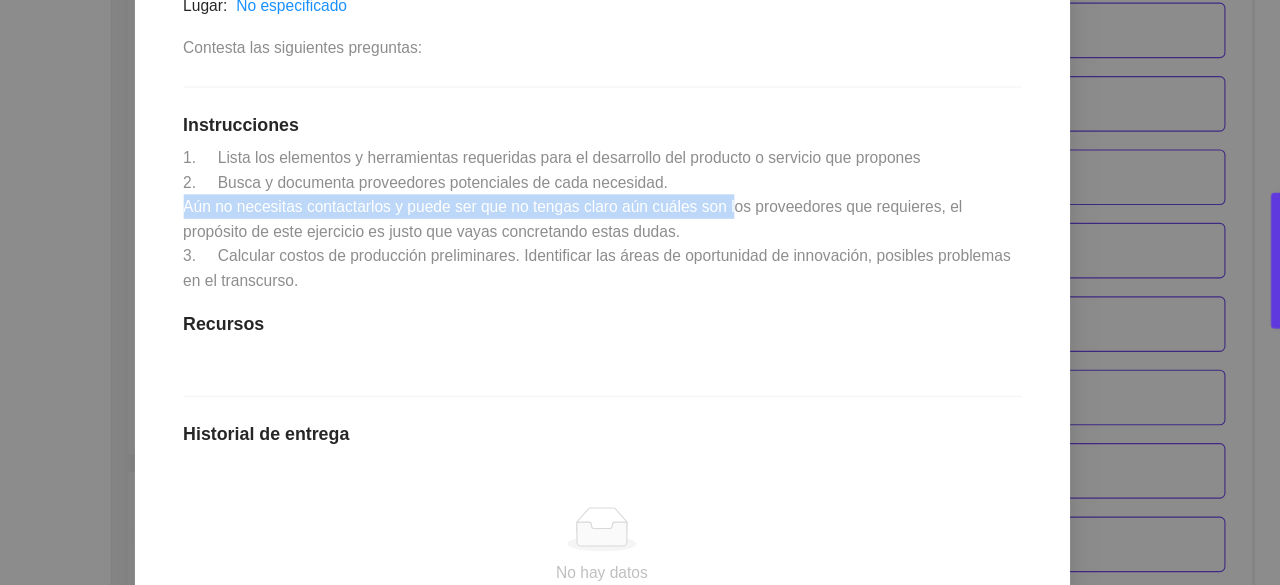 click on "1.	Lista los elementos y herramientas requeridas para el desarrollo del producto o servicio que propones
2.	Busca y documenta proveedores potenciales de cada necesidad.
Aún no necesitas contactarlos y puede ser que no tengas claro aún cuáles son los proveedores que requieres, el propósito de este ejercicio es justo que vayas concretando estas dudas.
3.	Calcular costos de producción preliminares. Identificar las áreas de oportunidad de innovación, posibles problemas en el transcurso." at bounding box center (638, 255) 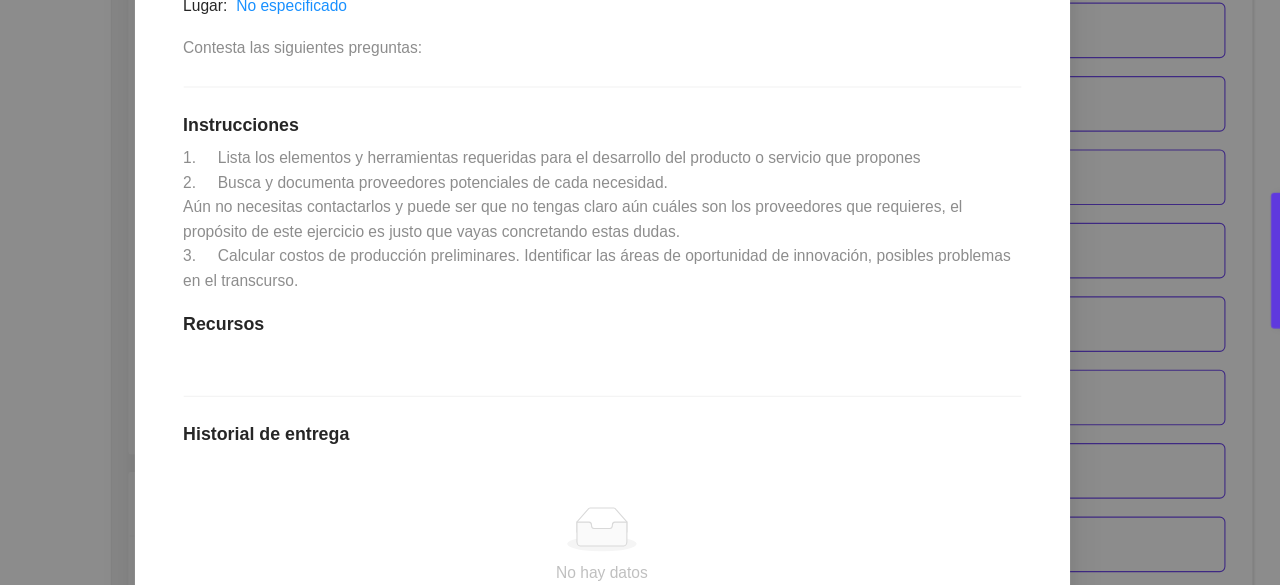 click on "1.	Lista los elementos y herramientas requeridas para el desarrollo del producto o servicio que propones
2.	Busca y documenta proveedores potenciales de cada necesidad.
Aún no necesitas contactarlos y puede ser que no tengas claro aún cuáles son los proveedores que requieres, el propósito de este ejercicio es justo que vayas concretando estas dudas.
3.	Calcular costos de producción preliminares. Identificar las áreas de oportunidad de innovación, posibles problemas en el transcurso." at bounding box center (638, 255) 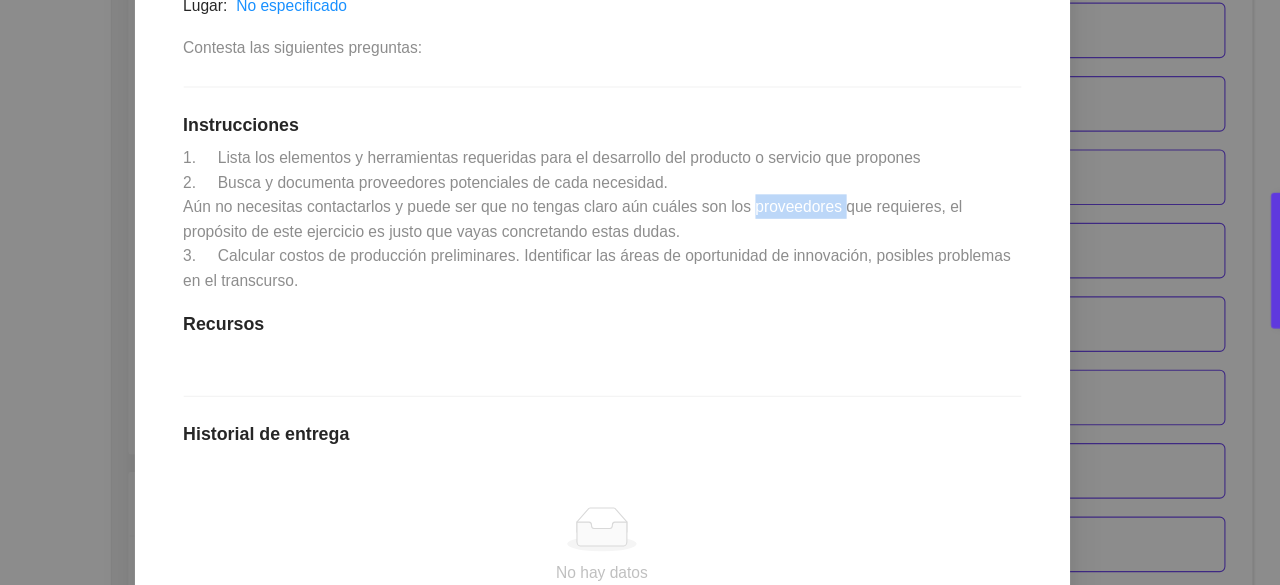 click on "1.	Lista los elementos y herramientas requeridas para el desarrollo del producto o servicio que propones
2.	Busca y documenta proveedores potenciales de cada necesidad.
Aún no necesitas contactarlos y puede ser que no tengas claro aún cuáles son los proveedores que requieres, el propósito de este ejercicio es justo que vayas concretando estas dudas.
3.	Calcular costos de producción preliminares. Identificar las áreas de oportunidad de innovación, posibles problemas en el transcurso." at bounding box center [638, 255] 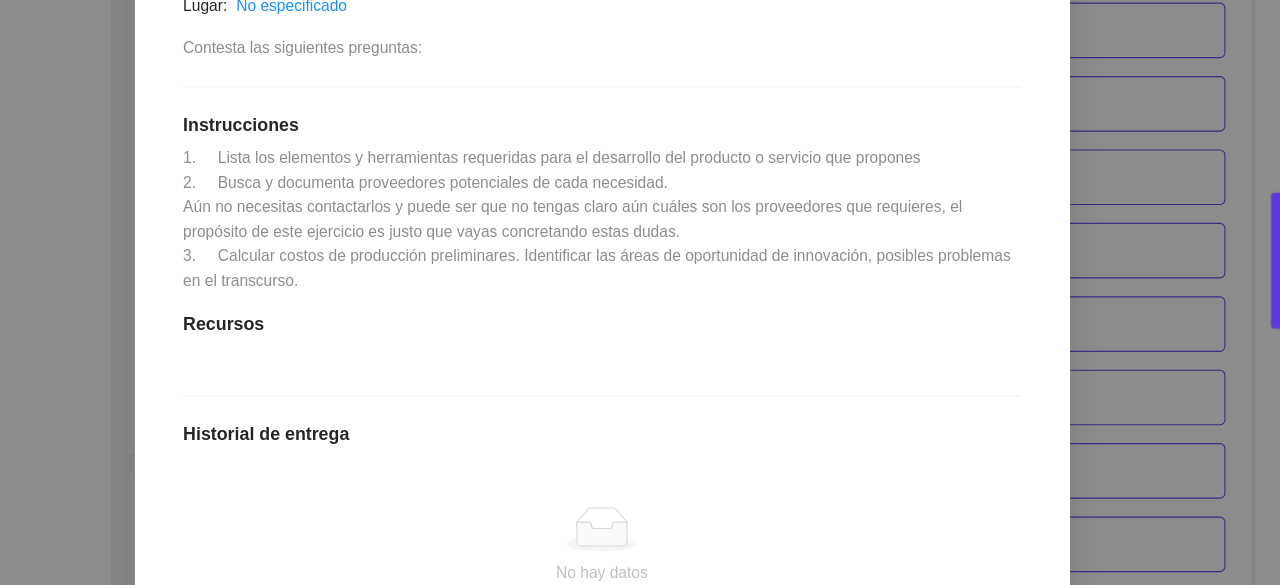 click on "1.	Lista los elementos y herramientas requeridas para el desarrollo del producto o servicio que propones
2.	Busca y documenta proveedores potenciales de cada necesidad.
Aún no necesitas contactarlos y puede ser que no tengas claro aún cuáles son los proveedores que requieres, el propósito de este ejercicio es justo que vayas concretando estas dudas.
3.	Calcular costos de producción preliminares. Identificar las áreas de oportunidad de innovación, posibles problemas en el transcurso." at bounding box center [638, 255] 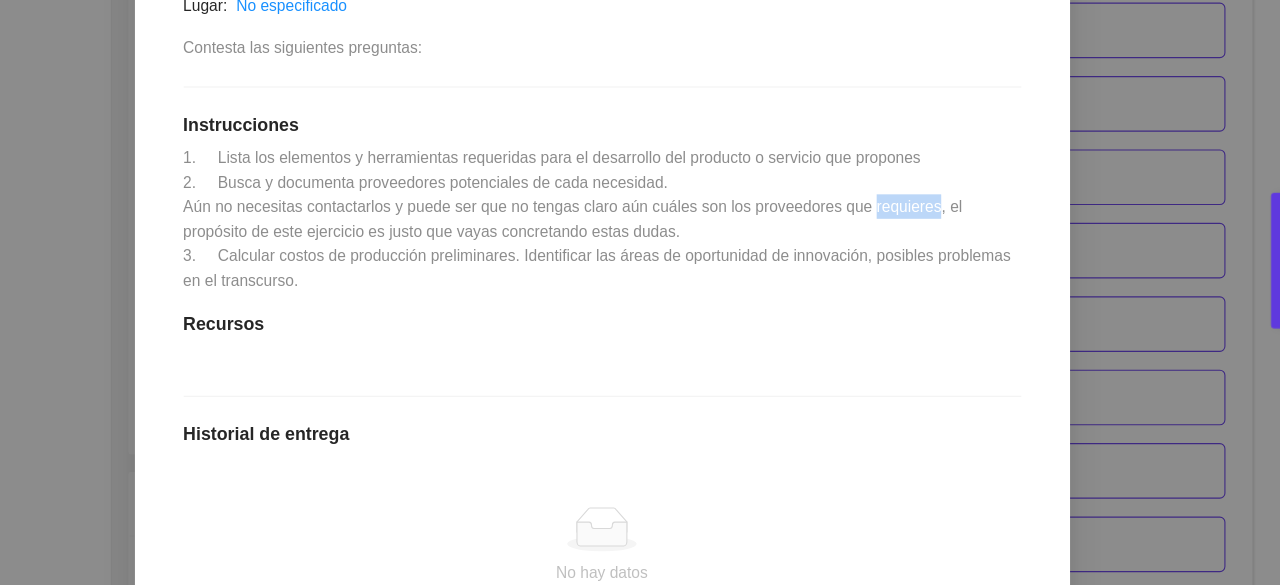 click on "1.	Lista los elementos y herramientas requeridas para el desarrollo del producto o servicio que propones
2.	Busca y documenta proveedores potenciales de cada necesidad.
Aún no necesitas contactarlos y puede ser que no tengas claro aún cuáles son los proveedores que requieres, el propósito de este ejercicio es justo que vayas concretando estas dudas.
3.	Calcular costos de producción preliminares. Identificar las áreas de oportunidad de innovación, posibles problemas en el transcurso." at bounding box center (638, 255) 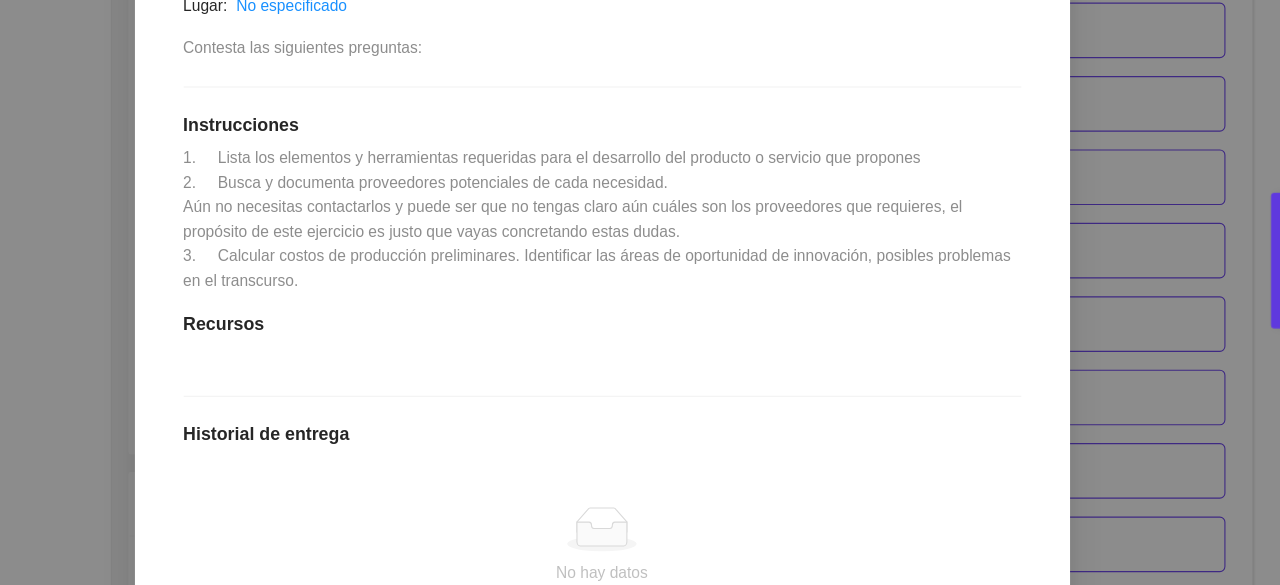 click on "1.	Lista los elementos y herramientas requeridas para el desarrollo del producto o servicio que propones
2.	Busca y documenta proveedores potenciales de cada necesidad.
Aún no necesitas contactarlos y puede ser que no tengas claro aún cuáles son los proveedores que requieres, el propósito de este ejercicio es justo que vayas concretando estas dudas.
3.	Calcular costos de producción preliminares. Identificar las áreas de oportunidad de innovación, posibles problemas en el transcurso." at bounding box center [638, 255] 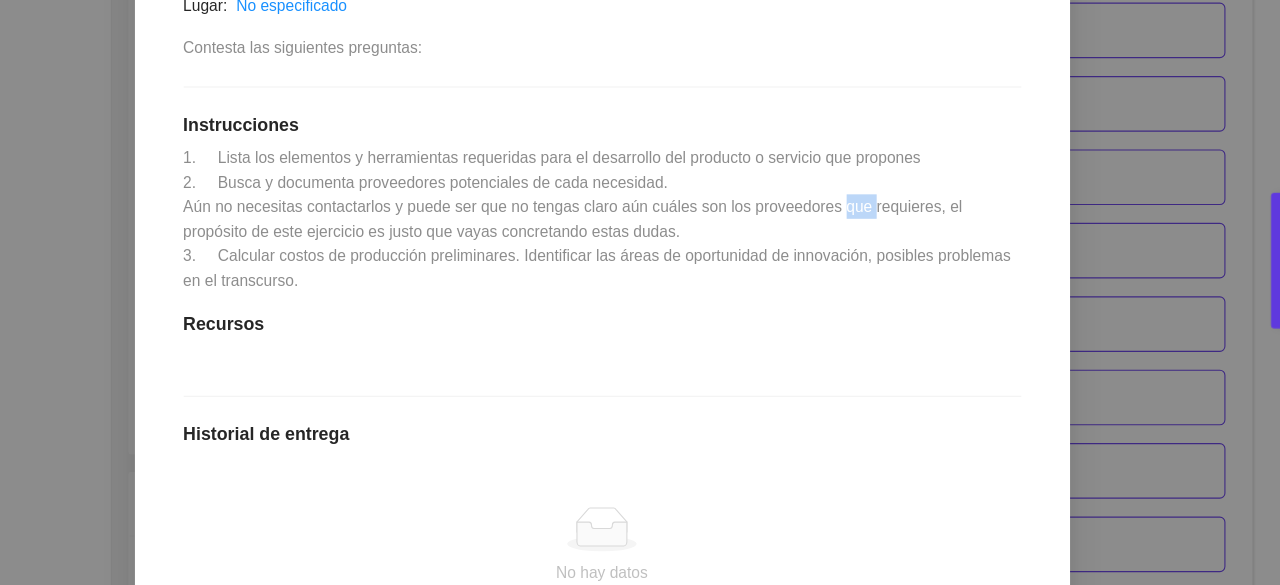 click on "1.	Lista los elementos y herramientas requeridas para el desarrollo del producto o servicio que propones
2.	Busca y documenta proveedores potenciales de cada necesidad.
Aún no necesitas contactarlos y puede ser que no tengas claro aún cuáles son los proveedores que requieres, el propósito de este ejercicio es justo que vayas concretando estas dudas.
3.	Calcular costos de producción preliminares. Identificar las áreas de oportunidad de innovación, posibles problemas en el transcurso." at bounding box center (638, 255) 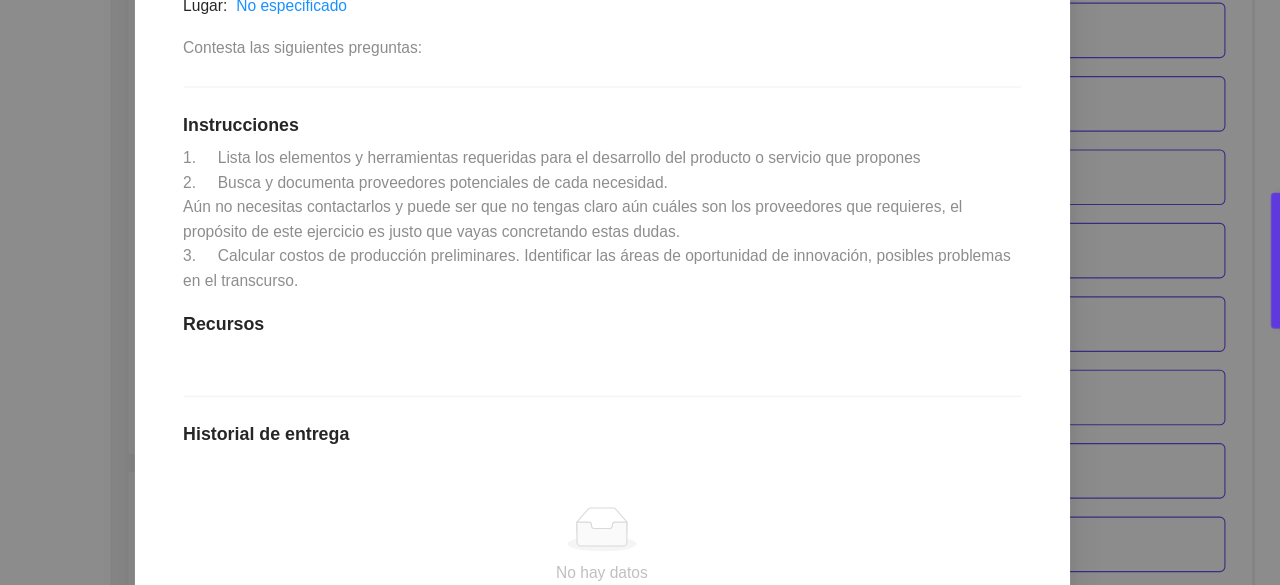 click on "1.	Lista los elementos y herramientas requeridas para el desarrollo del producto o servicio que propones
2.	Busca y documenta proveedores potenciales de cada necesidad.
Aún no necesitas contactarlos y puede ser que no tengas claro aún cuáles son los proveedores que requieres, el propósito de este ejercicio es justo que vayas concretando estas dudas.
3.	Calcular costos de producción preliminares. Identificar las áreas de oportunidad de innovación, posibles problemas en el transcurso." at bounding box center (638, 255) 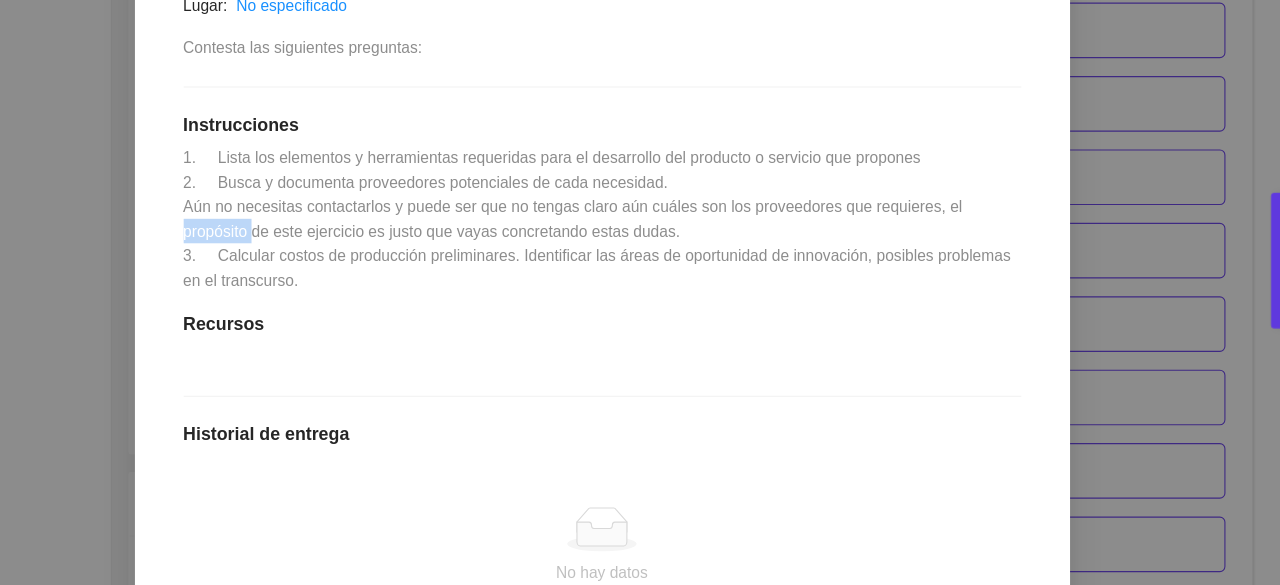 click on "1.	Lista los elementos y herramientas requeridas para el desarrollo del producto o servicio que propones
2.	Busca y documenta proveedores potenciales de cada necesidad.
Aún no necesitas contactarlos y puede ser que no tengas claro aún cuáles son los proveedores que requieres, el propósito de este ejercicio es justo que vayas concretando estas dudas.
3.	Calcular costos de producción preliminares. Identificar las áreas de oportunidad de innovación, posibles problemas en el transcurso." at bounding box center [638, 255] 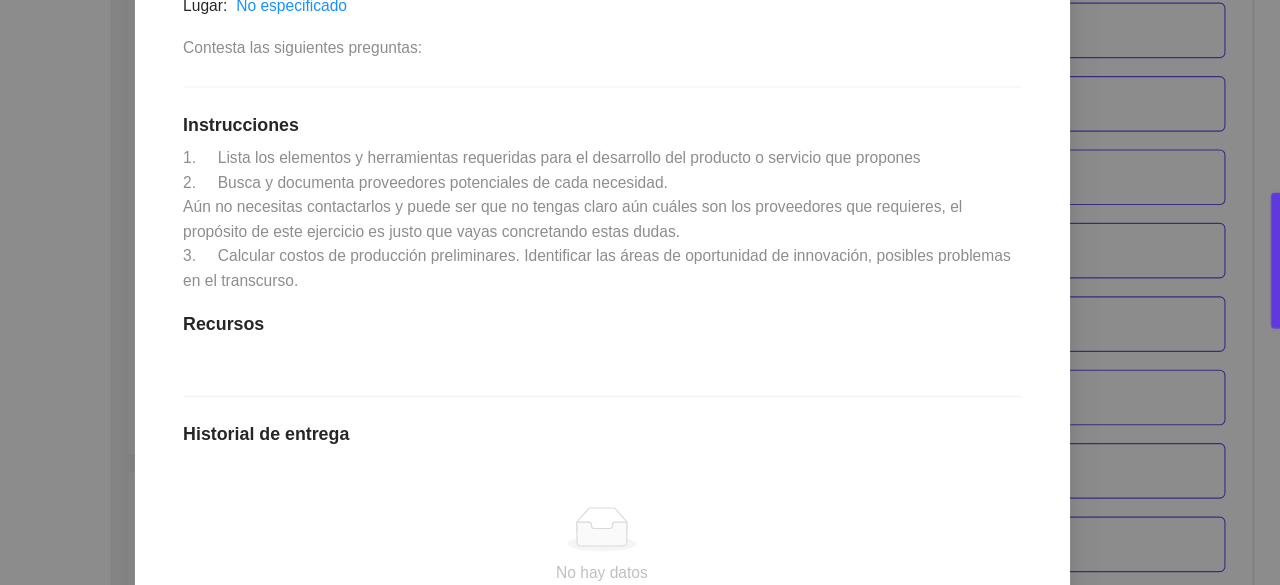 click on "1.	Lista los elementos y herramientas requeridas para el desarrollo del producto o servicio que propones
2.	Busca y documenta proveedores potenciales de cada necesidad.
Aún no necesitas contactarlos y puede ser que no tengas claro aún cuáles son los proveedores que requieres, el propósito de este ejercicio es justo que vayas concretando estas dudas.
3.	Calcular costos de producción preliminares. Identificar las áreas de oportunidad de innovación, posibles problemas en el transcurso." at bounding box center (638, 255) 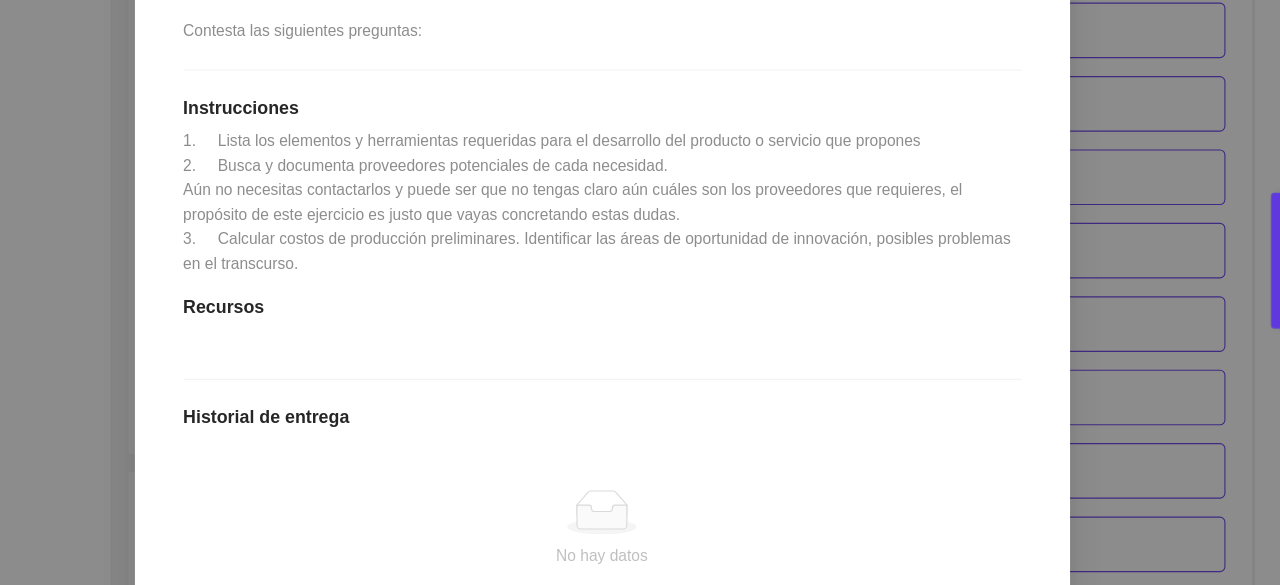 scroll, scrollTop: 396, scrollLeft: 0, axis: vertical 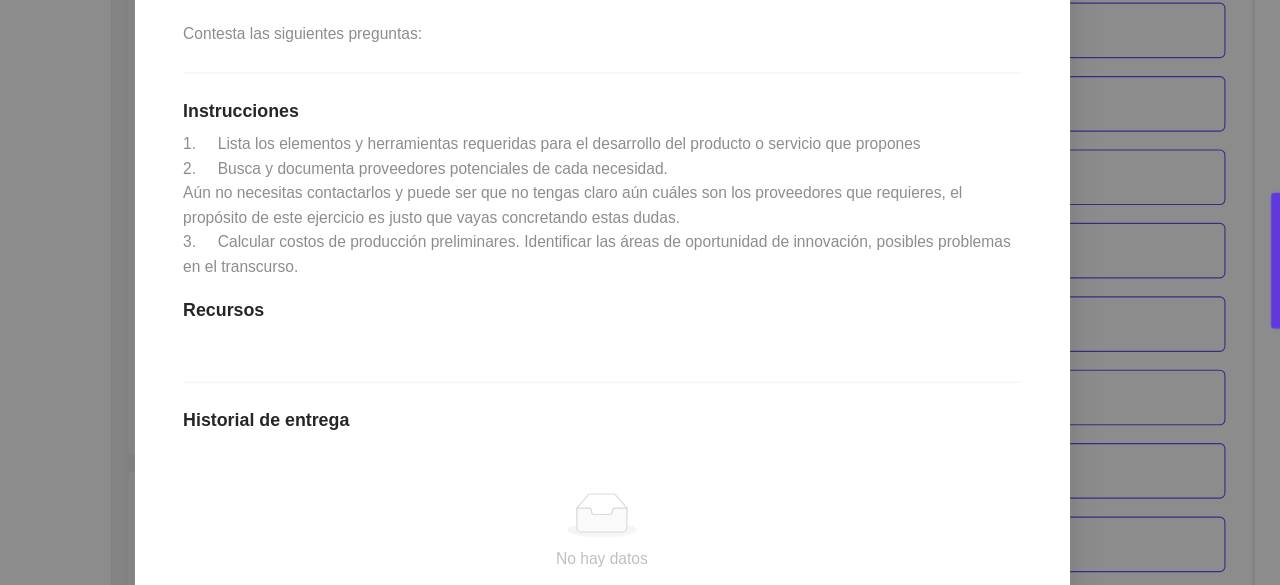 click on "1.	Lista los elementos y herramientas requeridas para el desarrollo del producto o servicio que propones
2.	Busca y documenta proveedores potenciales de cada necesidad.
Aún no necesitas contactarlos y puede ser que no tengas claro aún cuáles son los proveedores que requieres, el propósito de este ejercicio es justo que vayas concretando estas dudas.
3.	Calcular costos de producción preliminares. Identificar las áreas de oportunidad de innovación, posibles problemas en el transcurso." at bounding box center (638, 243) 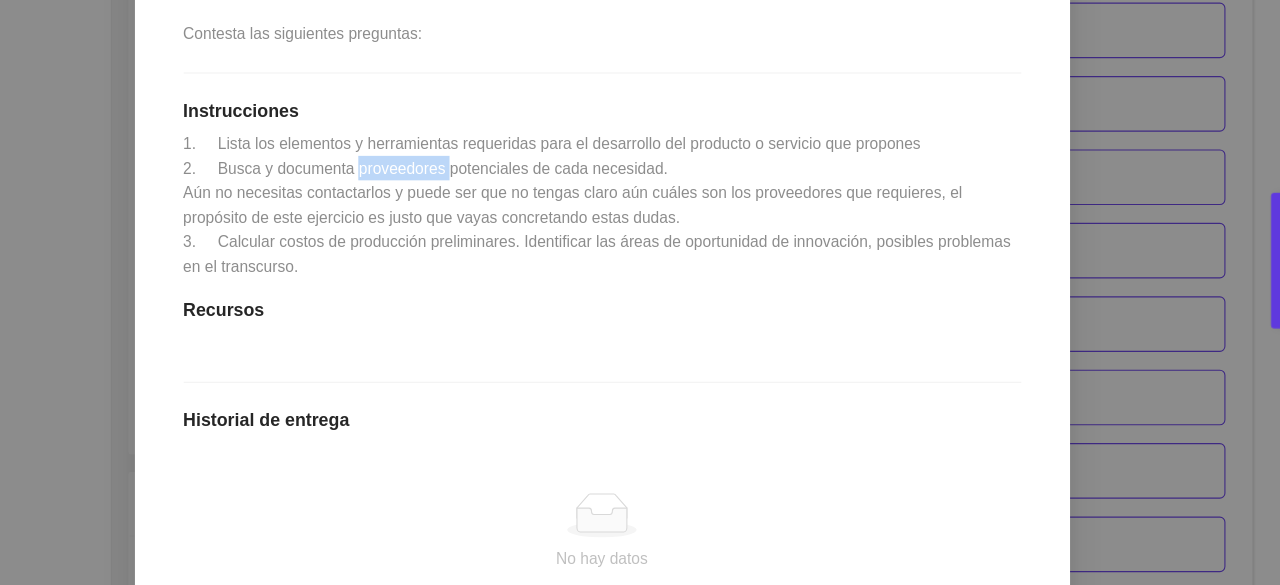 click on "1.	Lista los elementos y herramientas requeridas para el desarrollo del producto o servicio que propones
2.	Busca y documenta proveedores potenciales de cada necesidad.
Aún no necesitas contactarlos y puede ser que no tengas claro aún cuáles son los proveedores que requieres, el propósito de este ejercicio es justo que vayas concretando estas dudas.
3.	Calcular costos de producción preliminares. Identificar las áreas de oportunidad de innovación, posibles problemas en el transcurso." at bounding box center [638, 243] 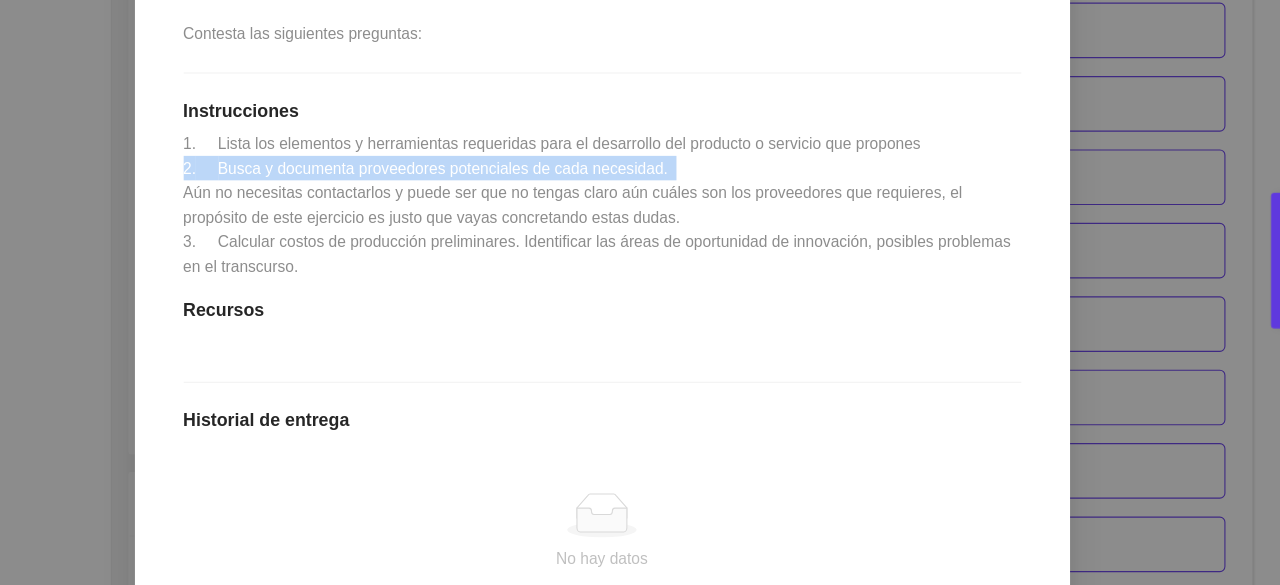 click on "1.	Lista los elementos y herramientas requeridas para el desarrollo del producto o servicio que propones
2.	Busca y documenta proveedores potenciales de cada necesidad.
Aún no necesitas contactarlos y puede ser que no tengas claro aún cuáles son los proveedores que requieres, el propósito de este ejercicio es justo que vayas concretando estas dudas.
3.	Calcular costos de producción preliminares. Identificar las áreas de oportunidad de innovación, posibles problemas en el transcurso." at bounding box center [638, 243] 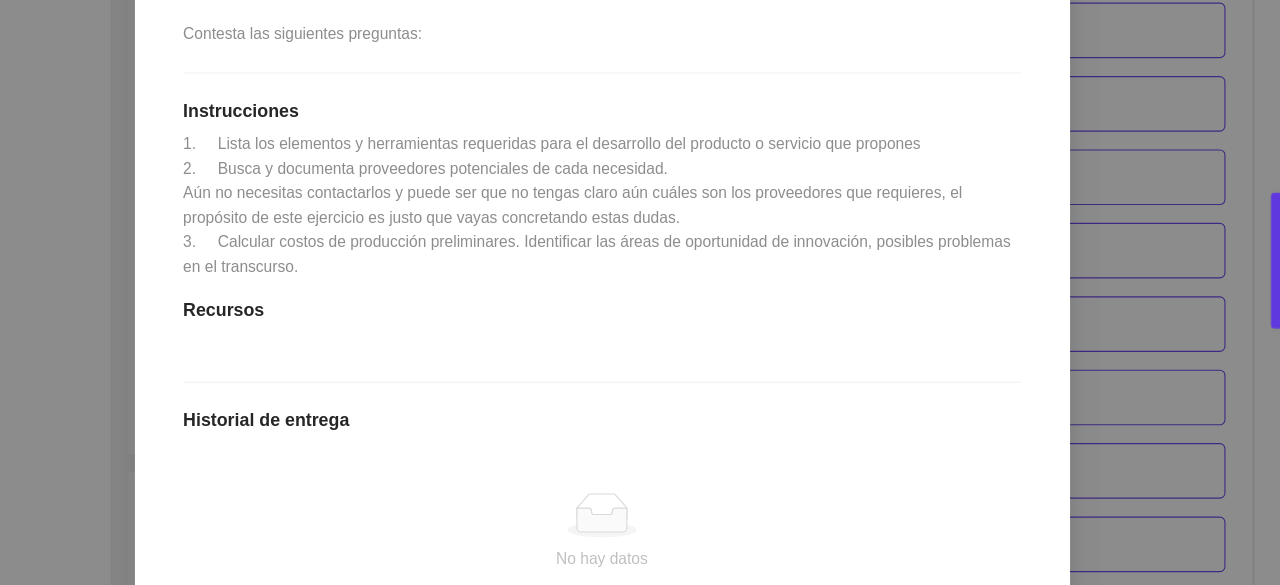 click on "1.	Lista los elementos y herramientas requeridas para el desarrollo del producto o servicio que propones
2.	Busca y documenta proveedores potenciales de cada necesidad.
Aún no necesitas contactarlos y puede ser que no tengas claro aún cuáles son los proveedores que requieres, el propósito de este ejercicio es justo que vayas concretando estas dudas.
3.	Calcular costos de producción preliminares. Identificar las áreas de oportunidad de innovación, posibles problemas en el transcurso." at bounding box center [638, 243] 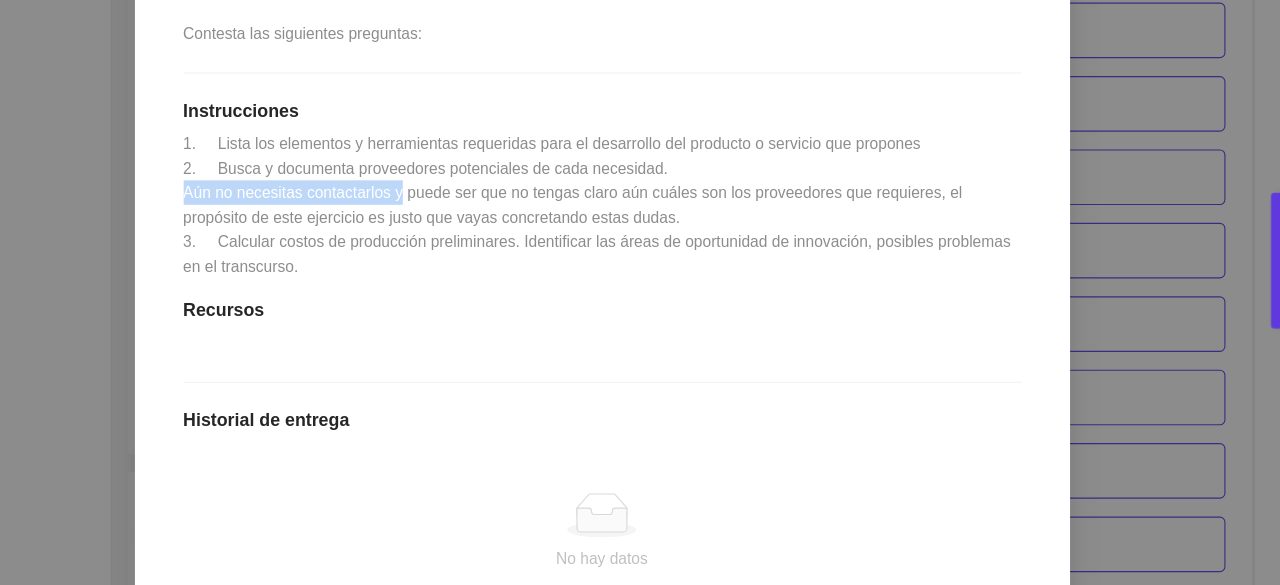 drag, startPoint x: 256, startPoint y: 236, endPoint x: 448, endPoint y: 227, distance: 192.21082 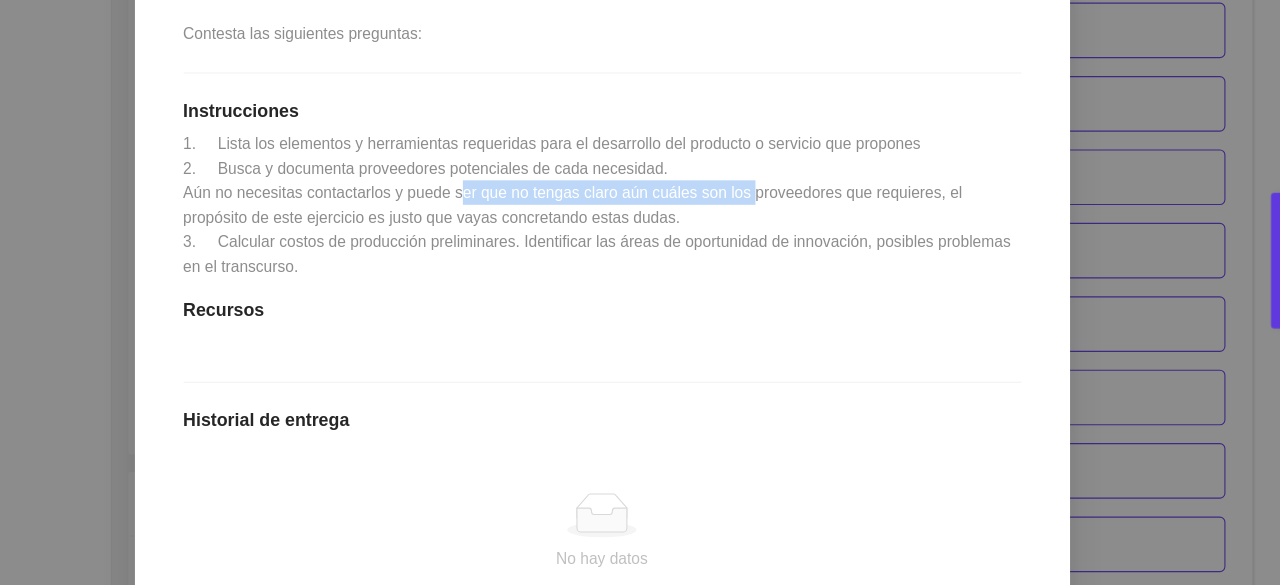 drag, startPoint x: 501, startPoint y: 232, endPoint x: 765, endPoint y: 224, distance: 264.1212 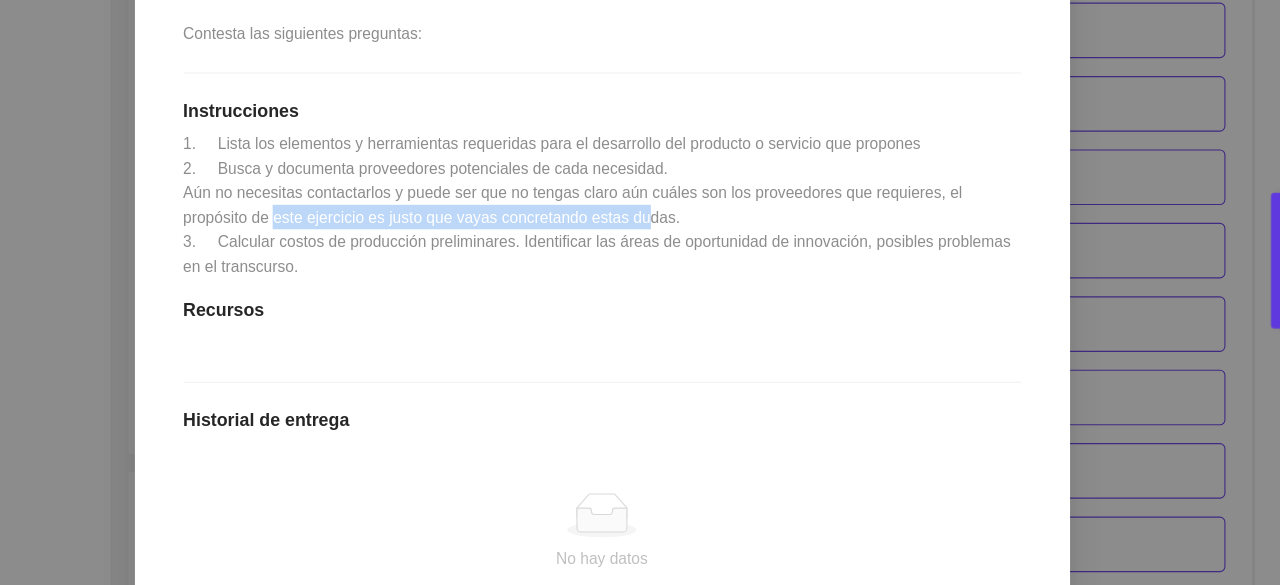 drag, startPoint x: 276, startPoint y: 249, endPoint x: 611, endPoint y: 256, distance: 335.07312 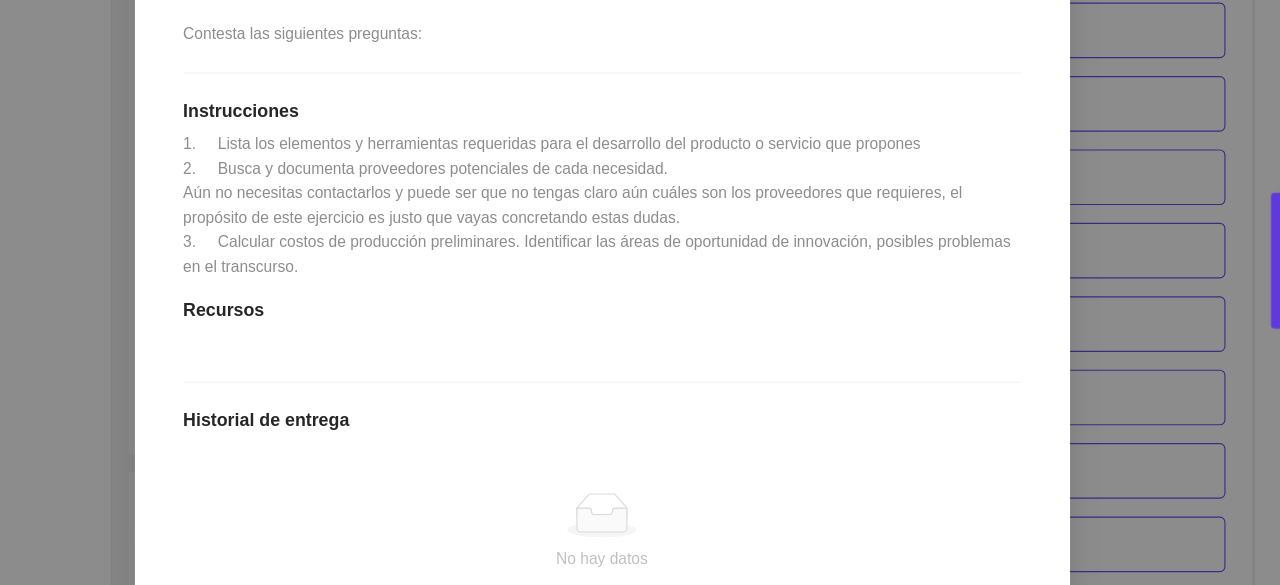 click on "1.5 Actividad: Sé realista: ¿qué recursos necesitas? Actividad Lugar: No especificado Contesta las siguientes preguntas: Instrucciones 1.	Lista los elementos y herramientas requeridas para el desarrollo del producto o servicio que propones
2.	Busca y documenta proveedores potenciales de cada necesidad.
Aún no necesitas contactarlos y puede ser que no tengas claro aún cuáles son los proveedores que requieres, el propósito de este ejercicio es justo que vayas concretando estas dudas.
3.	Calcular costos de producción preliminares. Identificar las áreas de oportunidad de innovación, posibles problemas en el transcurso.
Recursos Historial de entrega No hay datos Comentarios Enviar comentarios" at bounding box center [640, 357] 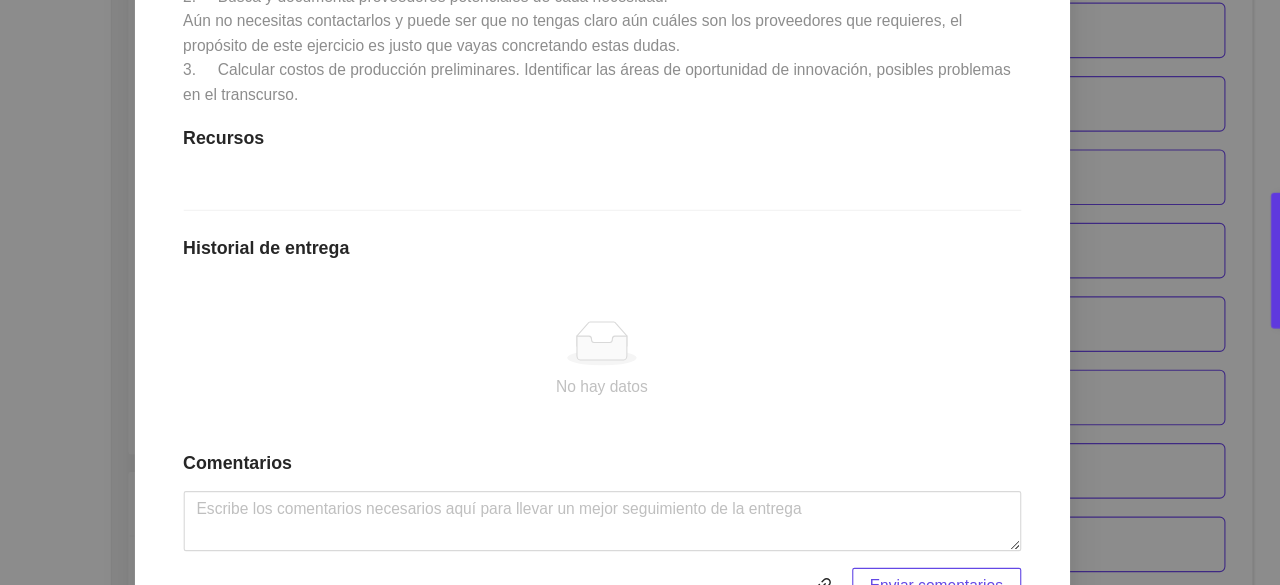 scroll, scrollTop: 549, scrollLeft: 0, axis: vertical 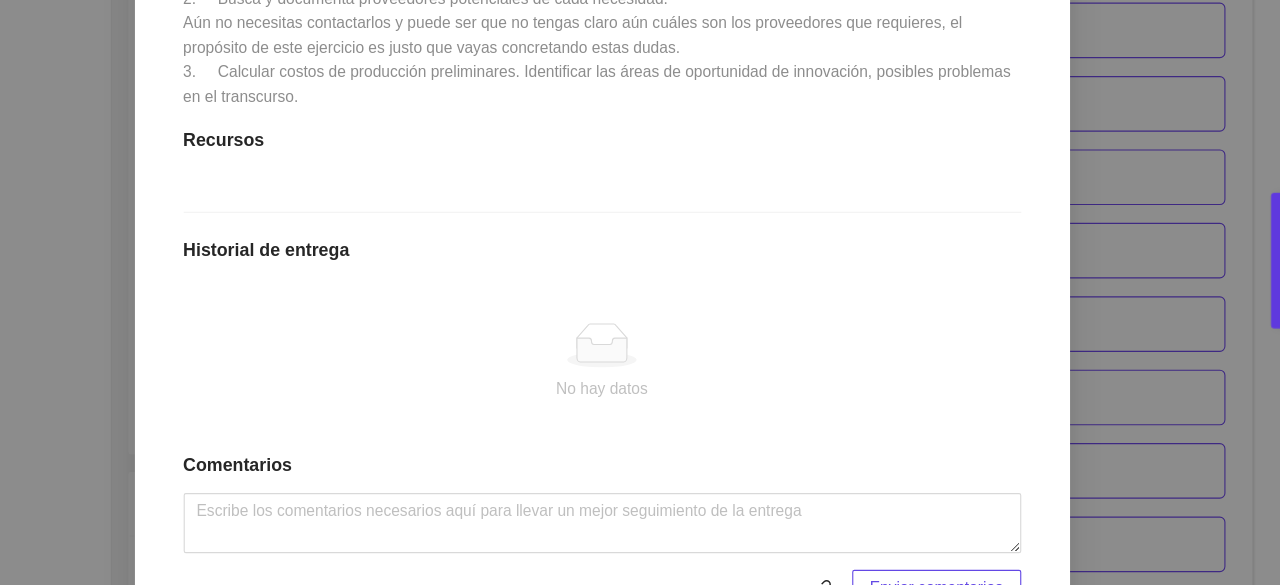click on "1.5 Actividad: Sé realista: ¿qué recursos necesitas? Actividad Lugar: No especificado Contesta las siguientes preguntas: Instrucciones 1.	Lista los elementos y herramientas requeridas para el desarrollo del producto o servicio que propones
2.	Busca y documenta proveedores potenciales de cada necesidad.
Aún no necesitas contactarlos y puede ser que no tengas claro aún cuáles son los proveedores que requieres, el propósito de este ejercicio es justo que vayas concretando estas dudas.
3.	Calcular costos de producción preliminares. Identificar las áreas de oportunidad de innovación, posibles problemas en el transcurso.
Recursos Historial de entrega No hay datos Comentarios Enviar comentarios" at bounding box center [640, 204] 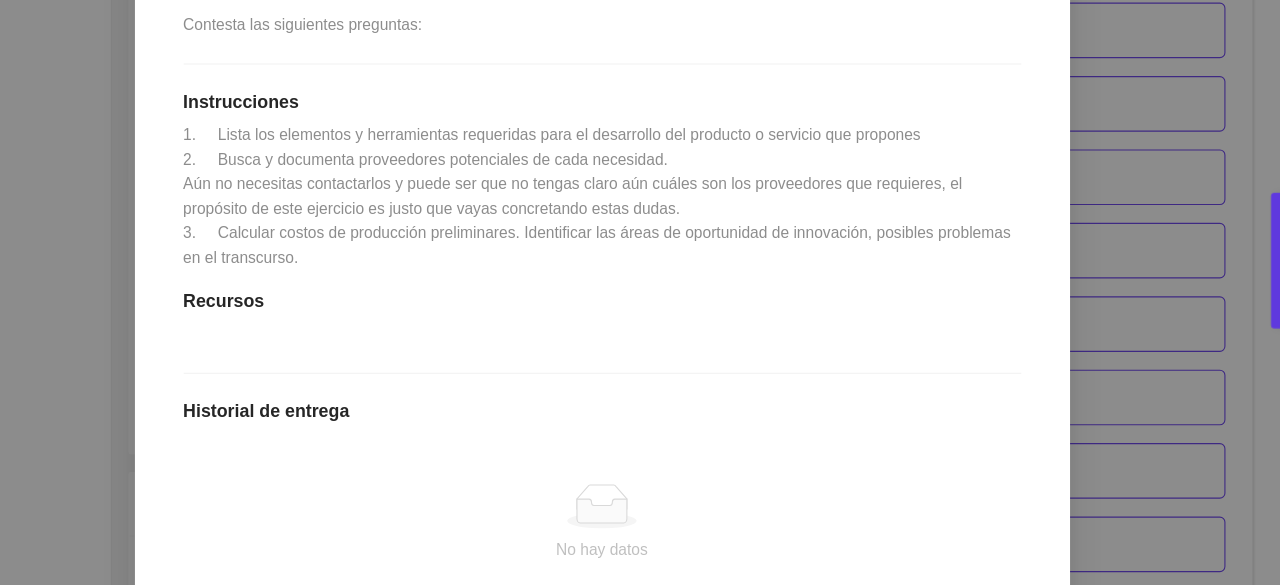 drag, startPoint x: 291, startPoint y: 265, endPoint x: 360, endPoint y: 263, distance: 69.02898 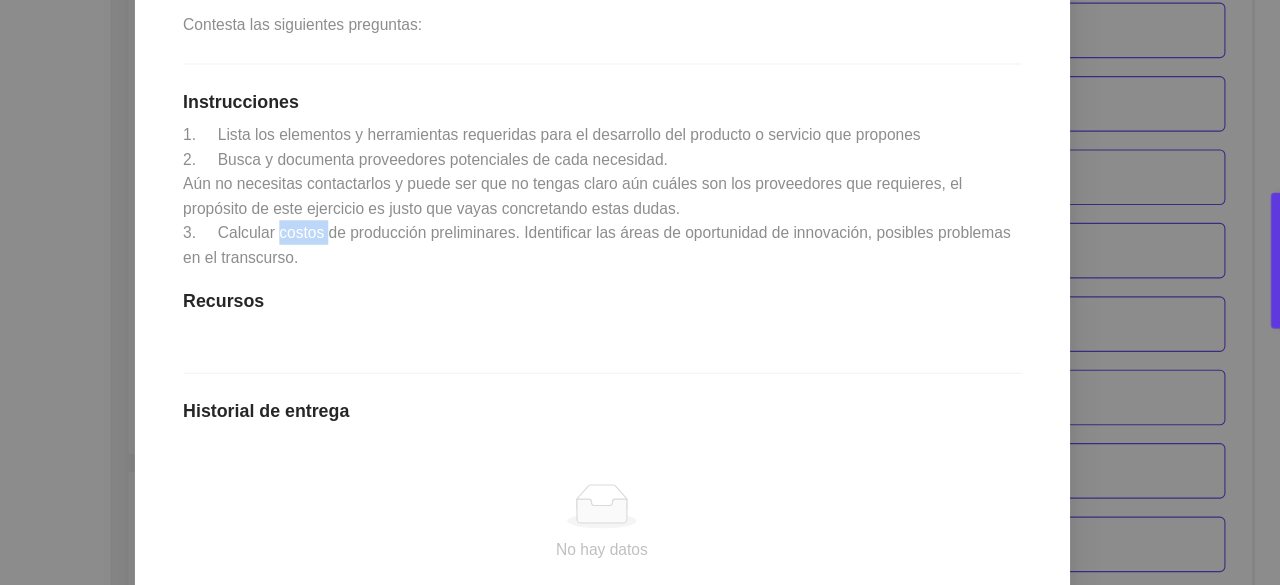 click on "1.	Lista los elementos y herramientas requeridas para el desarrollo del producto o servicio que propones
2.	Busca y documenta proveedores potenciales de cada necesidad.
Aún no necesitas contactarlos y puede ser que no tengas claro aún cuáles son los proveedores que requieres, el propósito de este ejercicio es justo que vayas concretando estas dudas.
3.	Calcular costos de producción preliminares. Identificar las áreas de oportunidad de innovación, posibles problemas en el transcurso." at bounding box center (638, 235) 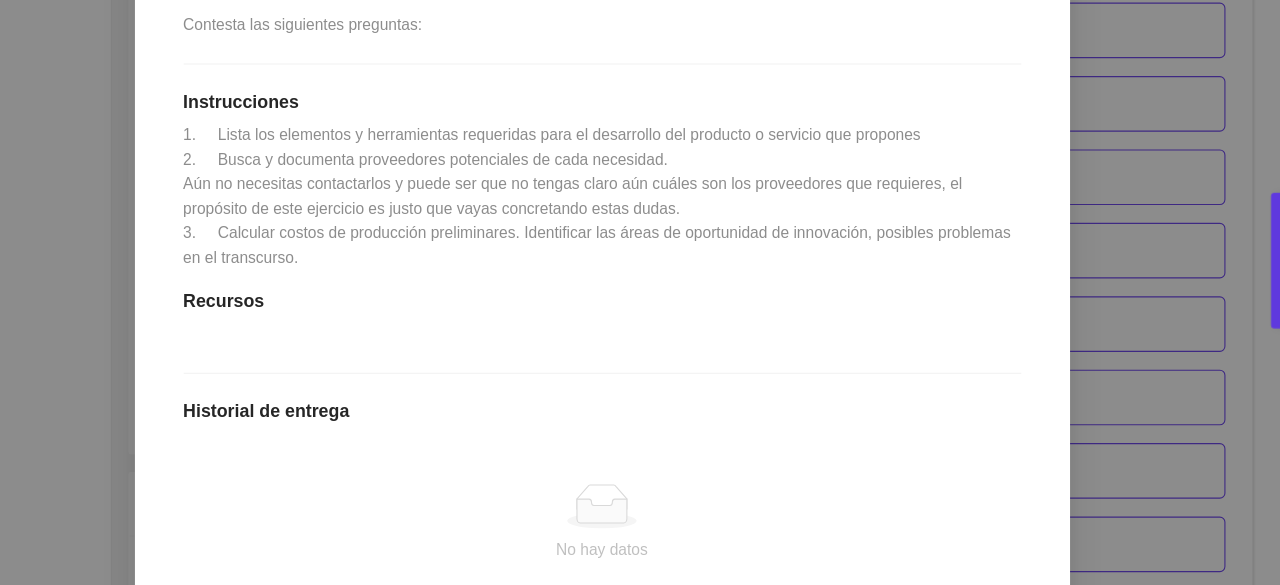 click on "1.	Lista los elementos y herramientas requeridas para el desarrollo del producto o servicio que propones
2.	Busca y documenta proveedores potenciales de cada necesidad.
Aún no necesitas contactarlos y puede ser que no tengas claro aún cuáles son los proveedores que requieres, el propósito de este ejercicio es justo que vayas concretando estas dudas.
3.	Calcular costos de producción preliminares. Identificar las áreas de oportunidad de innovación, posibles problemas en el transcurso." at bounding box center (638, 235) 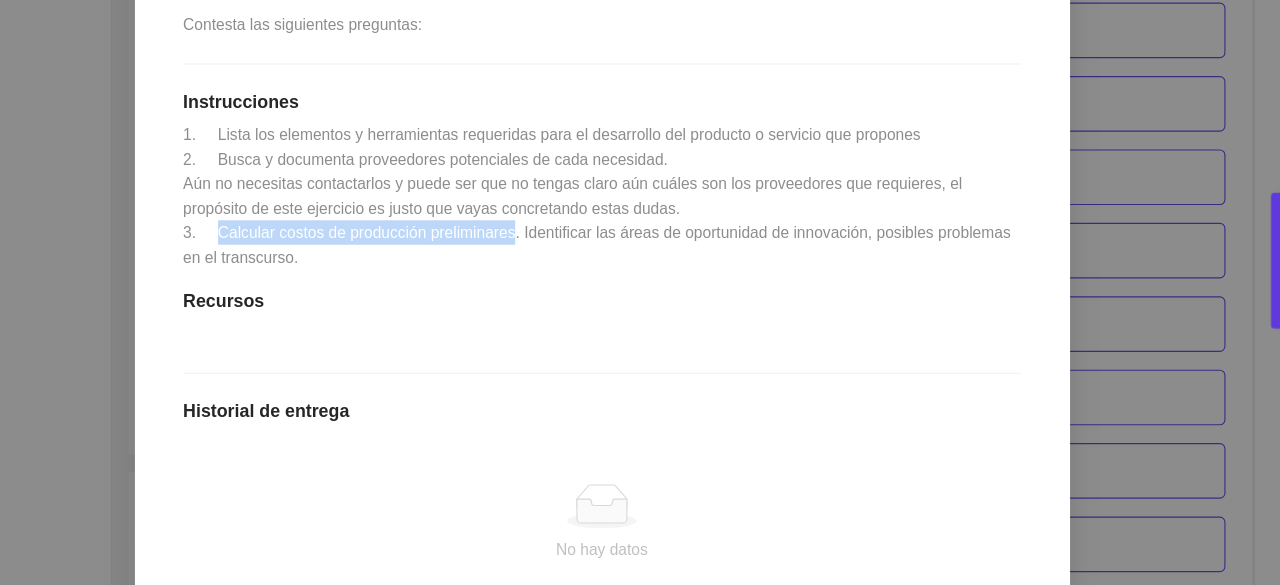 drag, startPoint x: 298, startPoint y: 264, endPoint x: 546, endPoint y: 269, distance: 248.0504 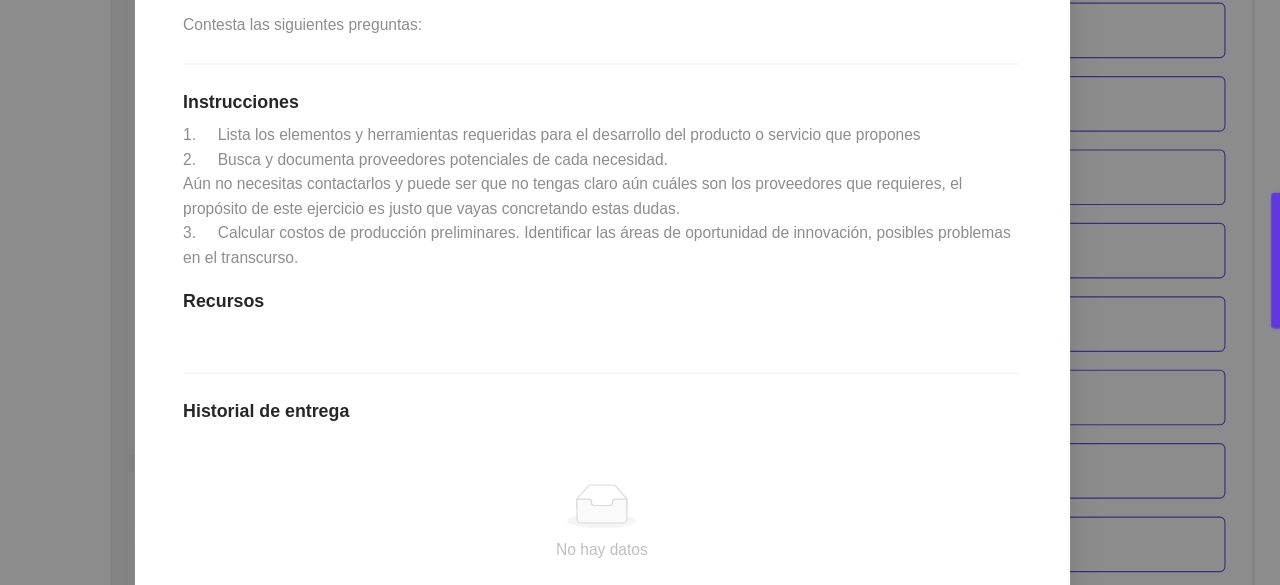 click on "1.	Lista los elementos y herramientas requeridas para el desarrollo del producto o servicio que propones
2.	Busca y documenta proveedores potenciales de cada necesidad.
Aún no necesitas contactarlos y puede ser que no tengas claro aún cuáles son los proveedores que requieres, el propósito de este ejercicio es justo que vayas concretando estas dudas.
3.	Calcular costos de producción preliminares. Identificar las áreas de oportunidad de innovación, posibles problemas en el transcurso." at bounding box center (638, 235) 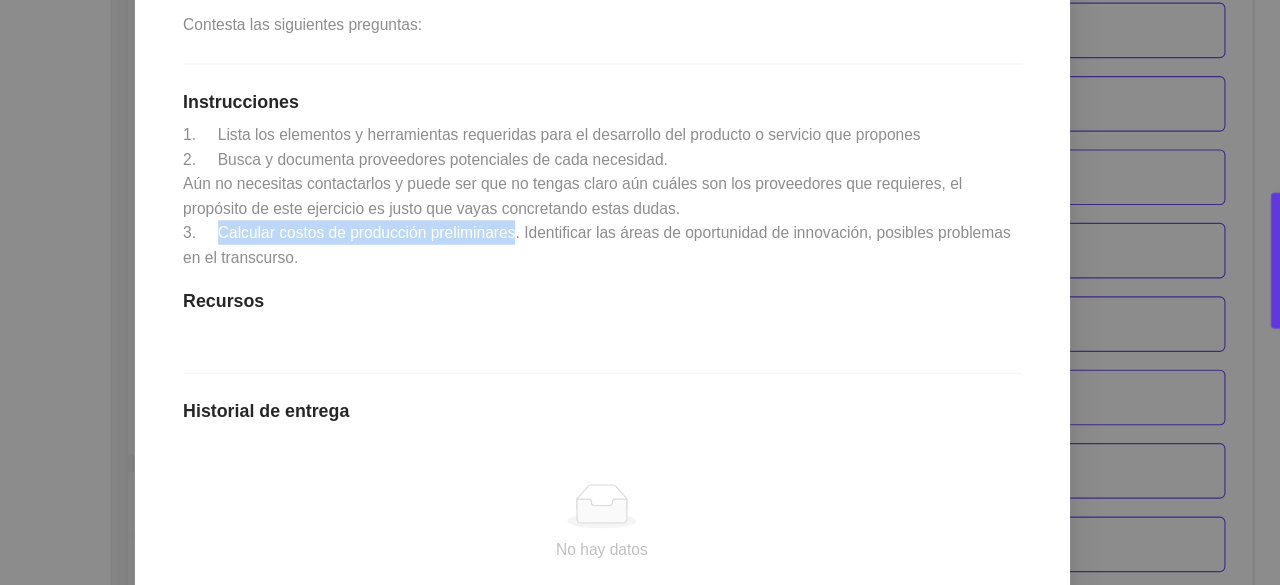 drag, startPoint x: 307, startPoint y: 275, endPoint x: 478, endPoint y: 274, distance: 171.00293 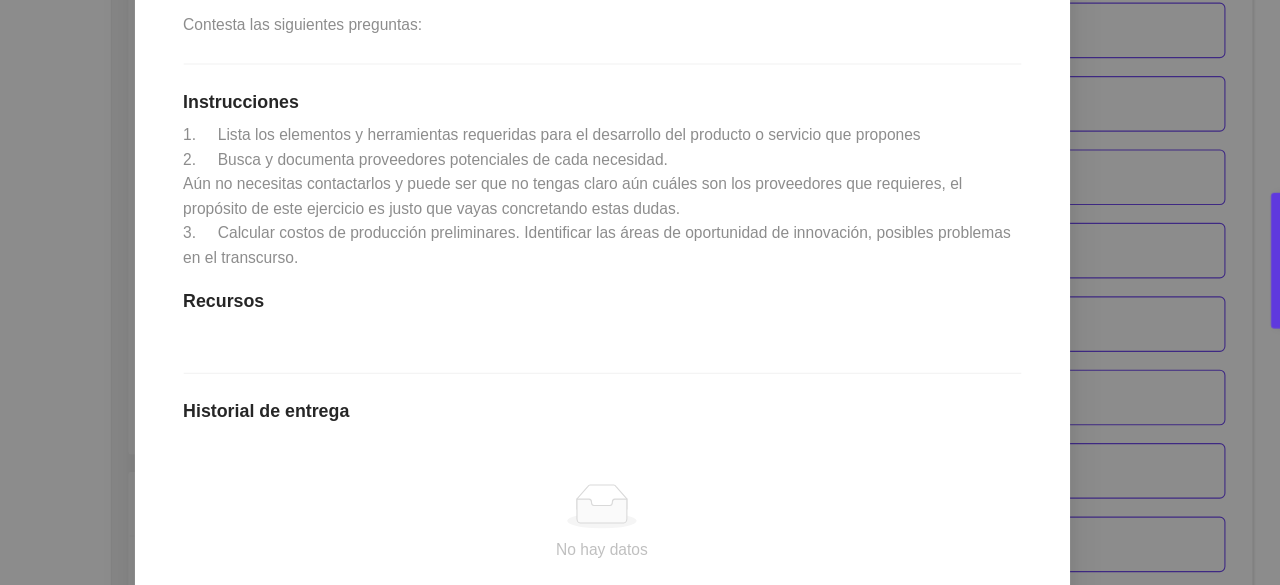 click on "1.	Lista los elementos y herramientas requeridas para el desarrollo del producto o servicio que propones
2.	Busca y documenta proveedores potenciales de cada necesidad.
Aún no necesitas contactarlos y puede ser que no tengas claro aún cuáles son los proveedores que requieres, el propósito de este ejercicio es justo que vayas concretando estas dudas.
3.	Calcular costos de producción preliminares. Identificar las áreas de oportunidad de innovación, posibles problemas en el transcurso." at bounding box center [638, 235] 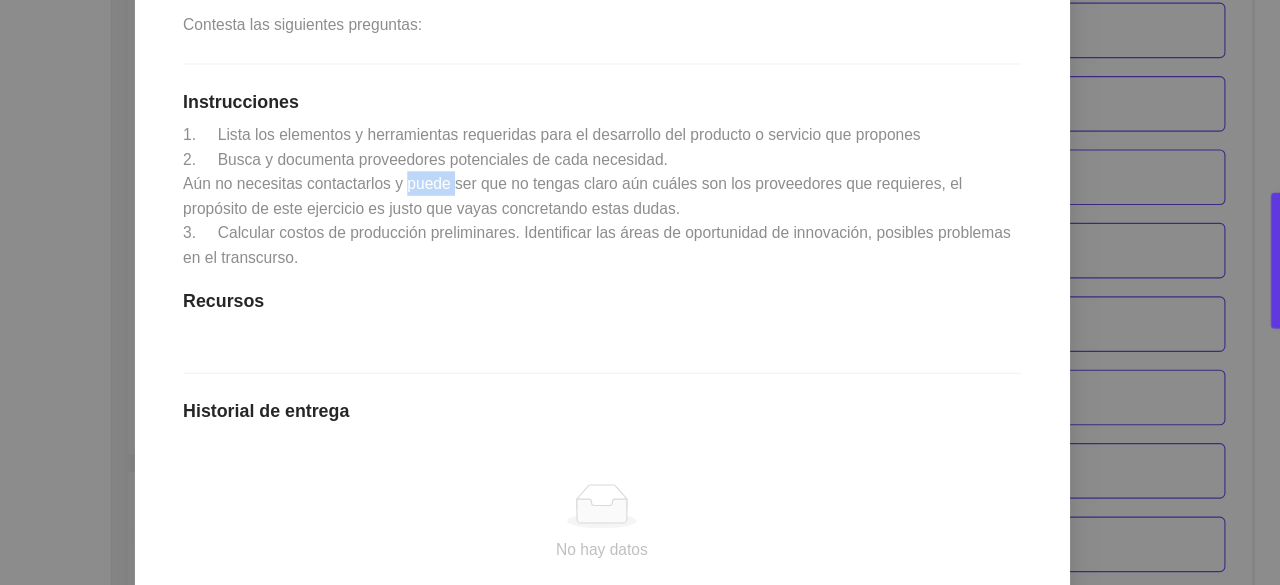 click on "1.	Lista los elementos y herramientas requeridas para el desarrollo del producto o servicio que propones
2.	Busca y documenta proveedores potenciales de cada necesidad.
Aún no necesitas contactarlos y puede ser que no tengas claro aún cuáles son los proveedores que requieres, el propósito de este ejercicio es justo que vayas concretando estas dudas.
3.	Calcular costos de producción preliminares. Identificar las áreas de oportunidad de innovación, posibles problemas en el transcurso." at bounding box center (638, 235) 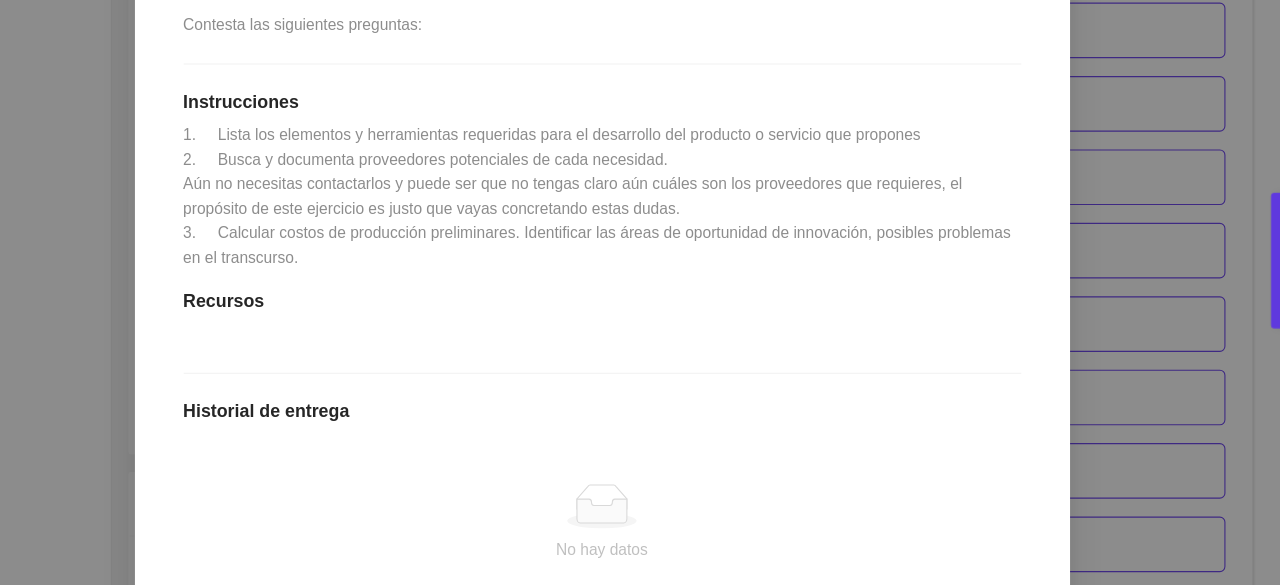 drag, startPoint x: 454, startPoint y: 216, endPoint x: 358, endPoint y: 109, distance: 143.75327 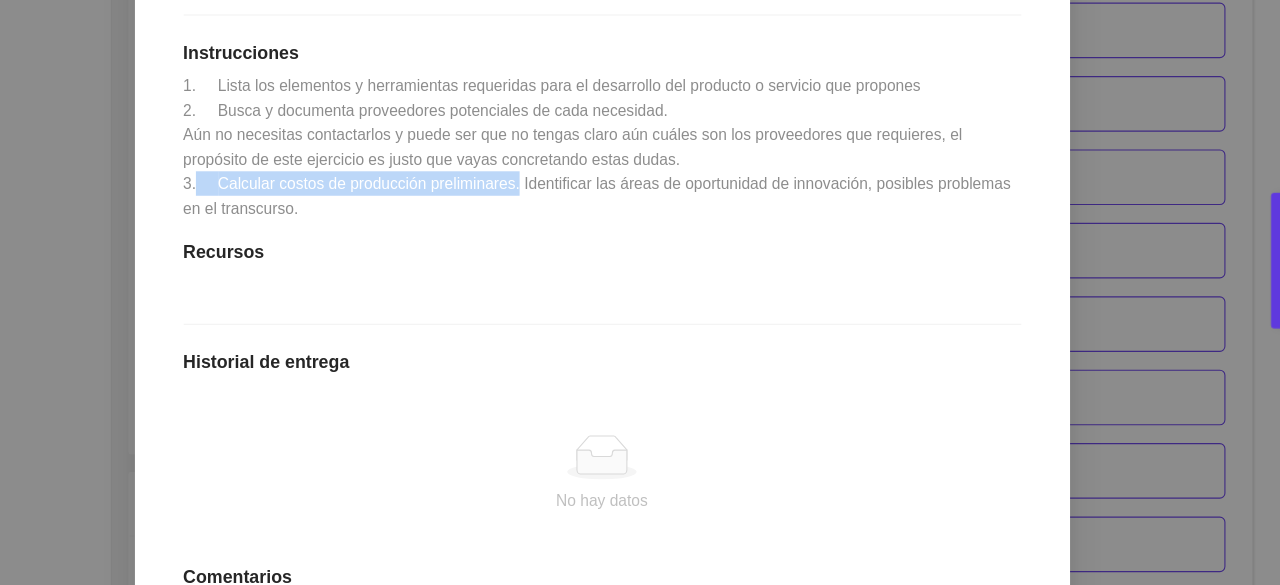drag, startPoint x: 554, startPoint y: 228, endPoint x: 269, endPoint y: 226, distance: 285.00702 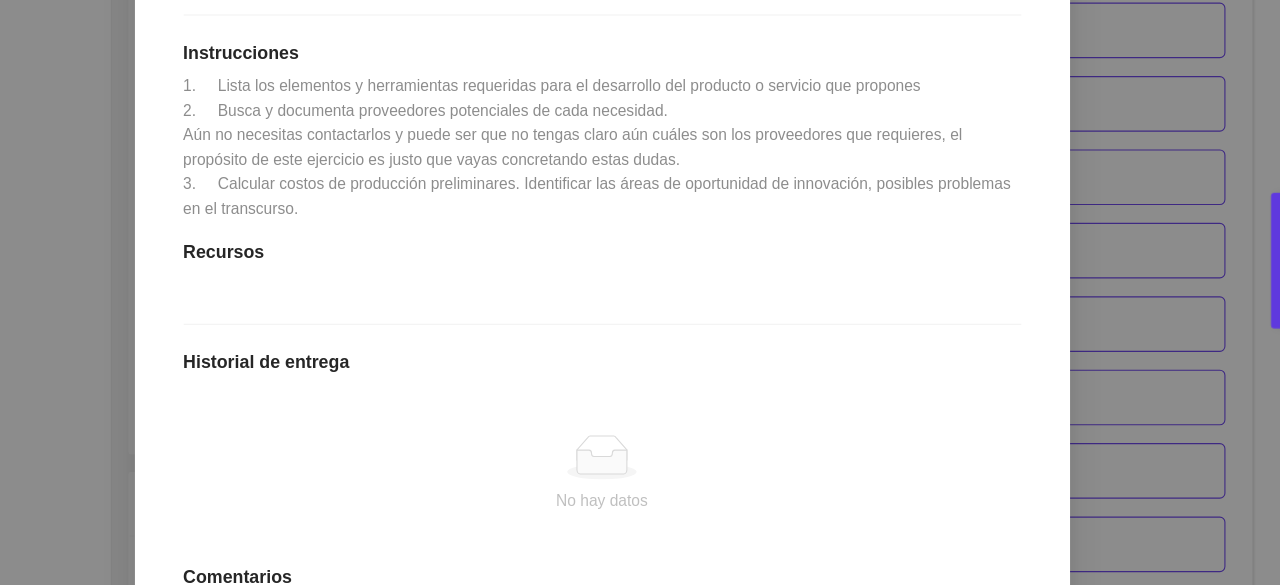 click on "1.	Lista los elementos y herramientas requeridas para el desarrollo del producto o servicio que propones
2.	Busca y documenta proveedores potenciales de cada necesidad.
Aún no necesitas contactarlos y puede ser que no tengas claro aún cuáles son los proveedores que requieres, el propósito de este ejercicio es justo que vayas concretando estas dudas.
3.	Calcular costos de producción preliminares. Identificar las áreas de oportunidad de innovación, posibles problemas en el transcurso." at bounding box center (638, 191) 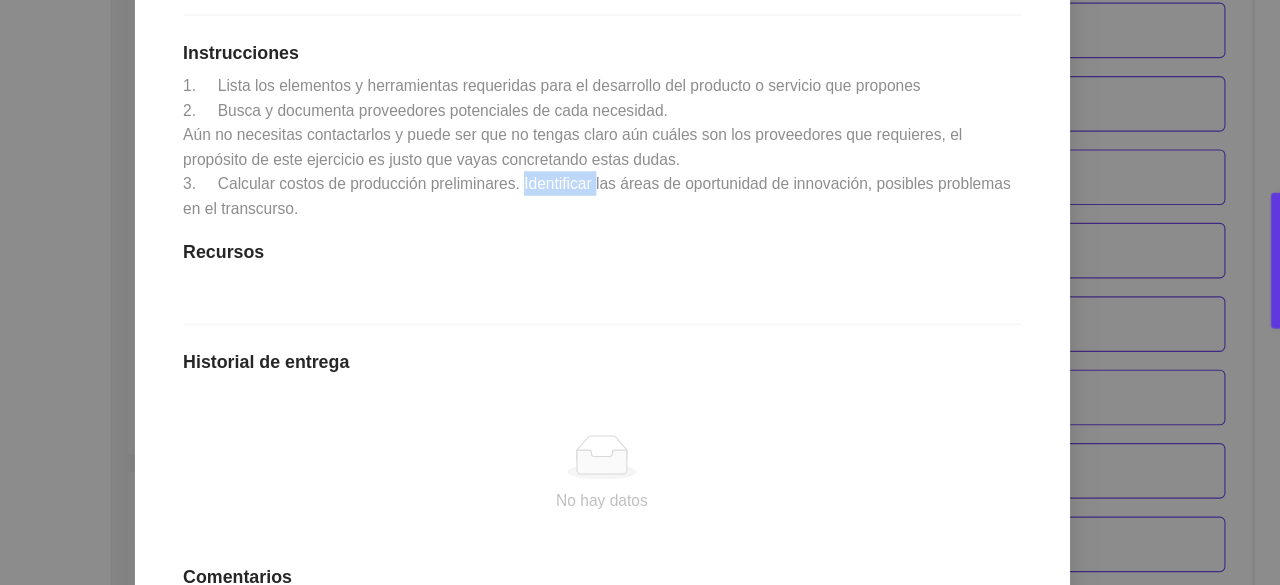 click on "1.	Lista los elementos y herramientas requeridas para el desarrollo del producto o servicio que propones
2.	Busca y documenta proveedores potenciales de cada necesidad.
Aún no necesitas contactarlos y puede ser que no tengas claro aún cuáles son los proveedores que requieres, el propósito de este ejercicio es justo que vayas concretando estas dudas.
3.	Calcular costos de producción preliminares. Identificar las áreas de oportunidad de innovación, posibles problemas en el transcurso." at bounding box center (638, 191) 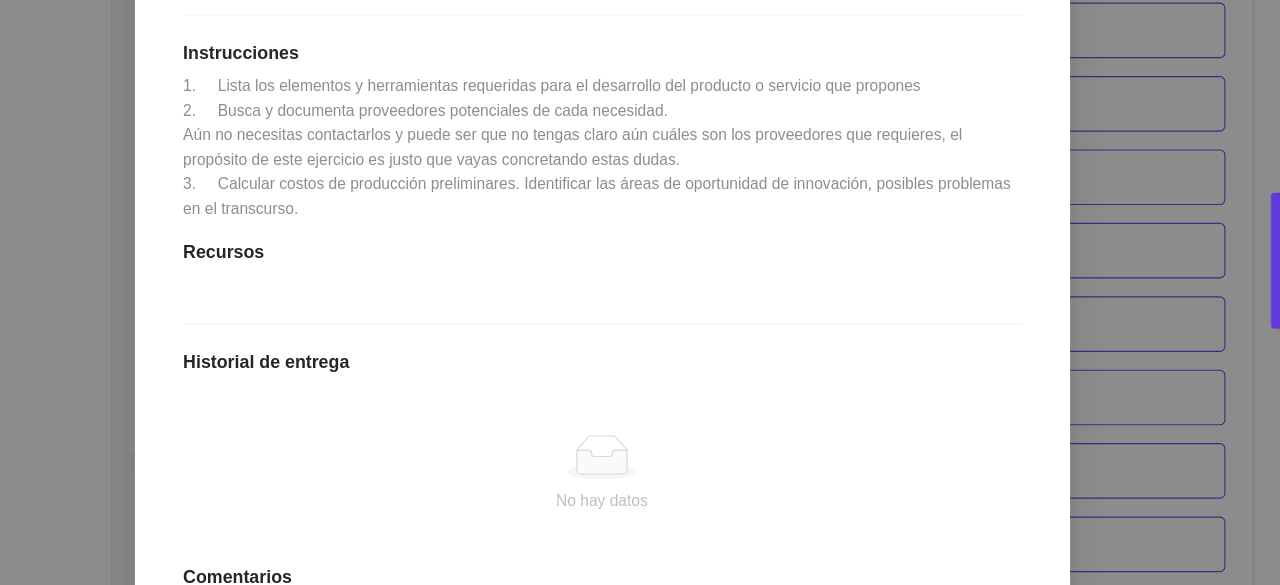click on "1.	Lista los elementos y herramientas requeridas para el desarrollo del producto o servicio que propones
2.	Busca y documenta proveedores potenciales de cada necesidad.
Aún no necesitas contactarlos y puede ser que no tengas claro aún cuáles son los proveedores que requieres, el propósito de este ejercicio es justo que vayas concretando estas dudas.
3.	Calcular costos de producción preliminares. Identificar las áreas de oportunidad de innovación, posibles problemas en el transcurso." at bounding box center [638, 191] 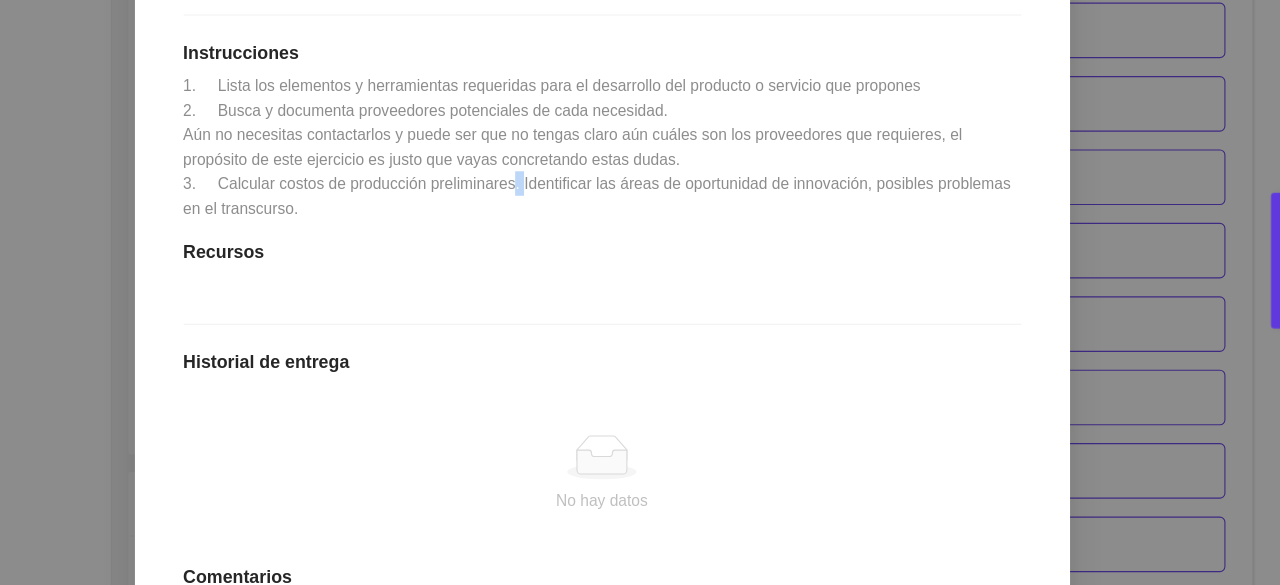 click on "1.	Lista los elementos y herramientas requeridas para el desarrollo del producto o servicio que propones
2.	Busca y documenta proveedores potenciales de cada necesidad.
Aún no necesitas contactarlos y puede ser que no tengas claro aún cuáles son los proveedores que requieres, el propósito de este ejercicio es justo que vayas concretando estas dudas.
3.	Calcular costos de producción preliminares. Identificar las áreas de oportunidad de innovación, posibles problemas en el transcurso." at bounding box center (638, 191) 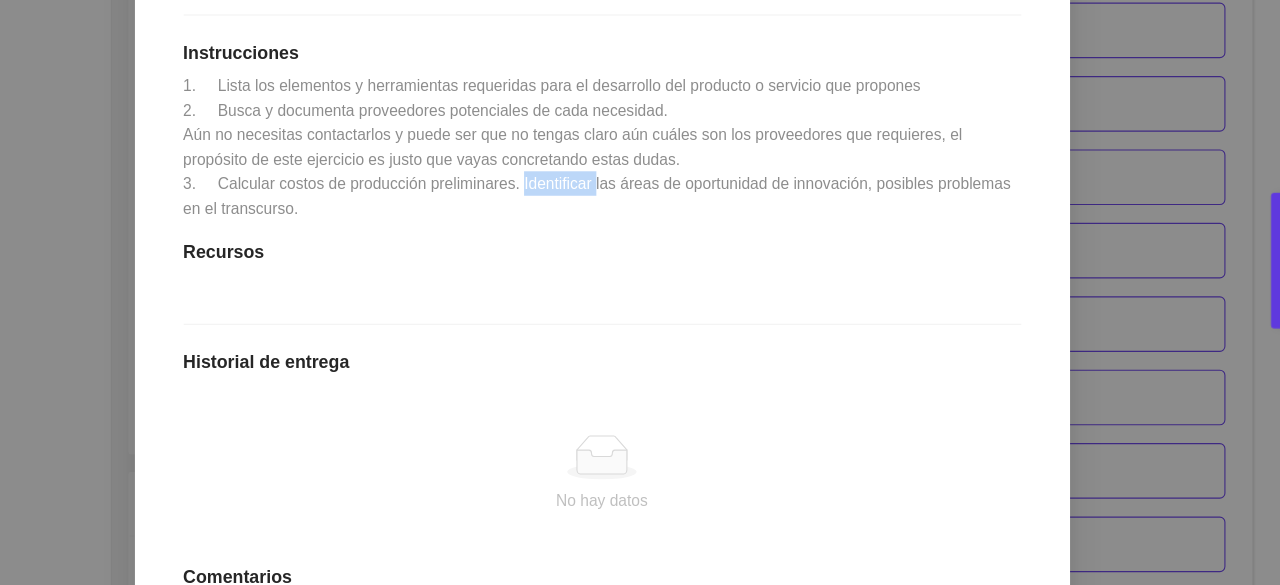 click on "1.	Lista los elementos y herramientas requeridas para el desarrollo del producto o servicio que propones
2.	Busca y documenta proveedores potenciales de cada necesidad.
Aún no necesitas contactarlos y puede ser que no tengas claro aún cuáles son los proveedores que requieres, el propósito de este ejercicio es justo que vayas concretando estas dudas.
3.	Calcular costos de producción preliminares. Identificar las áreas de oportunidad de innovación, posibles problemas en el transcurso." at bounding box center [638, 191] 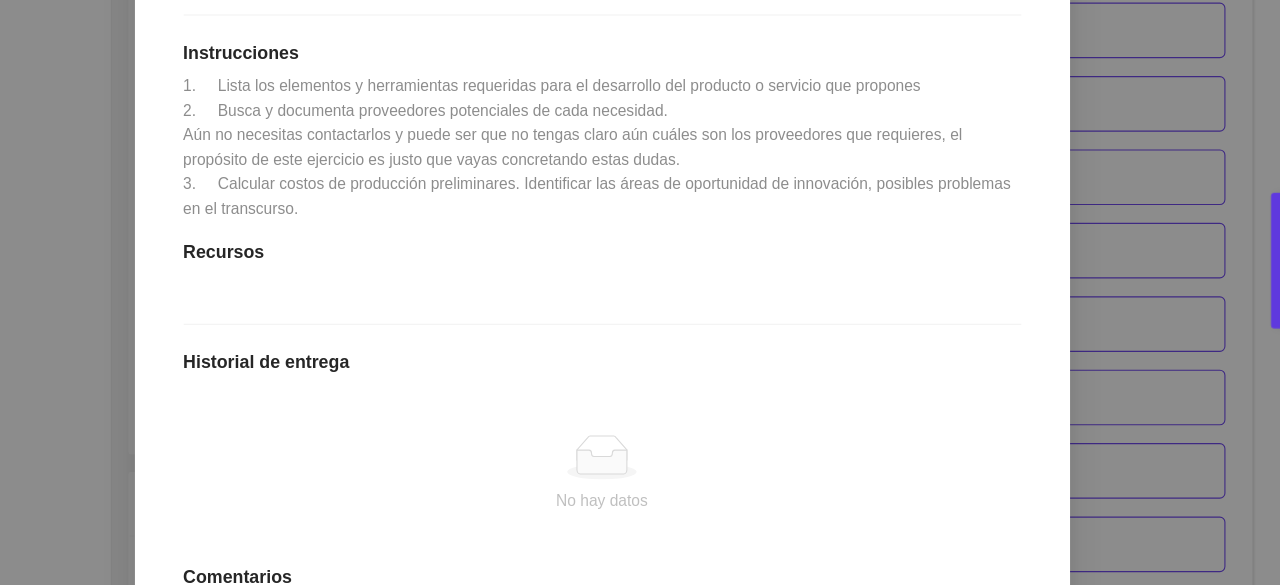 click on "1.	Lista los elementos y herramientas requeridas para el desarrollo del producto o servicio que propones
2.	Busca y documenta proveedores potenciales de cada necesidad.
Aún no necesitas contactarlos y puede ser que no tengas claro aún cuáles son los proveedores que requieres, el propósito de este ejercicio es justo que vayas concretando estas dudas.
3.	Calcular costos de producción preliminares. Identificar las áreas de oportunidad de innovación, posibles problemas en el transcurso." at bounding box center [638, 191] 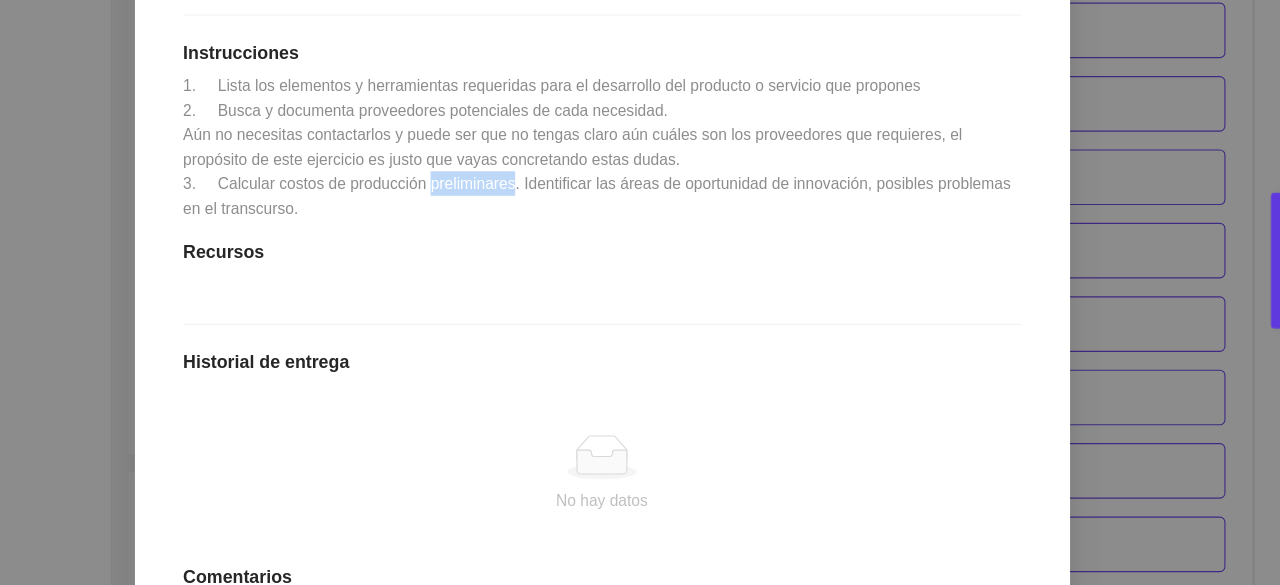 click on "1.	Lista los elementos y herramientas requeridas para el desarrollo del producto o servicio que propones
2.	Busca y documenta proveedores potenciales de cada necesidad.
Aún no necesitas contactarlos y puede ser que no tengas claro aún cuáles son los proveedores que requieres, el propósito de este ejercicio es justo que vayas concretando estas dudas.
3.	Calcular costos de producción preliminares. Identificar las áreas de oportunidad de innovación, posibles problemas en el transcurso." at bounding box center (638, 191) 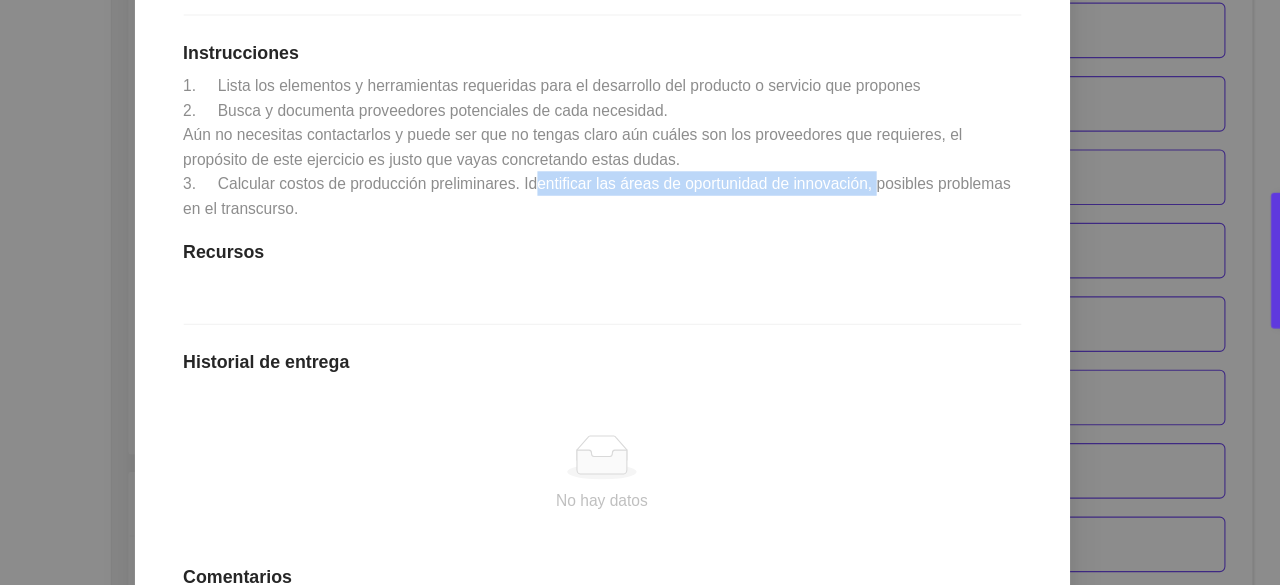 drag, startPoint x: 572, startPoint y: 226, endPoint x: 874, endPoint y: 213, distance: 302.27966 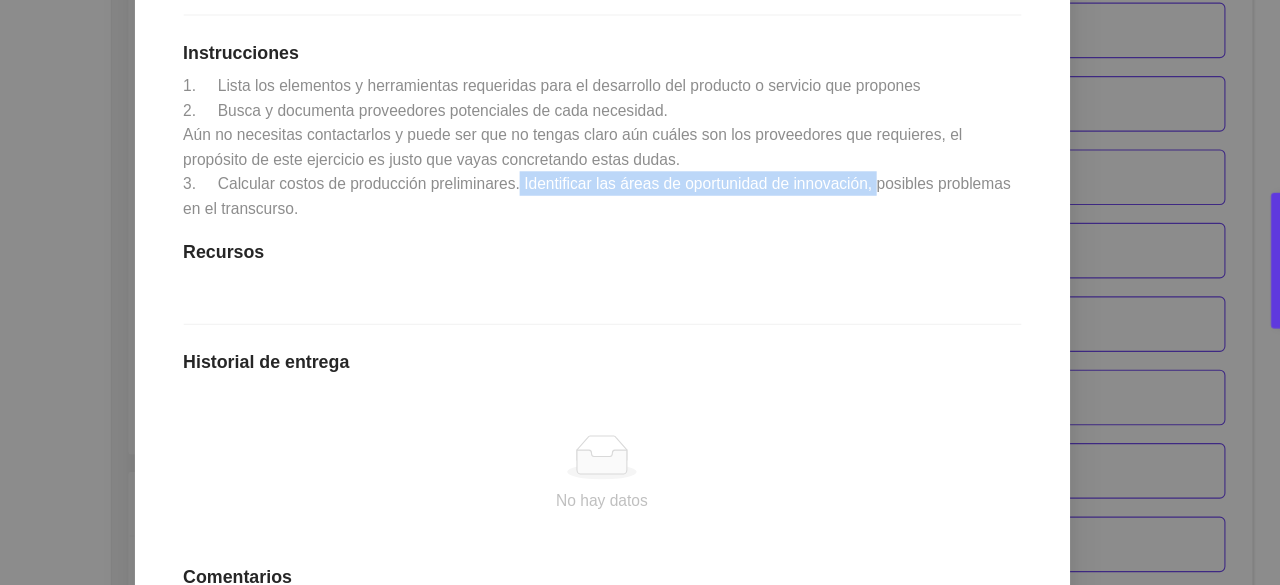 drag, startPoint x: 555, startPoint y: 224, endPoint x: 873, endPoint y: 229, distance: 318.0393 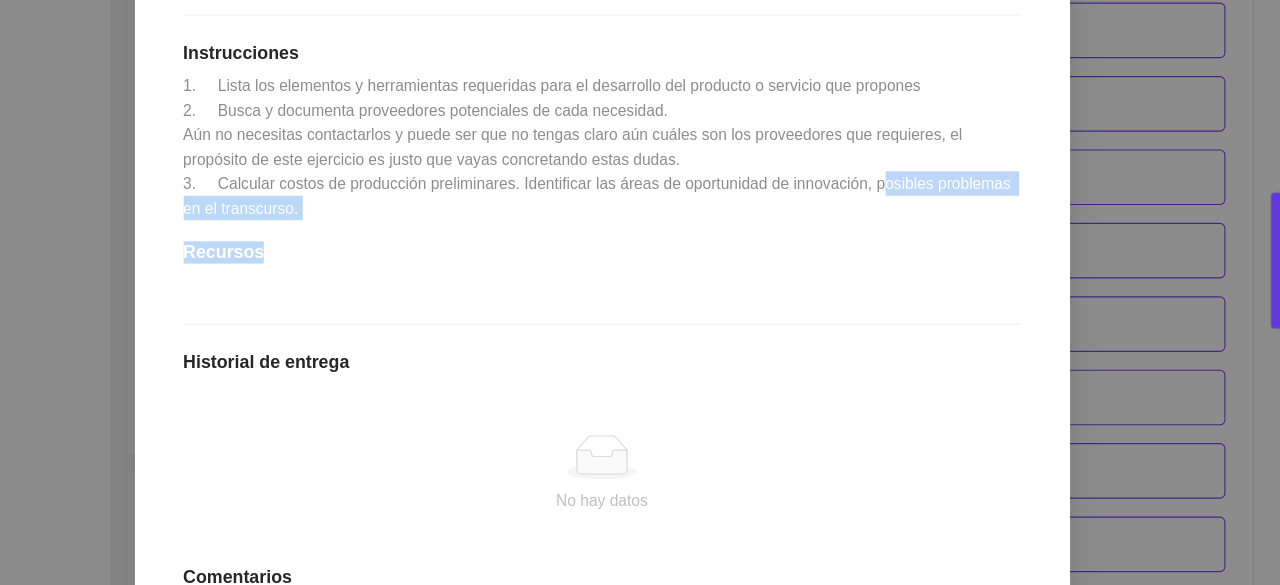 drag, startPoint x: 880, startPoint y: 221, endPoint x: 398, endPoint y: 287, distance: 486.49768 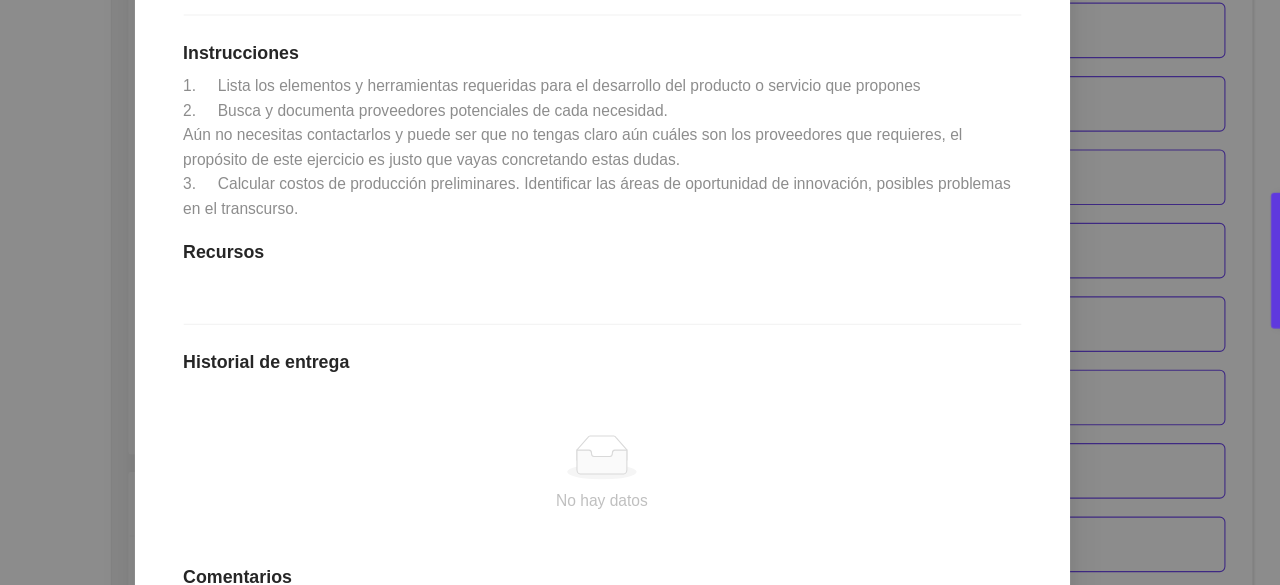 drag, startPoint x: 384, startPoint y: 261, endPoint x: 215, endPoint y: 139, distance: 208.43465 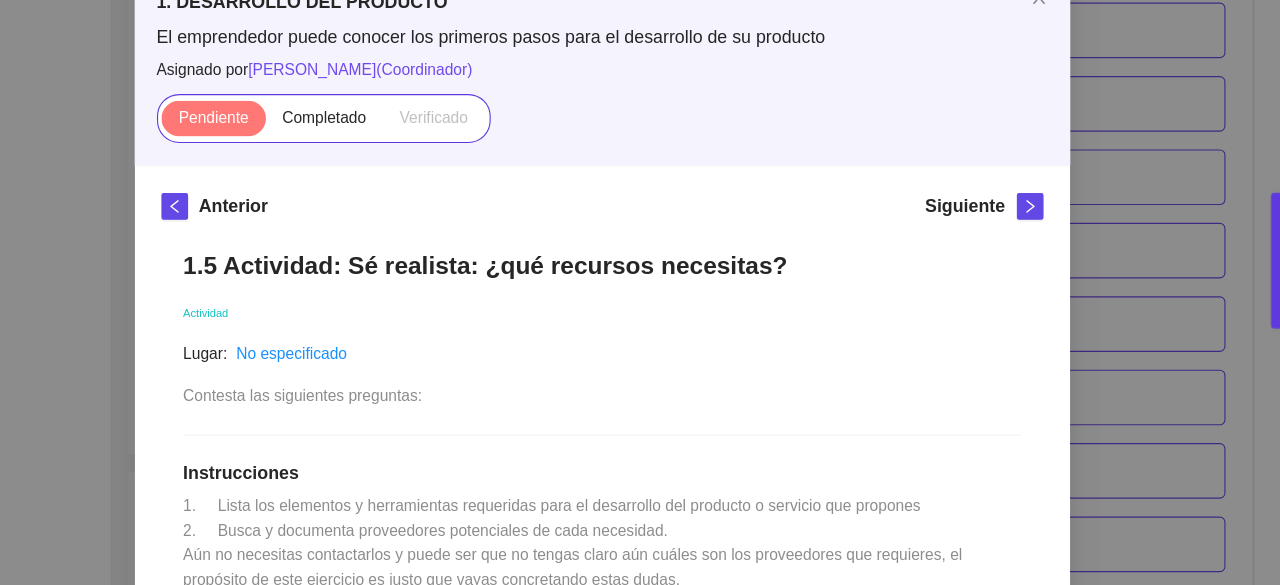 scroll, scrollTop: 72, scrollLeft: 0, axis: vertical 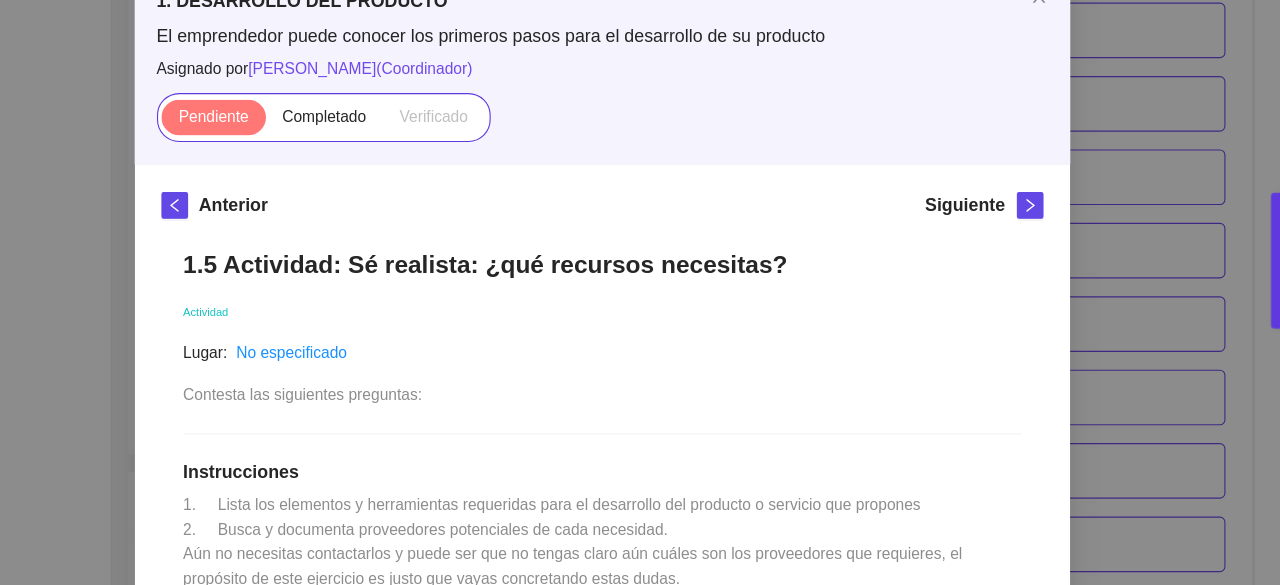 click on "Actividad" at bounding box center [640, 337] 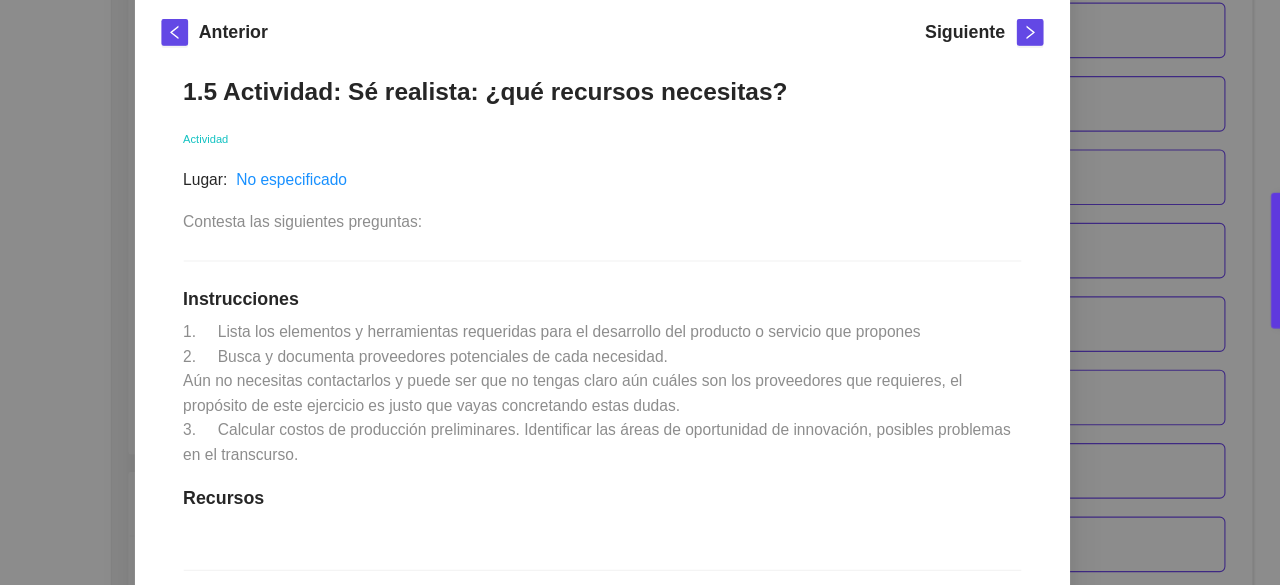 scroll, scrollTop: 236, scrollLeft: 0, axis: vertical 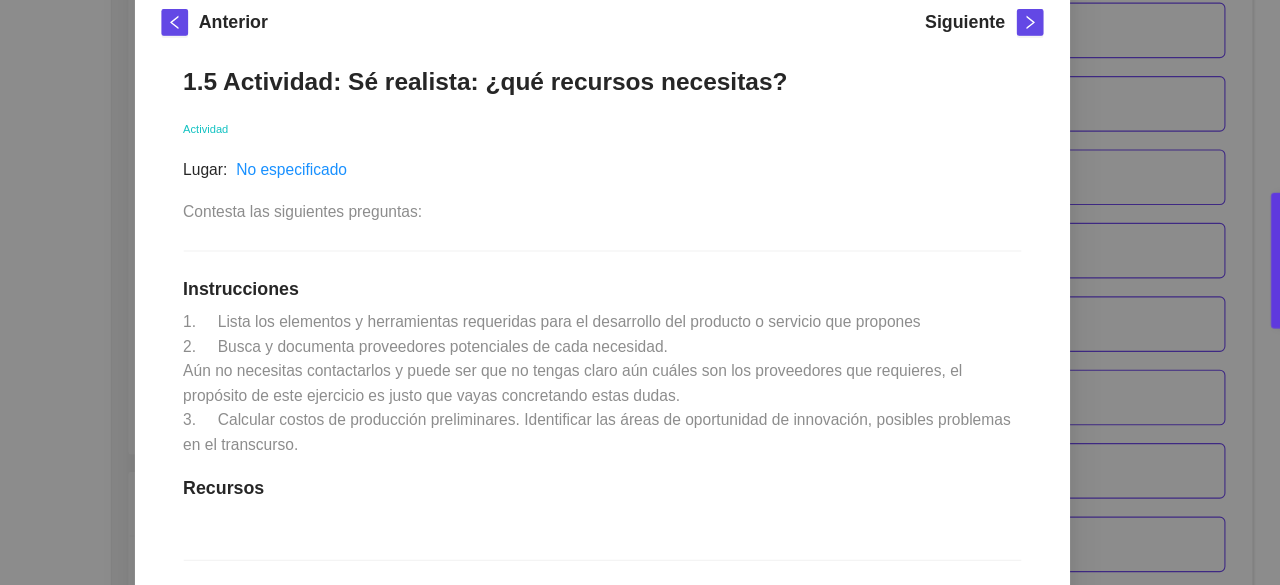 click on "1.	Lista los elementos y herramientas requeridas para el desarrollo del producto o servicio que propones
2.	Busca y documenta proveedores potenciales de cada necesidad.
Aún no necesitas contactarlos y puede ser que no tengas claro aún cuáles son los proveedores que requieres, el propósito de este ejercicio es justo que vayas concretando estas dudas.
3.	Calcular costos de producción preliminares. Identificar las áreas de oportunidad de innovación, posibles problemas en el transcurso." at bounding box center [638, 403] 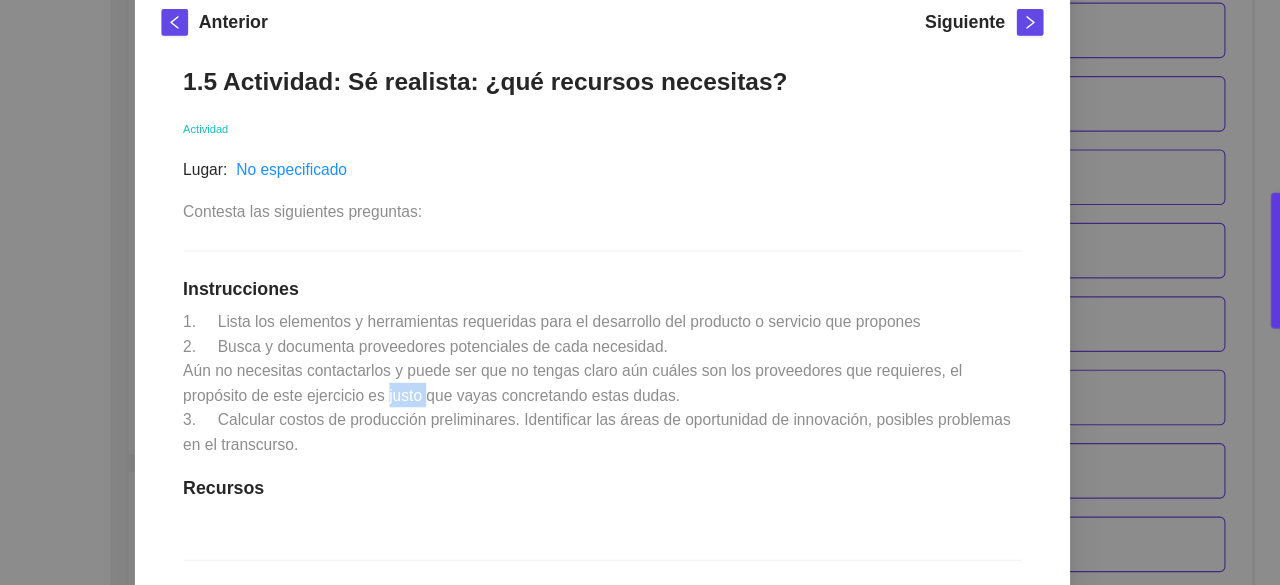 click on "1.	Lista los elementos y herramientas requeridas para el desarrollo del producto o servicio que propones
2.	Busca y documenta proveedores potenciales de cada necesidad.
Aún no necesitas contactarlos y puede ser que no tengas claro aún cuáles son los proveedores que requieres, el propósito de este ejercicio es justo que vayas concretando estas dudas.
3.	Calcular costos de producción preliminares. Identificar las áreas de oportunidad de innovación, posibles problemas en el transcurso." at bounding box center (638, 403) 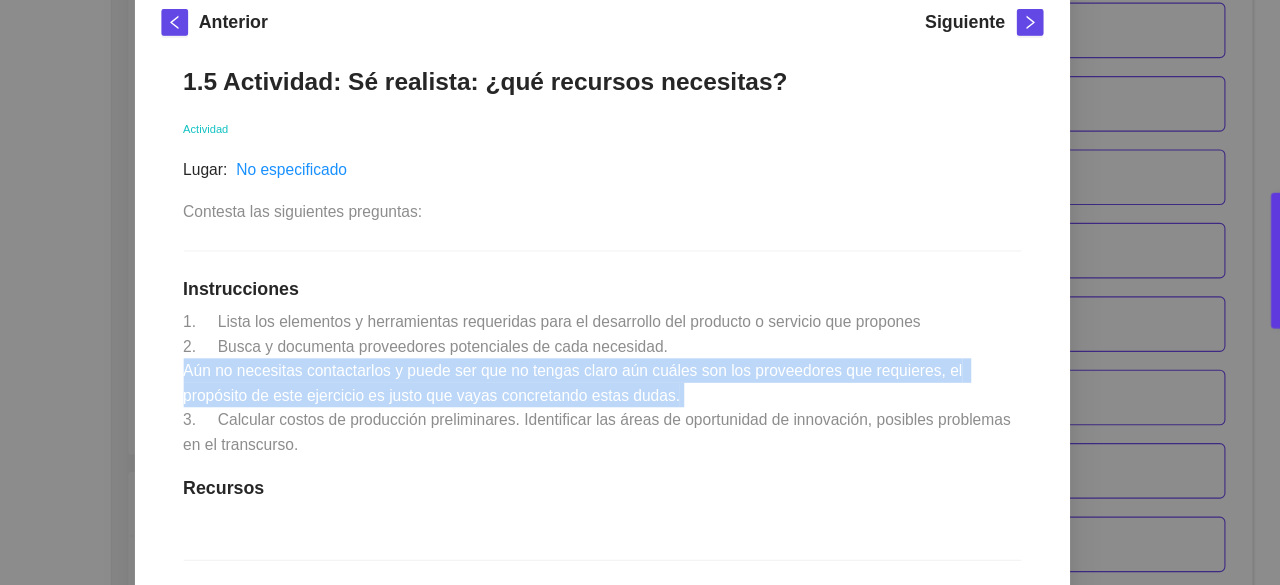 click on "1.	Lista los elementos y herramientas requeridas para el desarrollo del producto o servicio que propones
2.	Busca y documenta proveedores potenciales de cada necesidad.
Aún no necesitas contactarlos y puede ser que no tengas claro aún cuáles son los proveedores que requieres, el propósito de este ejercicio es justo que vayas concretando estas dudas.
3.	Calcular costos de producción preliminares. Identificar las áreas de oportunidad de innovación, posibles problemas en el transcurso." at bounding box center (638, 403) 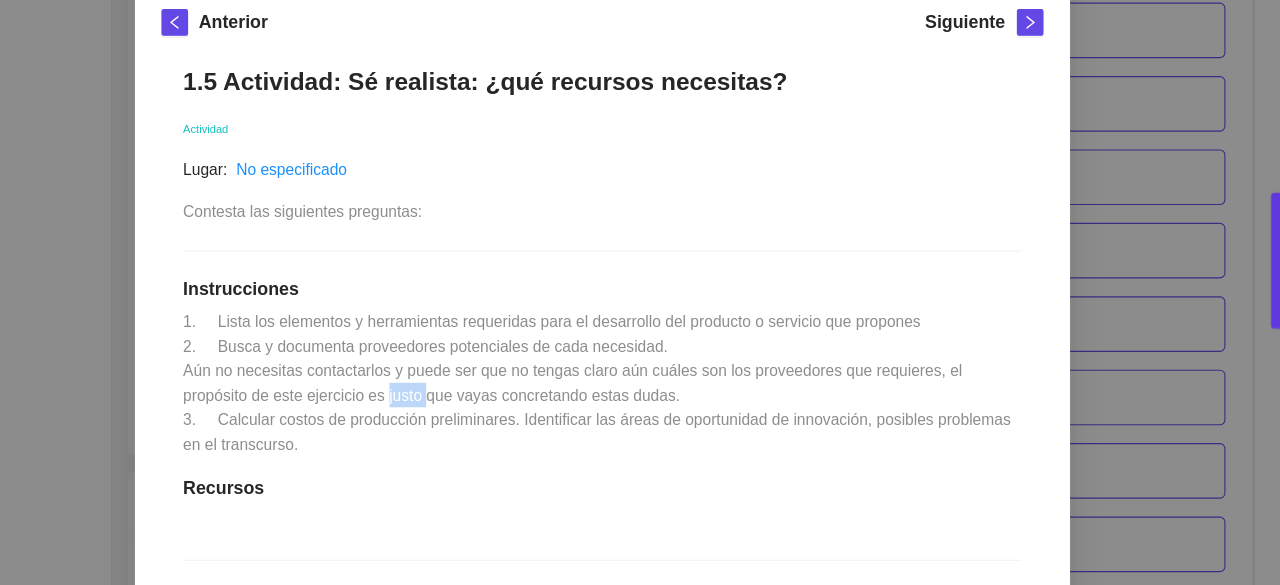 click on "1.	Lista los elementos y herramientas requeridas para el desarrollo del producto o servicio que propones
2.	Busca y documenta proveedores potenciales de cada necesidad.
Aún no necesitas contactarlos y puede ser que no tengas claro aún cuáles son los proveedores que requieres, el propósito de este ejercicio es justo que vayas concretando estas dudas.
3.	Calcular costos de producción preliminares. Identificar las áreas de oportunidad de innovación, posibles problemas en el transcurso." at bounding box center (638, 403) 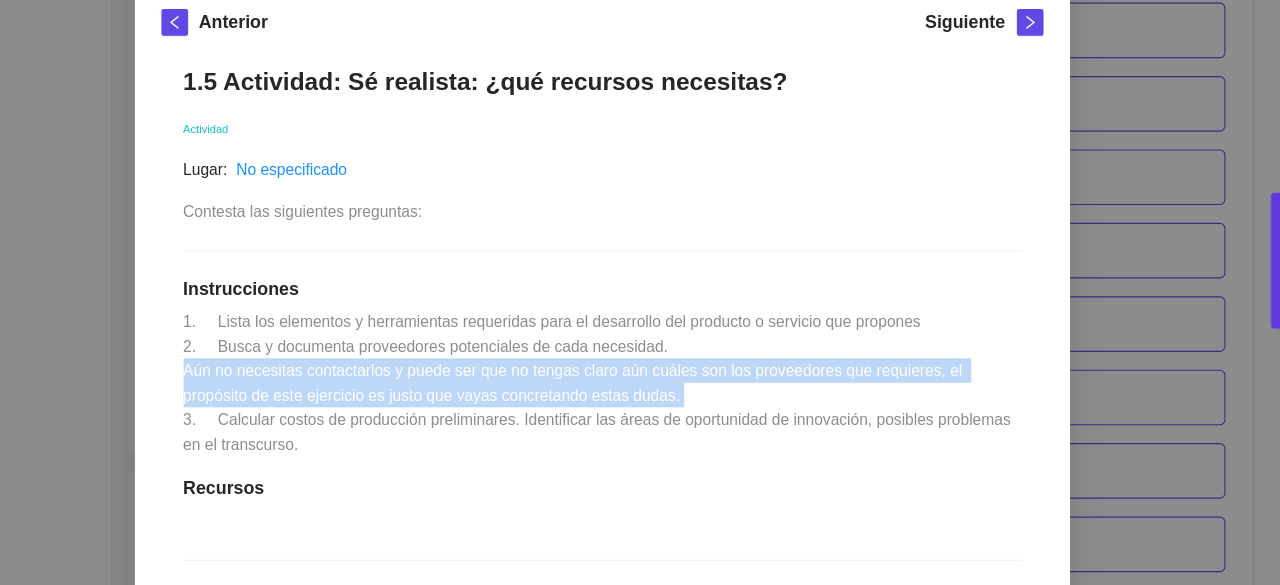 click on "1.	Lista los elementos y herramientas requeridas para el desarrollo del producto o servicio que propones
2.	Busca y documenta proveedores potenciales de cada necesidad.
Aún no necesitas contactarlos y puede ser que no tengas claro aún cuáles son los proveedores que requieres, el propósito de este ejercicio es justo que vayas concretando estas dudas.
3.	Calcular costos de producción preliminares. Identificar las áreas de oportunidad de innovación, posibles problemas en el transcurso." at bounding box center (638, 403) 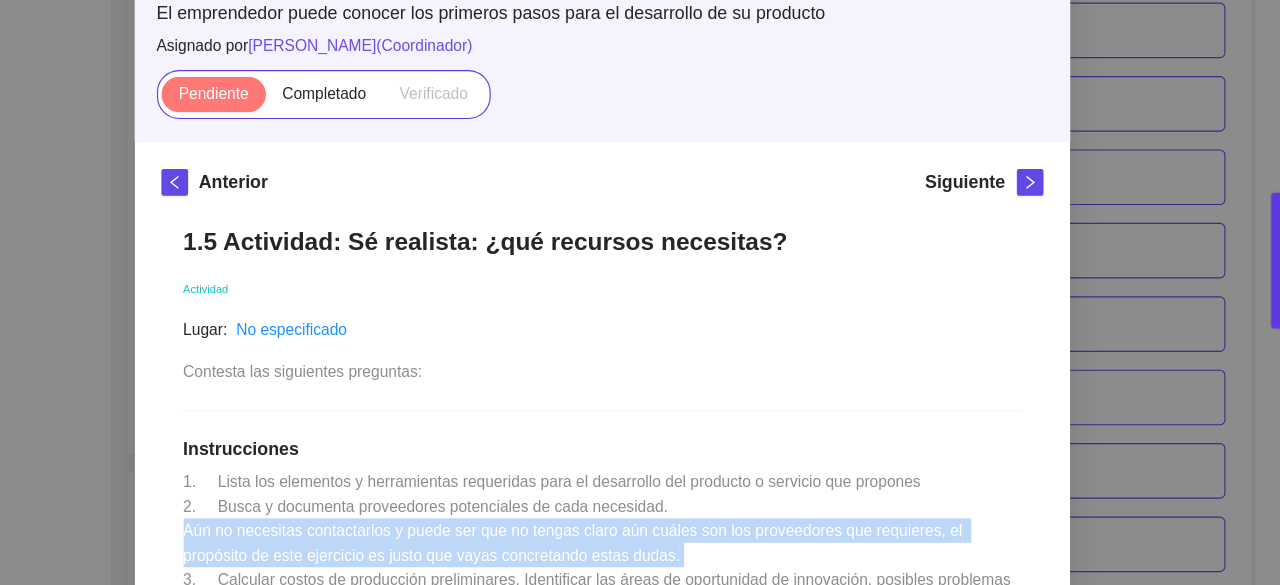 scroll, scrollTop: 88, scrollLeft: 0, axis: vertical 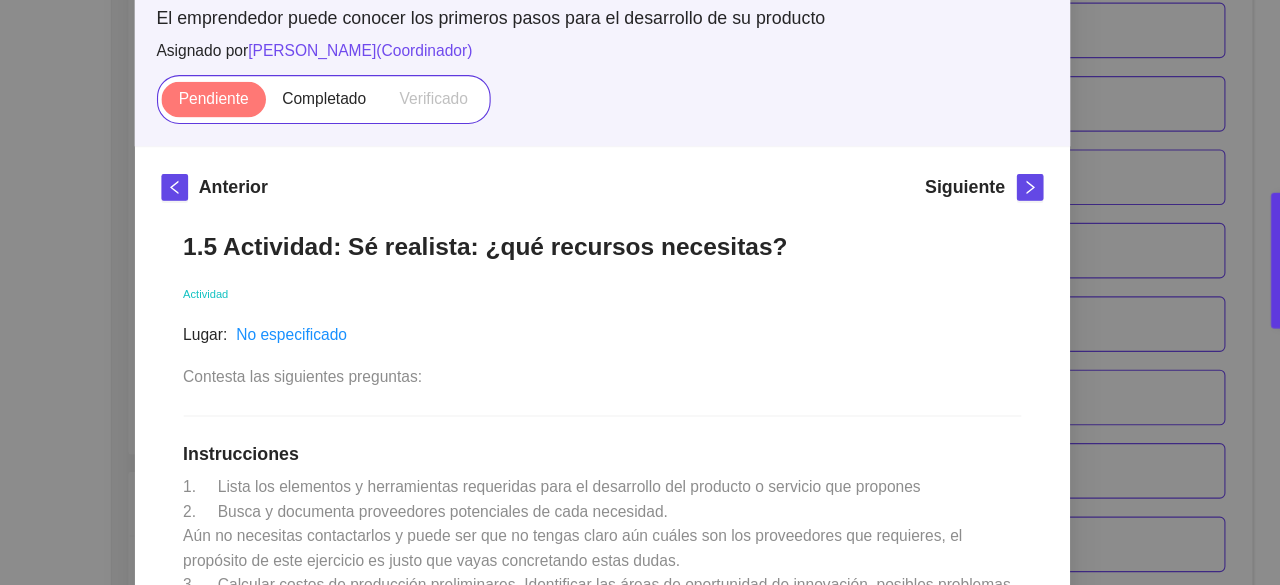 click on "Actividad" at bounding box center (640, 321) 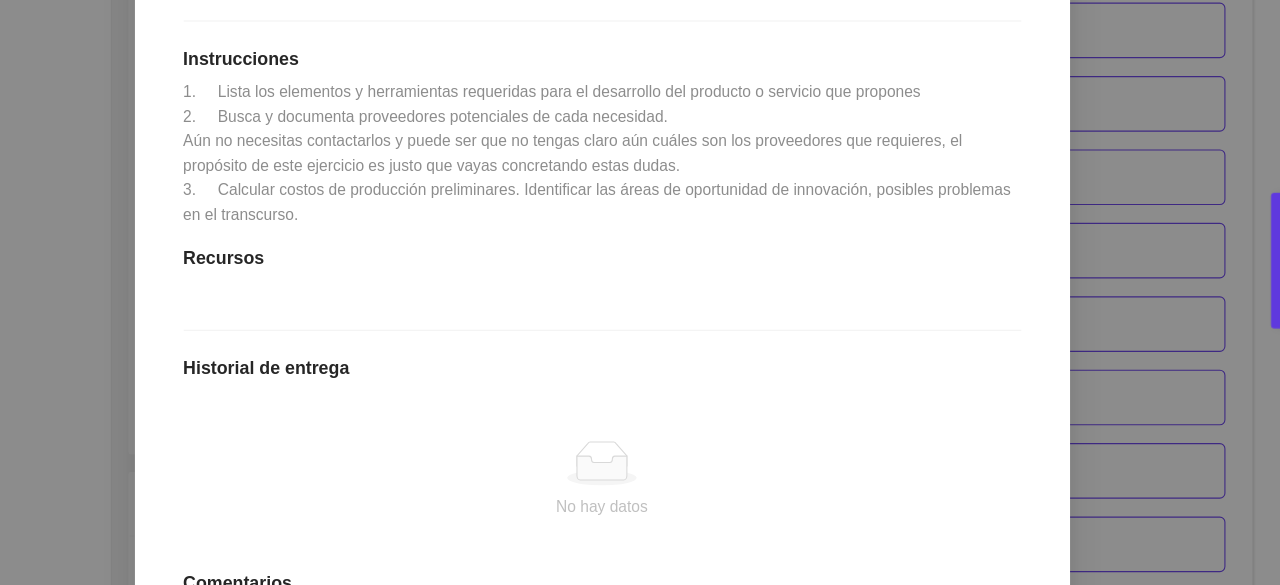 scroll, scrollTop: 675, scrollLeft: 0, axis: vertical 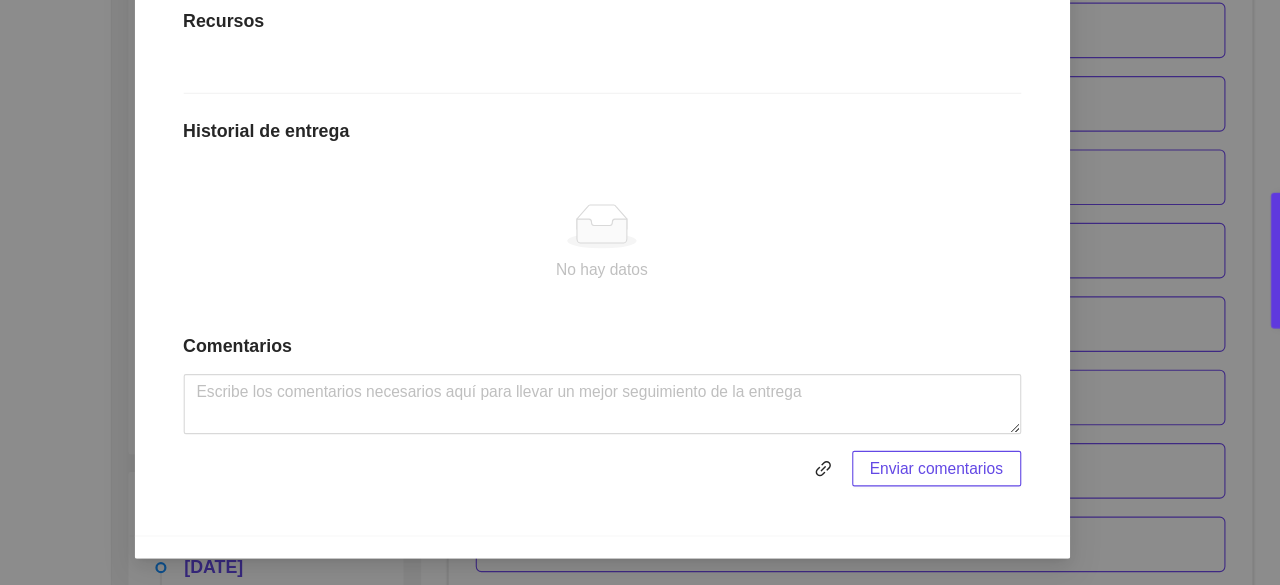click on "1. DESARROLLO DEL PRODUCTO El emprendedor puede conocer los primeros pasos para el desarrollo de su producto
Asignado por  [PERSON_NAME]   ( Coordinador ) Pendiente Completado Verificado Anterior Siguiente 1.5 Actividad: Sé realista: ¿qué recursos necesitas? Actividad Lugar: No especificado Contesta las siguientes preguntas: Instrucciones 1.	Lista los elementos y herramientas requeridas para el desarrollo del producto o servicio que propones
2.	Busca y documenta proveedores potenciales de cada necesidad.
Aún no necesitas contactarlos y puede ser que no tengas claro aún cuáles son los proveedores que requieres, el propósito de este ejercicio es justo que vayas concretando estas dudas.
3.	Calcular costos de producción preliminares. Identificar las áreas de oportunidad de innovación, posibles problemas en el transcurso.
Recursos Historial de entrega No hay datos Comentarios Enviar comentarios Cancelar Aceptar" at bounding box center (640, 292) 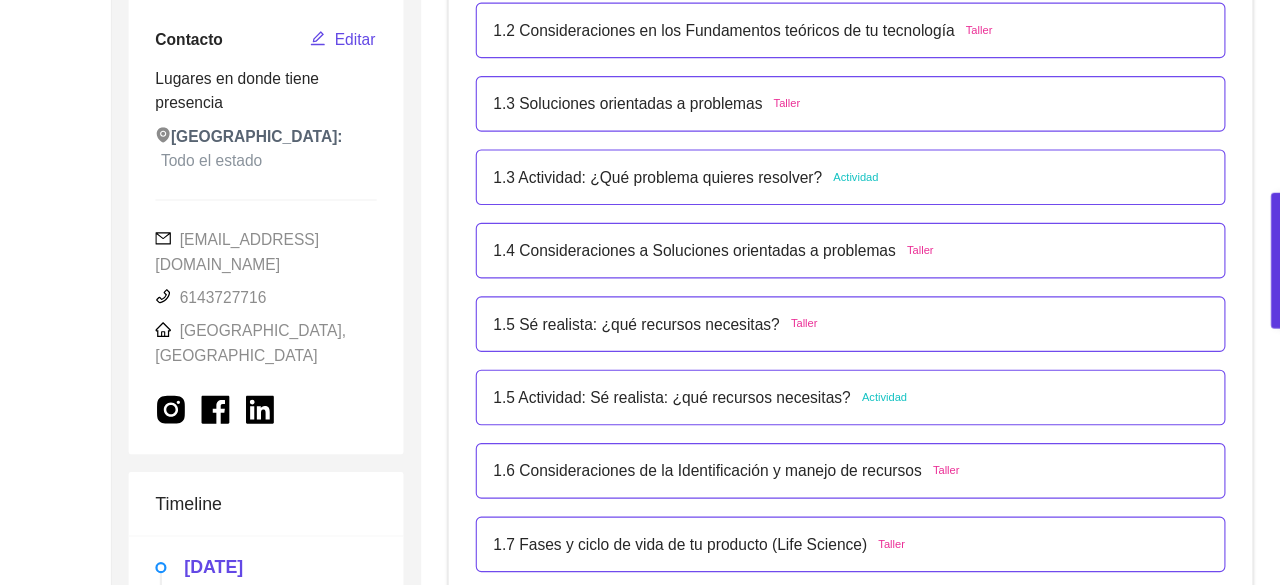 scroll, scrollTop: 575, scrollLeft: 0, axis: vertical 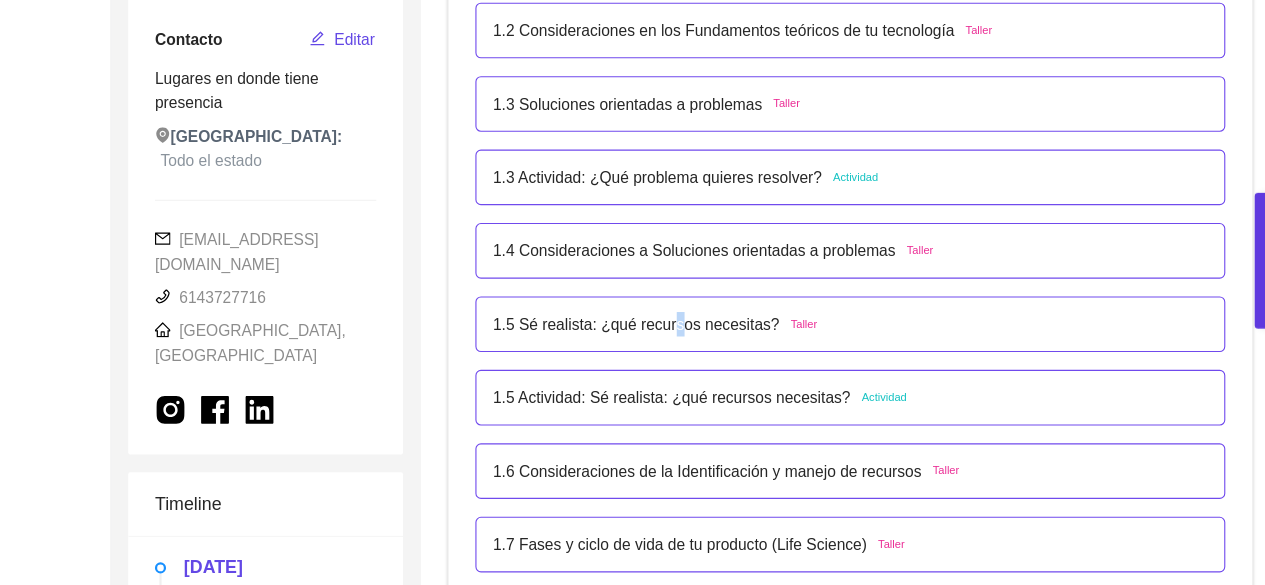 click on "1.5 Sé realista: ¿qué recursos necesitas? Taller" at bounding box center (864, 350) 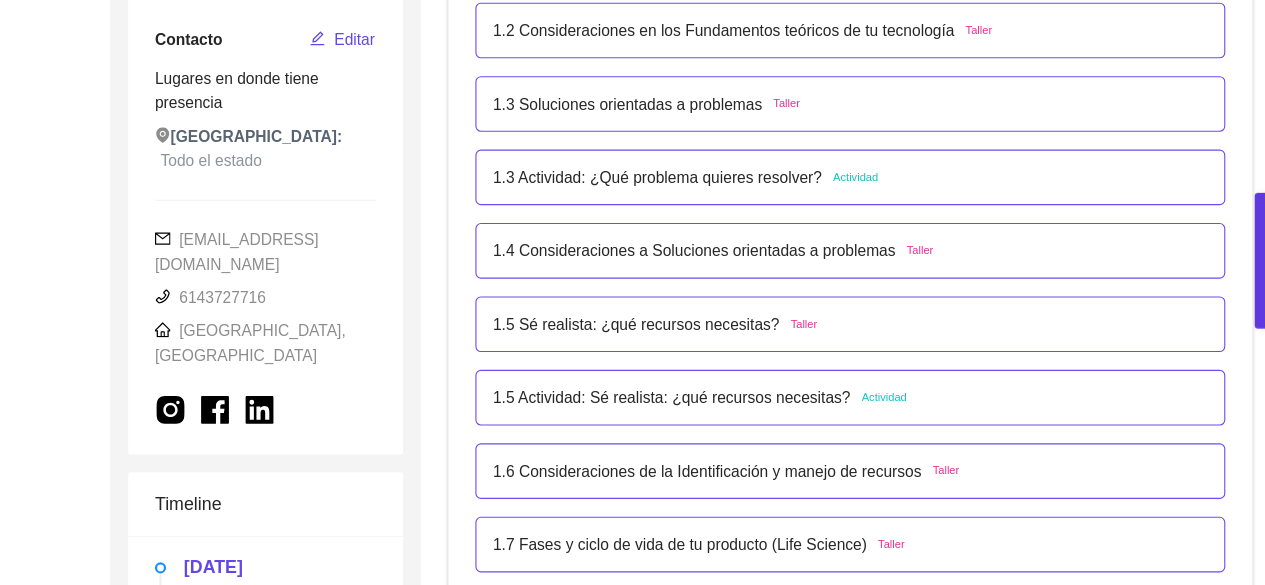click on "1.5 Sé realista: ¿qué recursos necesitas?" at bounding box center (672, 350) 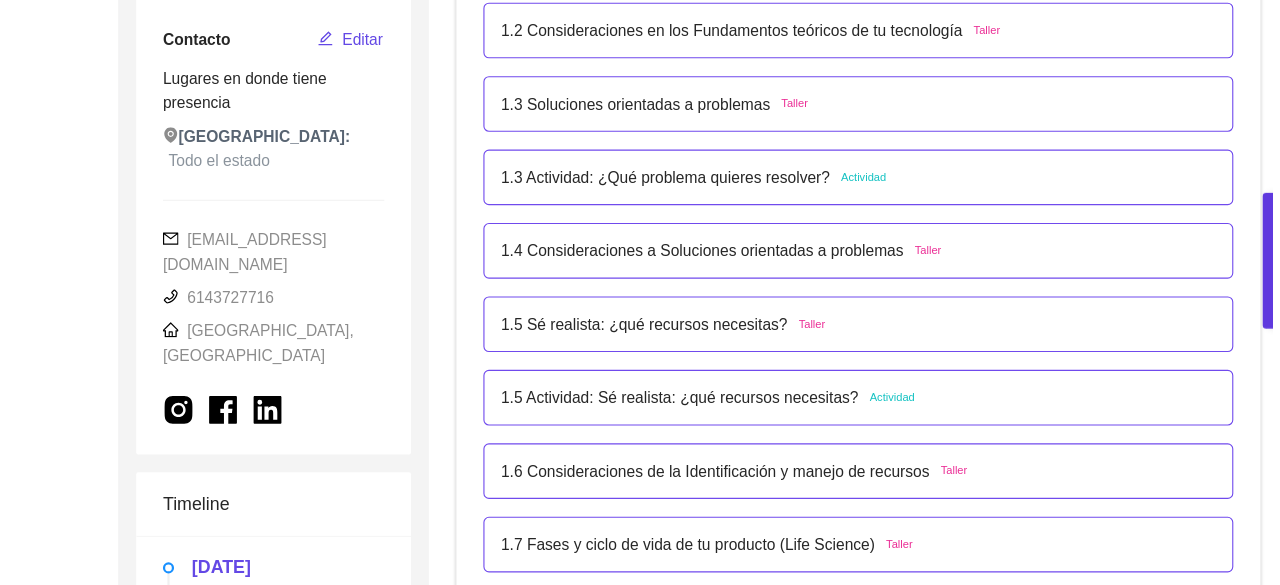scroll, scrollTop: 12, scrollLeft: 0, axis: vertical 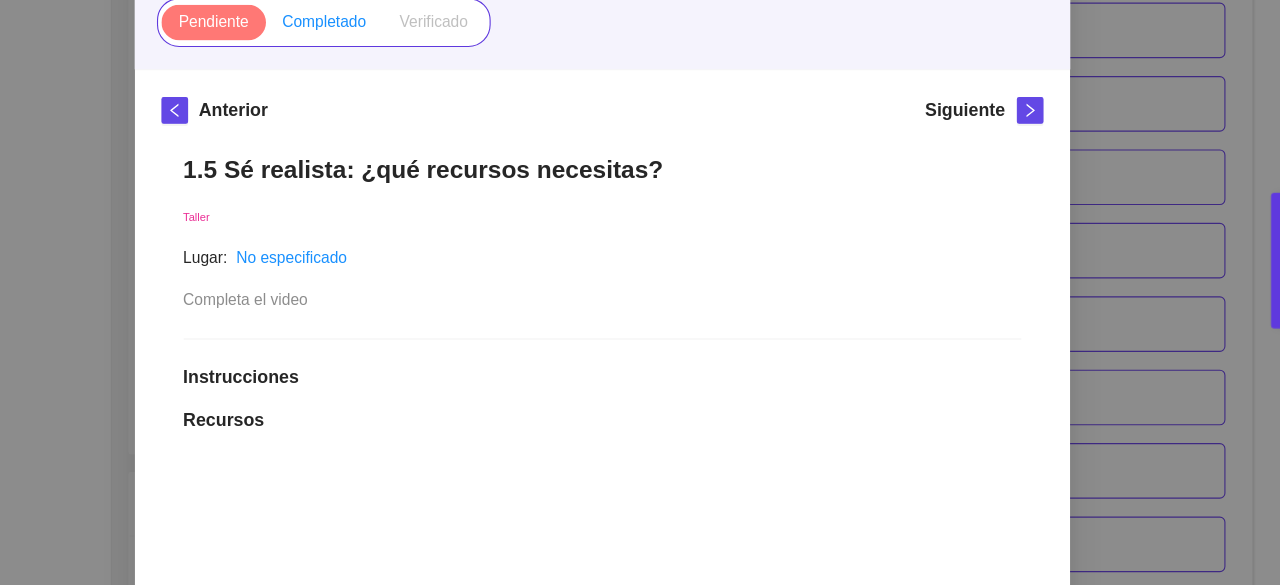 click on "Completado" at bounding box center [391, 78] 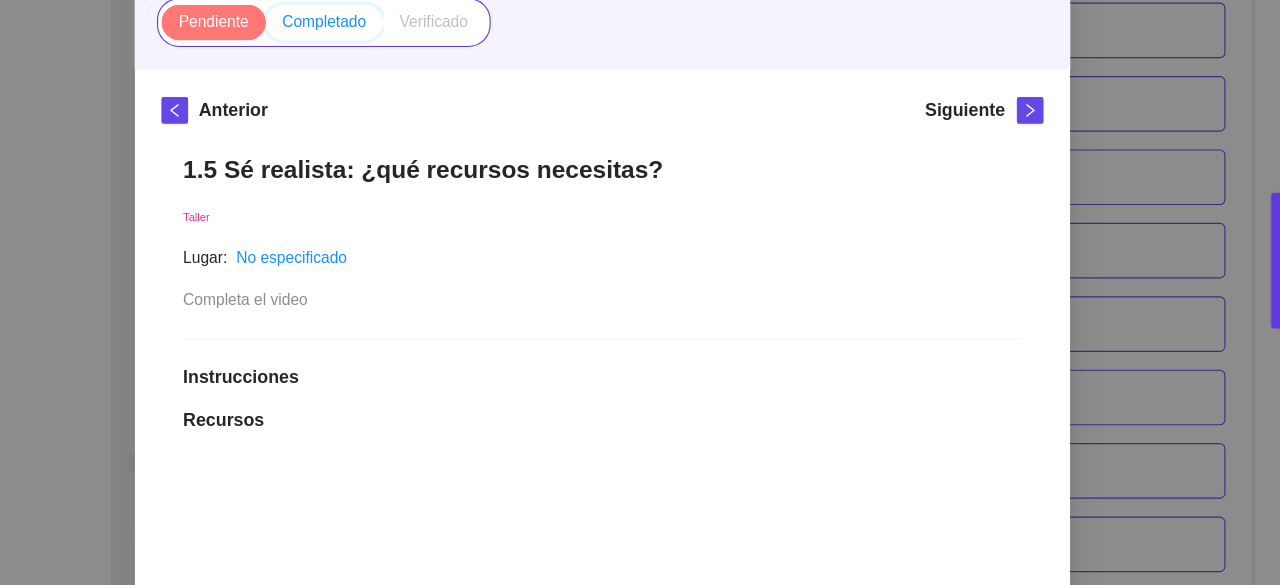 click on "Completado" at bounding box center (338, 83) 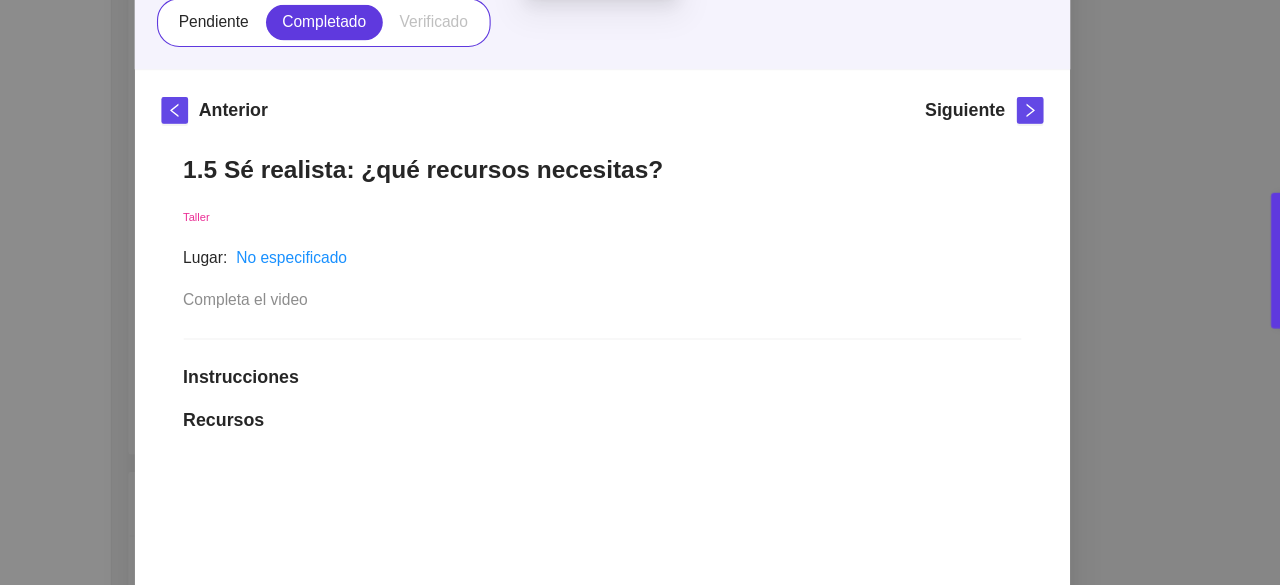 click on "1. DESARROLLO DEL PRODUCTO El emprendedor puede conocer los primeros pasos para el desarrollo de su producto
Asignado por  [PERSON_NAME]   ( Coordinador ) Pendiente Completado Verificado Anterior Siguiente 1.5 Sé realista: ¿qué recursos necesitas? Taller Lugar: No especificado Completa el video Instrucciones Recursos link [URL][DOMAIN_NAME] Historial de entrega No hay datos Comentarios Enviar comentarios Cancelar Aceptar" at bounding box center [640, 292] 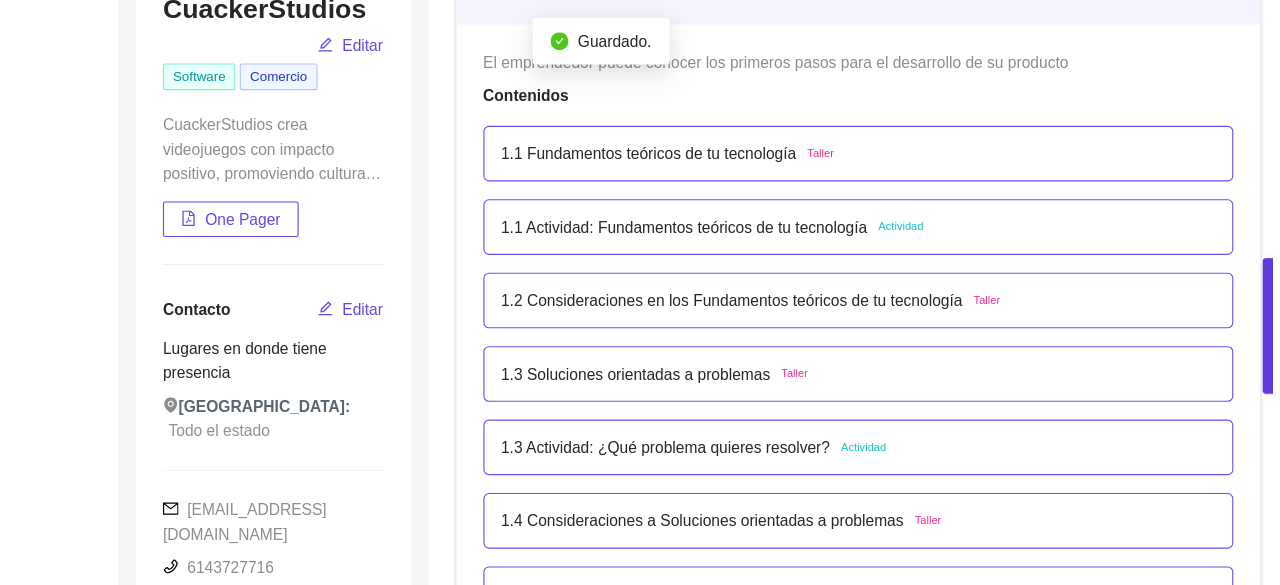 scroll, scrollTop: 338, scrollLeft: 0, axis: vertical 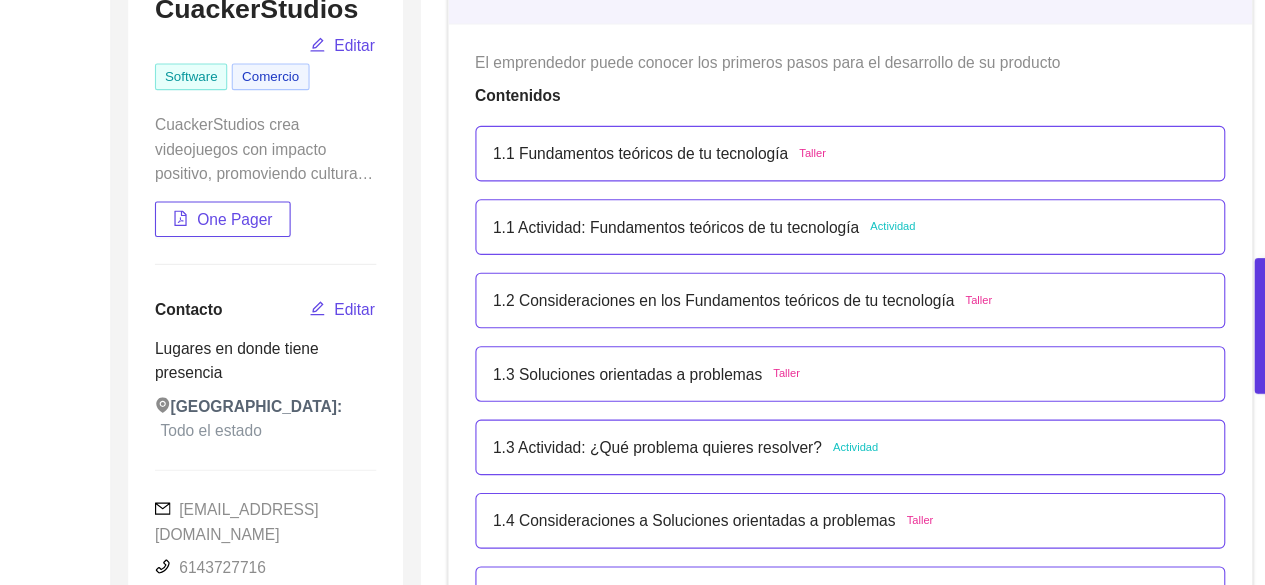 click on "1.1 Actividad: Fundamentos teóricos de tu tecnología" at bounding box center [707, 204] 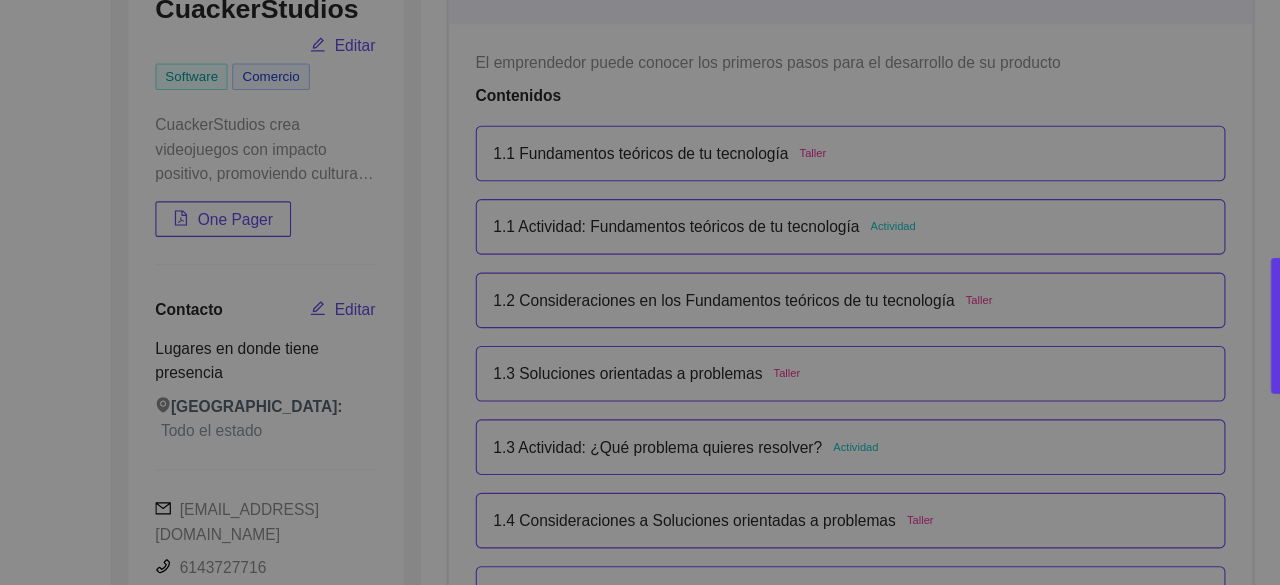 scroll, scrollTop: 12, scrollLeft: 0, axis: vertical 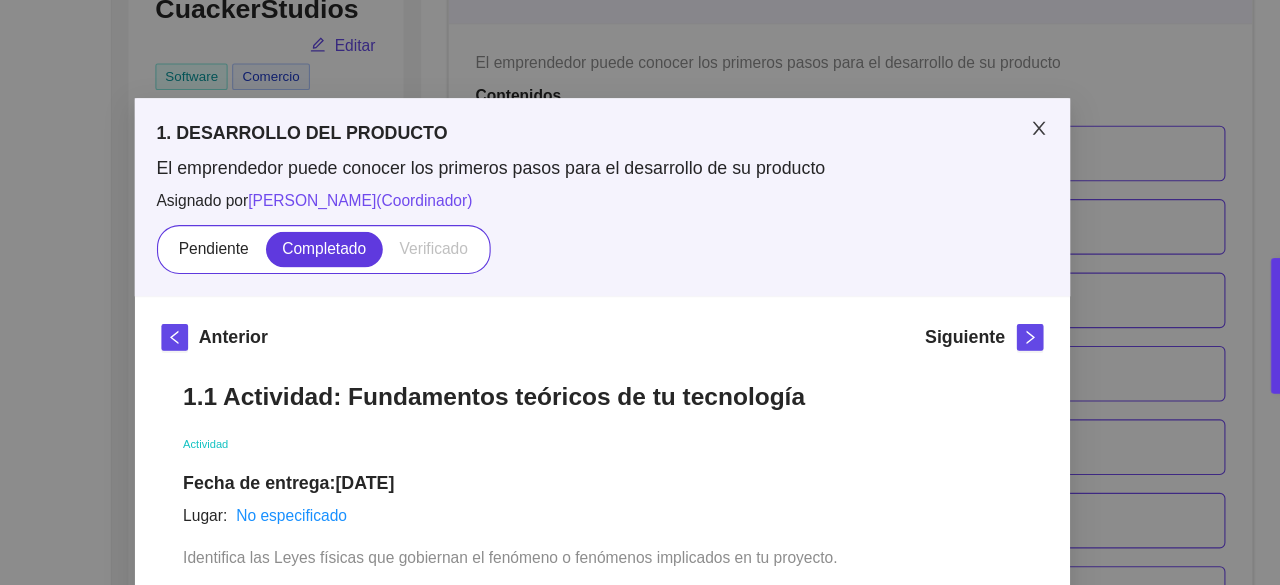 click 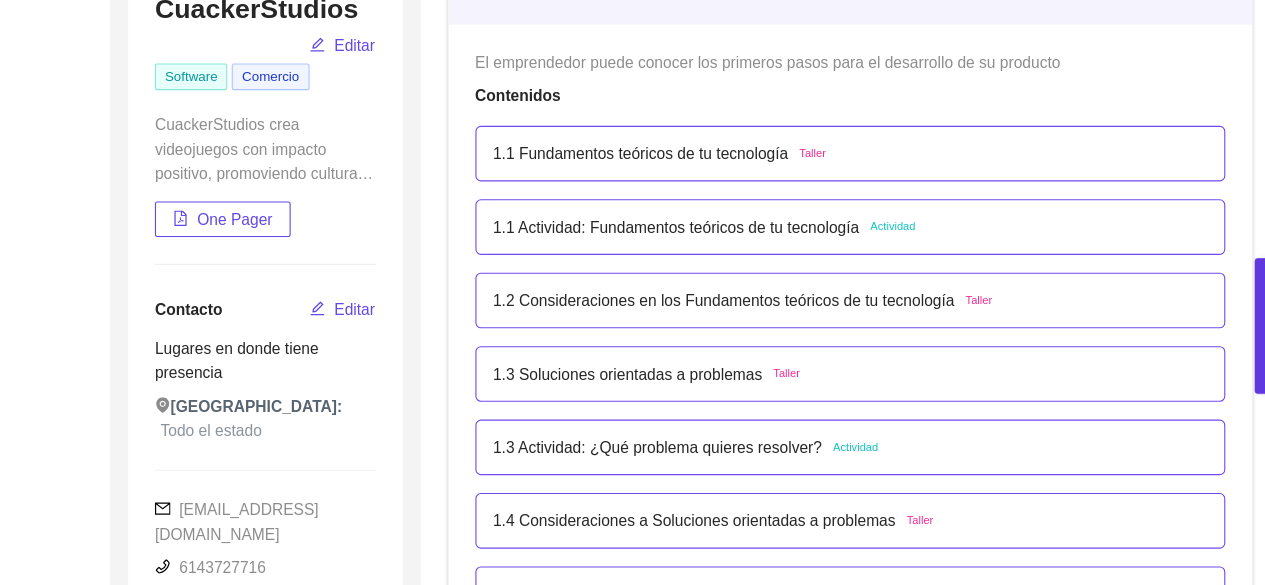 click on "1.3 Actividad: ¿Qué problema quieres resolver?" at bounding box center [691, 402] 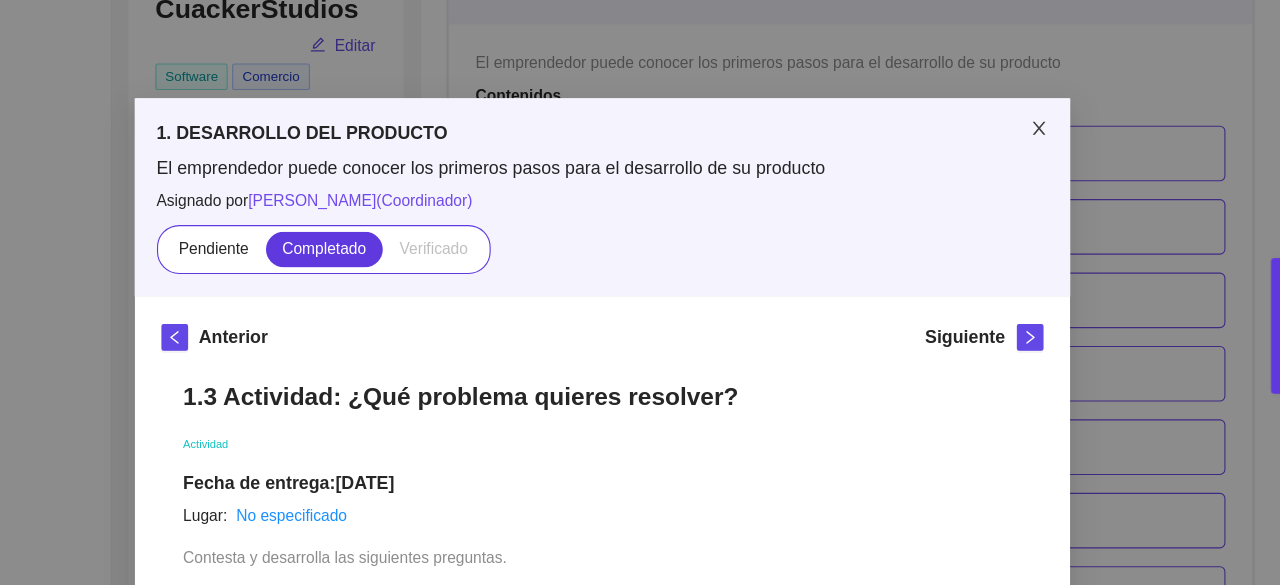 click at bounding box center [1033, 116] 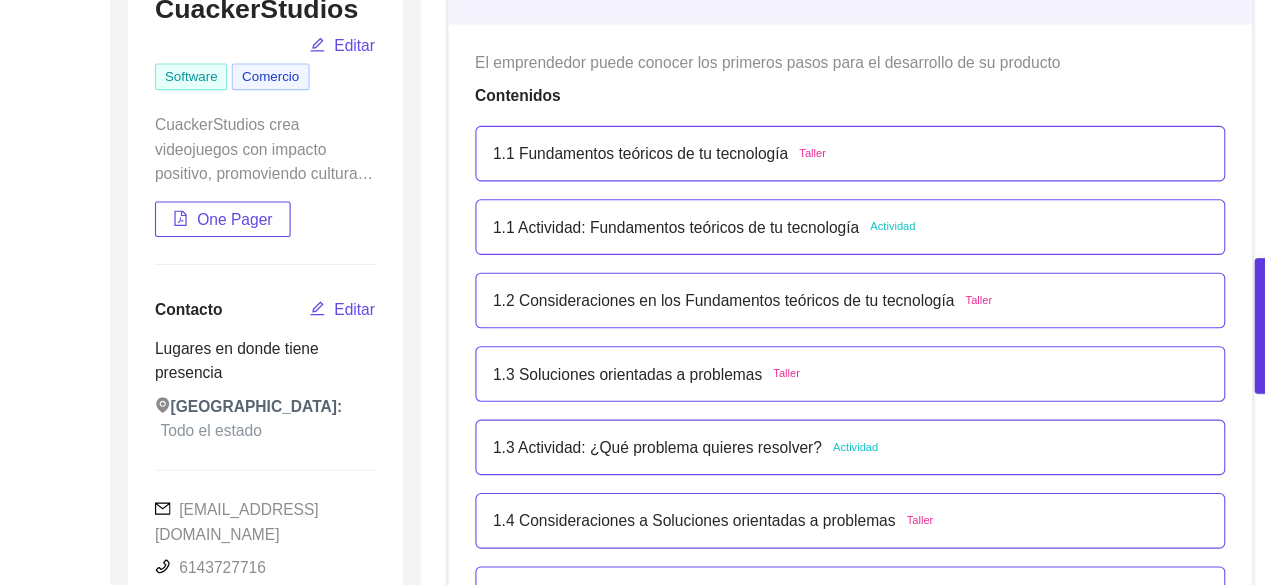 click on "1.4 Consideraciones a Soluciones orientadas a problemas" at bounding box center [724, 468] 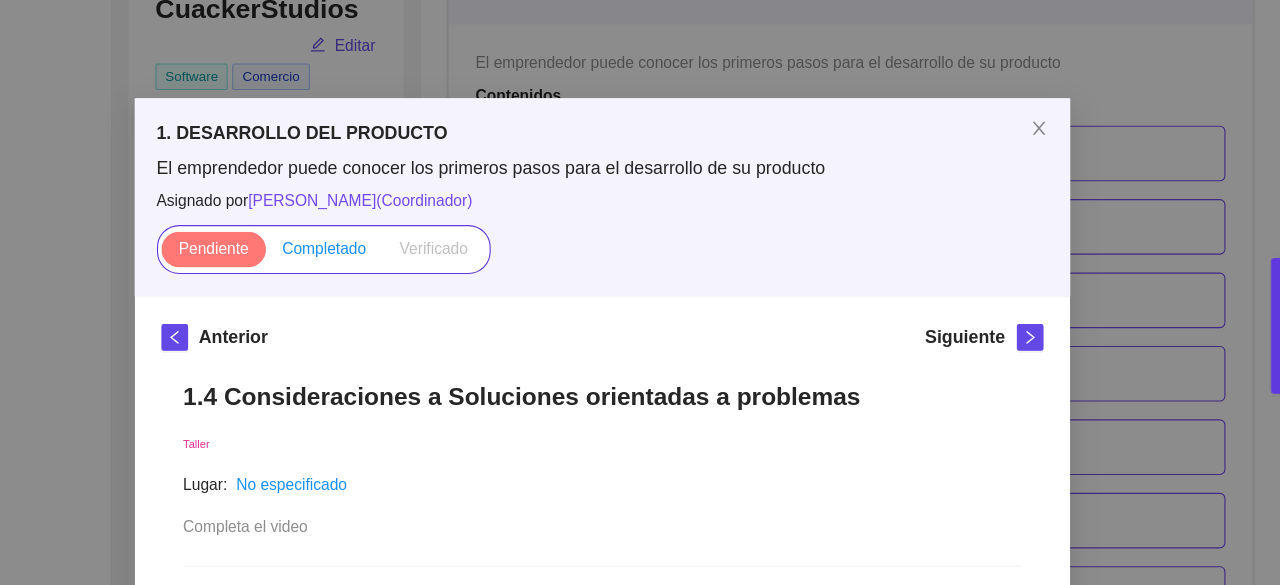 click on "Completado" at bounding box center [391, 223] 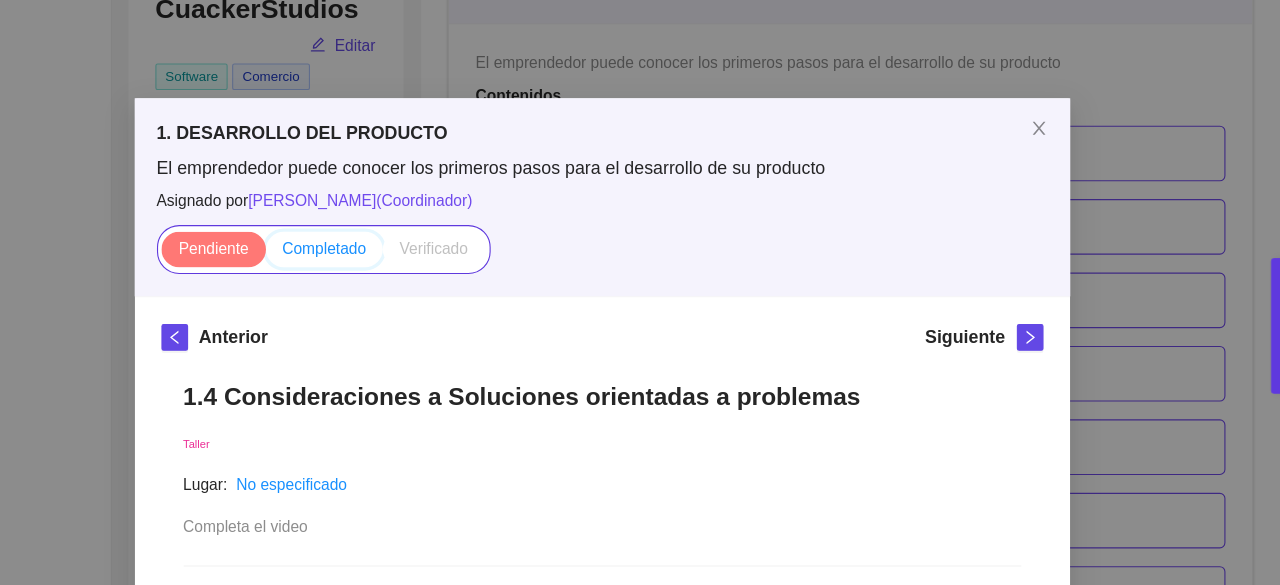 click on "Completado" at bounding box center (338, 228) 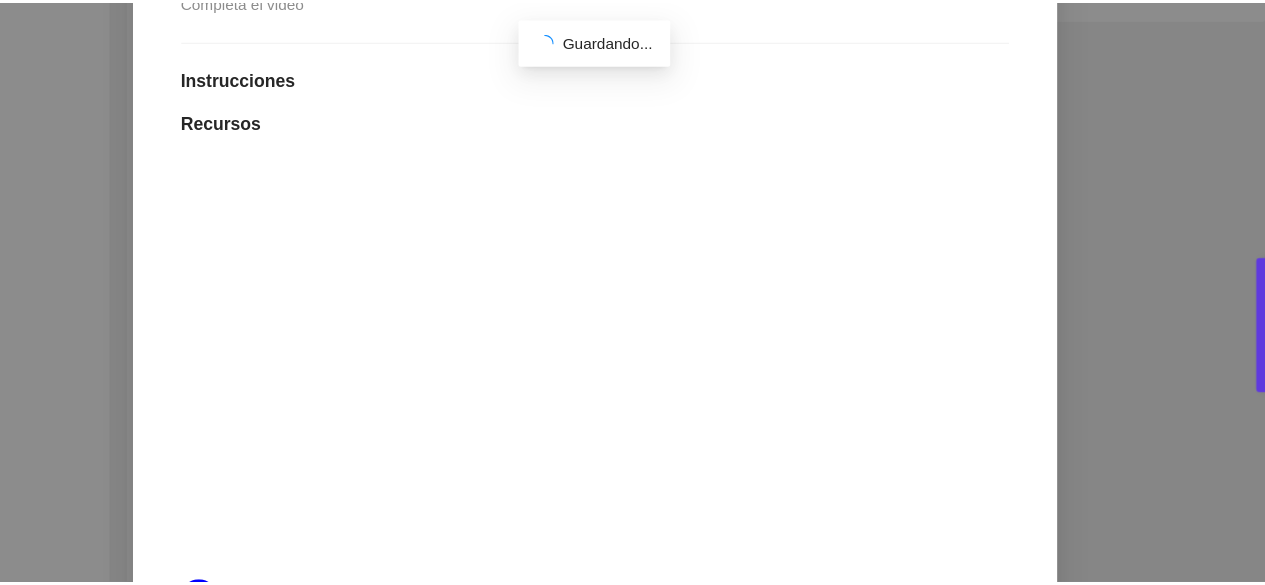 scroll, scrollTop: 486, scrollLeft: 0, axis: vertical 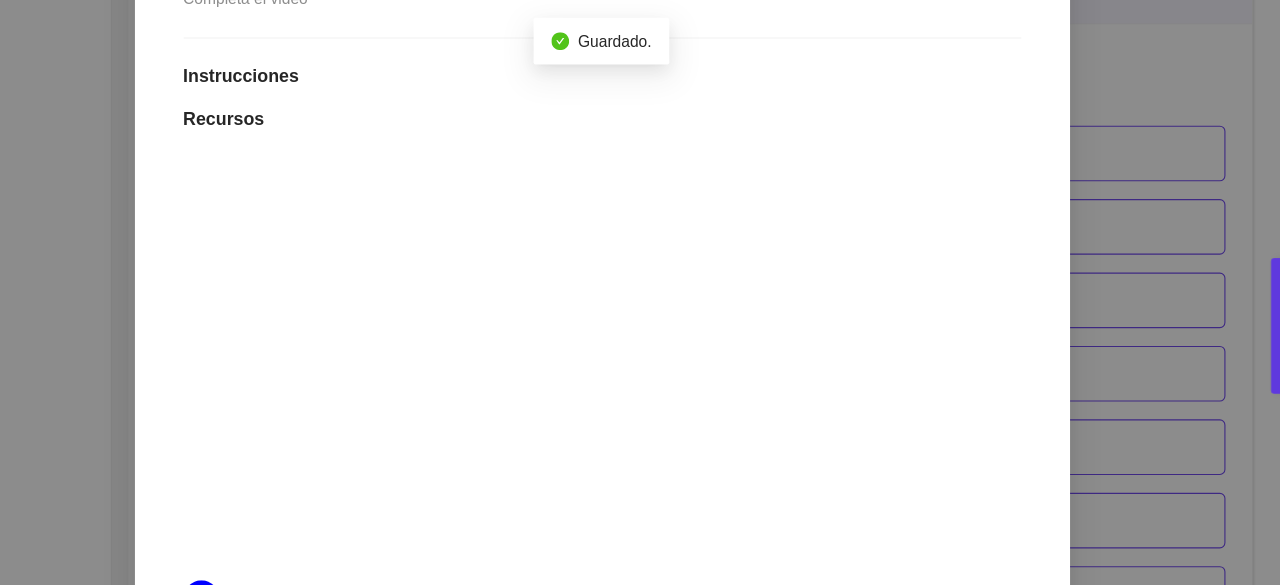 click on "1. DESARROLLO DEL PRODUCTO El emprendedor puede conocer los primeros pasos para el desarrollo de su producto
Asignado por  Ana Sofia Contreras Córdova   ( Coordinador ) Pendiente Completado Verificado Anterior Siguiente 1.4 Consideraciones a Soluciones orientadas a problemas Taller Lugar: No especificado Completa el video Instrucciones Recursos link https://youtu.be/w31SII0Uxog Historial de entrega Luz Mariam García Castillo marcó como completado Comentarios Enviar comentarios Cancelar Aceptar" at bounding box center [640, 292] 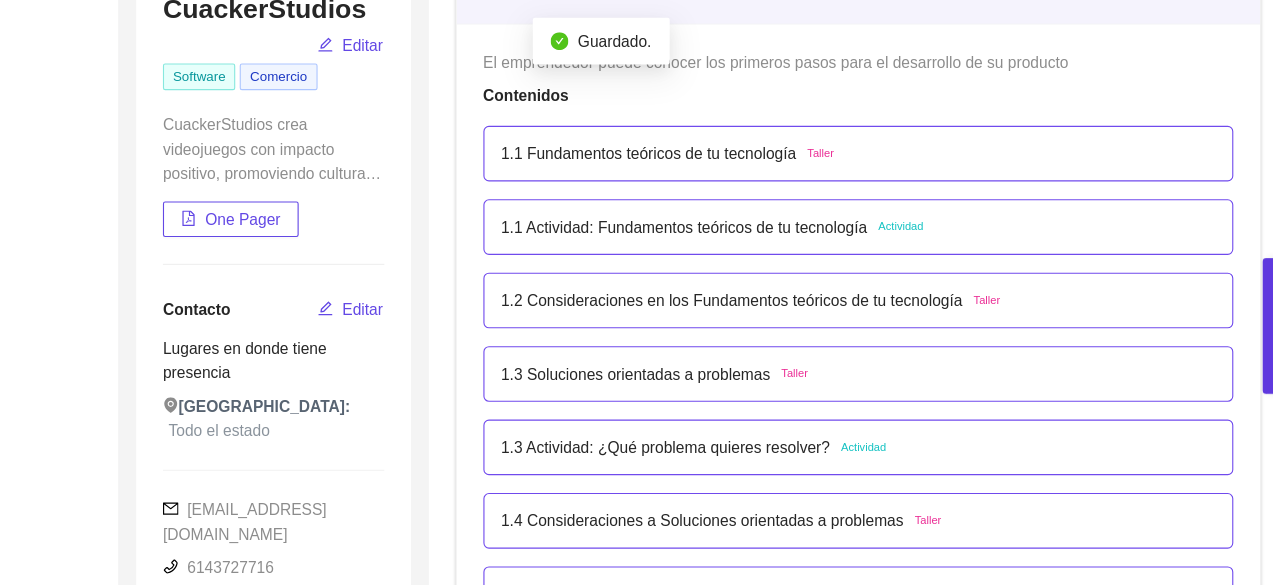 scroll, scrollTop: 362, scrollLeft: 0, axis: vertical 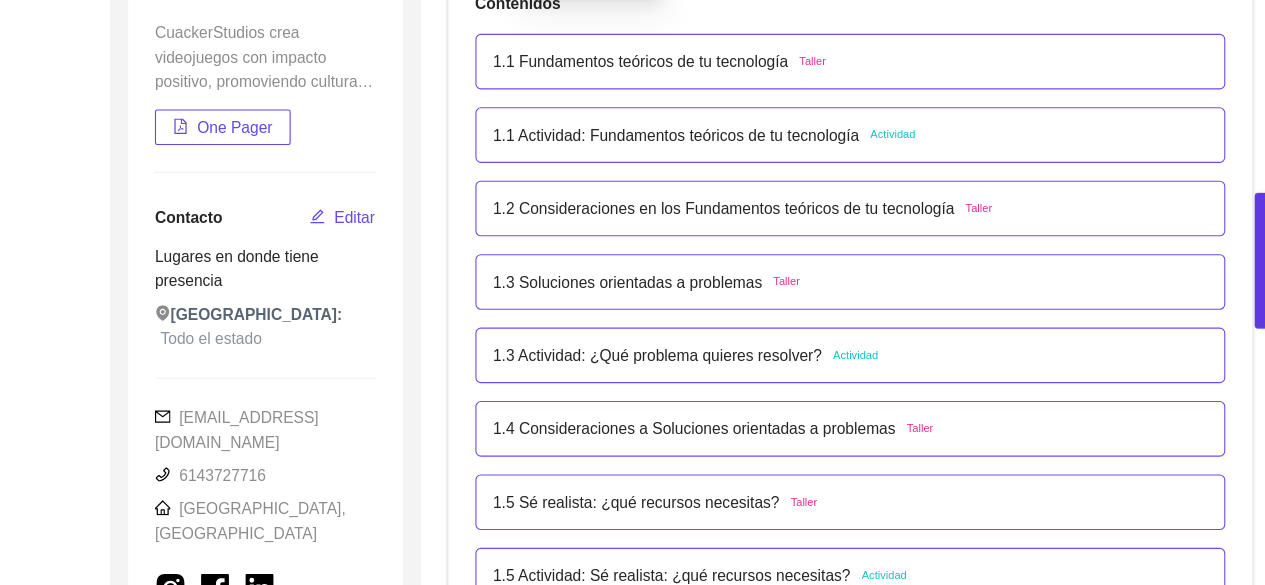 click on "1.4 Consideraciones a Soluciones orientadas a problemas" at bounding box center (724, 444) 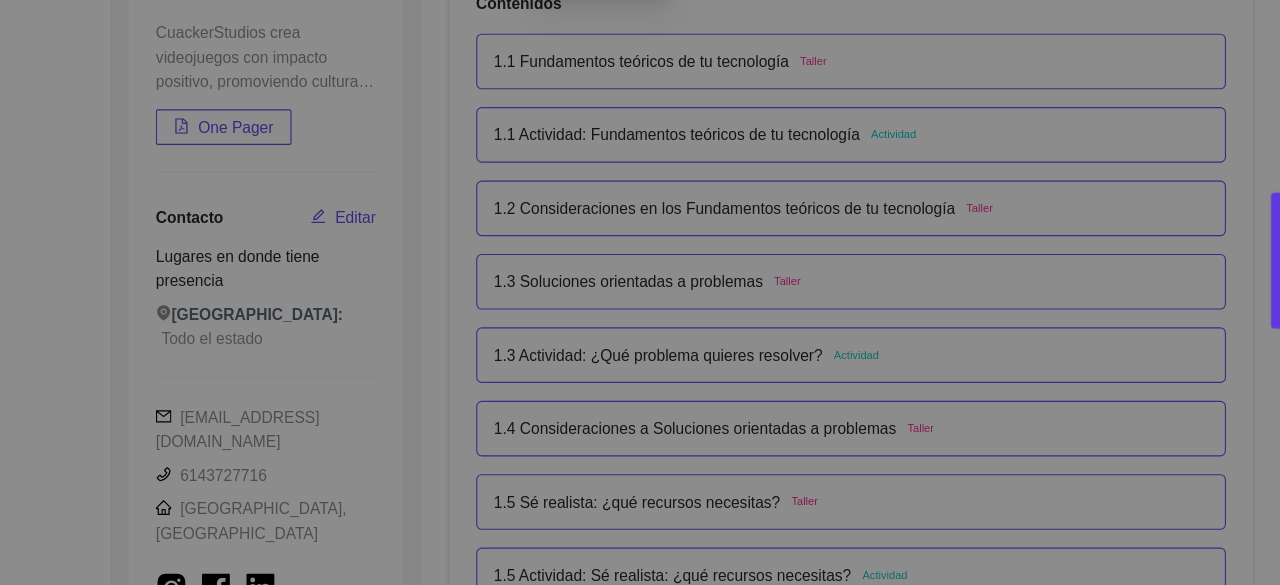 scroll, scrollTop: 12, scrollLeft: 0, axis: vertical 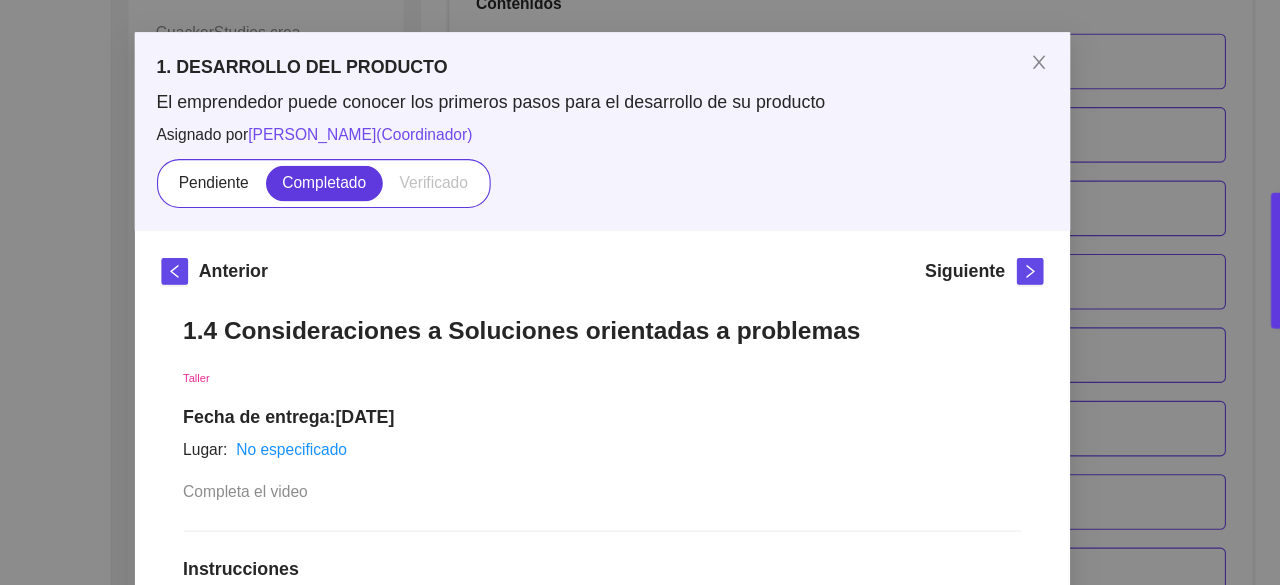 click on "1. DESARROLLO DEL PRODUCTO El emprendedor puede conocer los primeros pasos para el desarrollo de su producto
Asignado por  Ana Sofia Contreras Córdova   ( Coordinador ) Pendiente Completado Verificado Anterior Siguiente 1.4 Consideraciones a Soluciones orientadas a problemas Taller Fecha de entrega:  11/julio/2025 Lugar: No especificado Completa el video Instrucciones Recursos link https://youtu.be/w31SII0Uxog Historial de entrega Luz Mariam García Castillo marcó como completado Comentarios Enviar comentarios Cancelar Aceptar" at bounding box center (640, 292) 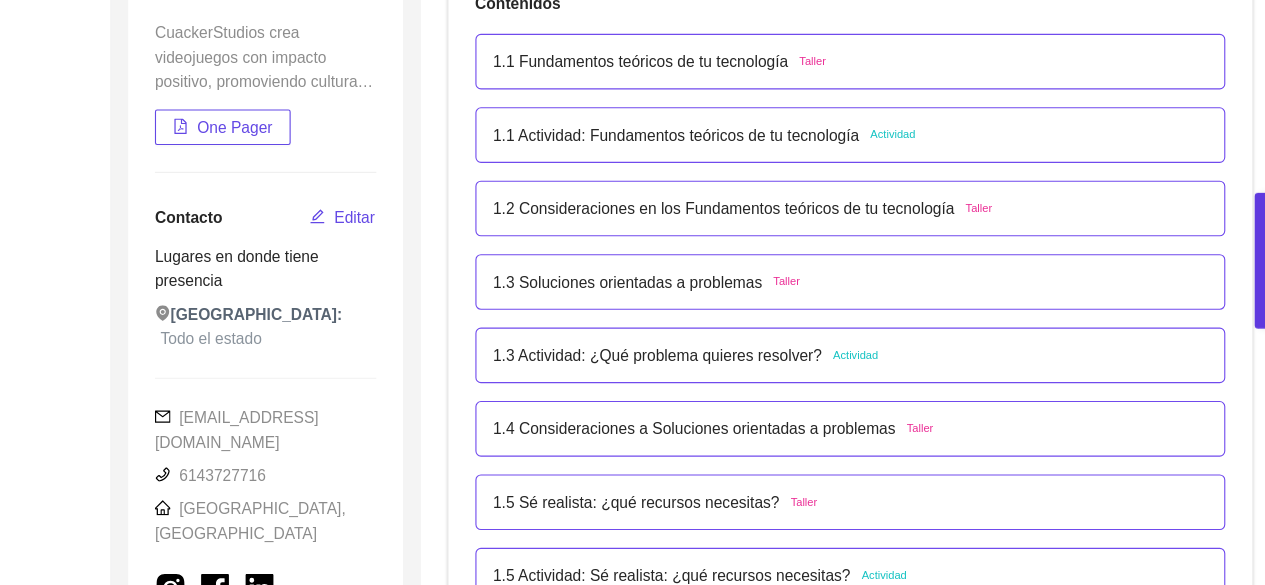click on "1.1 Fundamentos teóricos de tu tecnología" at bounding box center [675, 114] 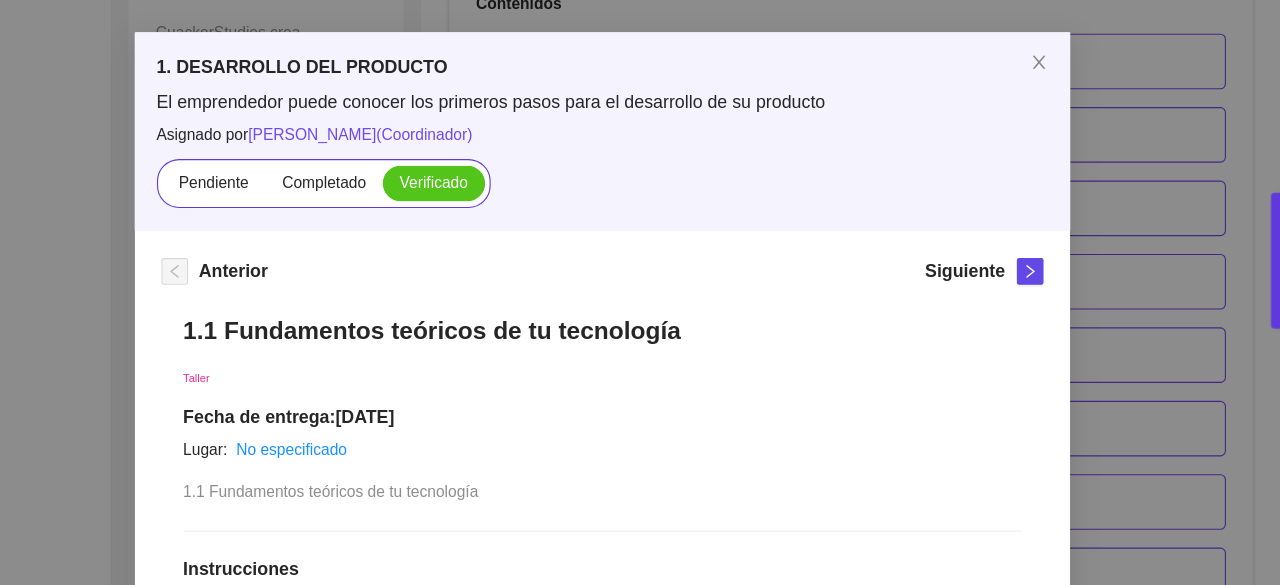 click on "1. DESARROLLO DEL PRODUCTO El emprendedor puede conocer los primeros pasos para el desarrollo de su producto
Asignado por  Ana Sofia Contreras Córdova   ( Coordinador ) Pendiente Completado Verificado Anterior Siguiente 1.1 Fundamentos teóricos de tu tecnología Taller Fecha de entrega:  10/junio/2025 Lugar: No especificado 1.1 Fundamentos teóricos de tu tecnología Instrucciones Recursos link https://youtu.be/o8IlJ8gNimw Historial de entrega J Jessica  Hidalgo y Costilla Hernandez marcó como verificado marcó como completado Comentarios Enviar comentarios Cancelar Aceptar" at bounding box center [640, 292] 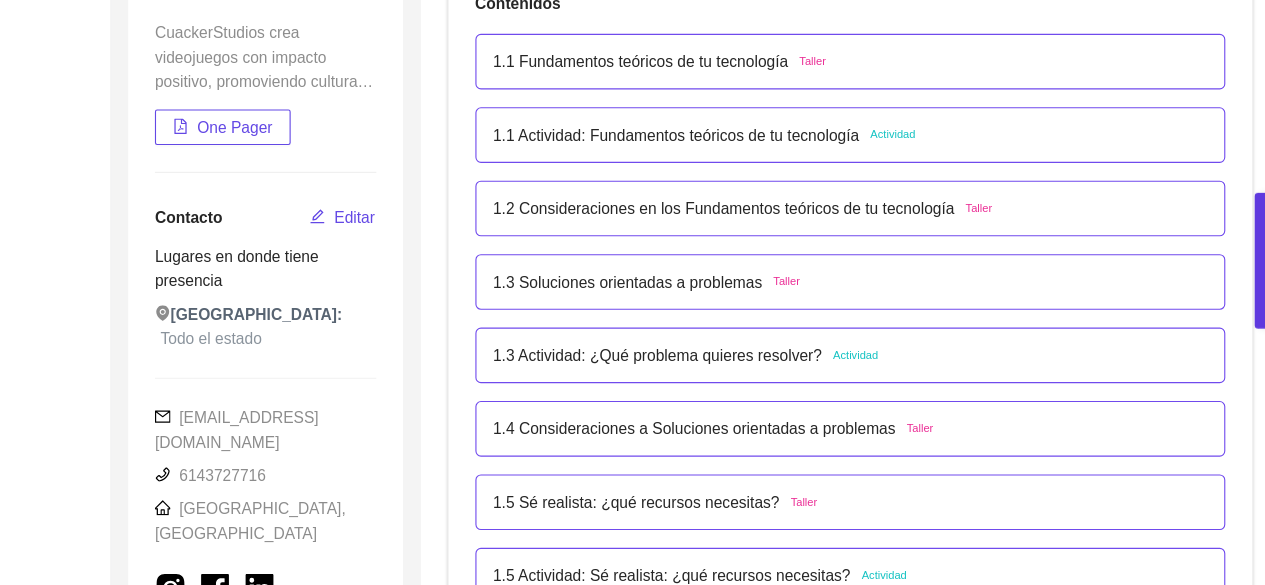 click on "1.1 Actividad: Fundamentos teóricos de tu tecnología" at bounding box center [707, 180] 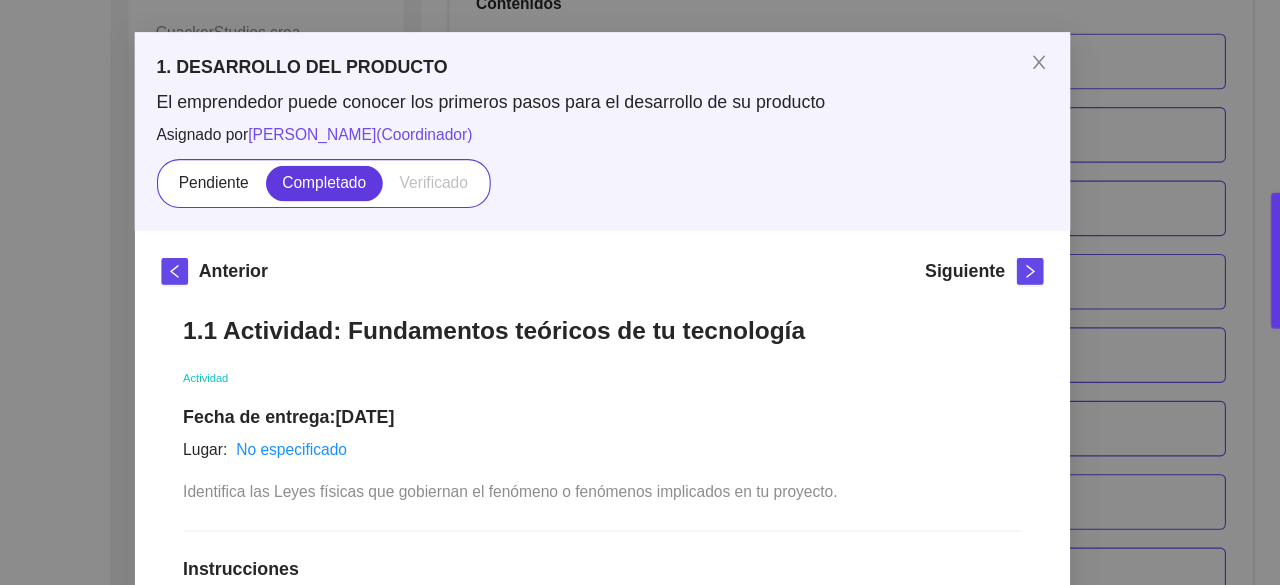 click on "1. DESARROLLO DEL PRODUCTO El emprendedor puede conocer los primeros pasos para el desarrollo de su producto
Asignado por  Ana Sofia Contreras Córdova   ( Coordinador ) Pendiente Completado Verificado Anterior Siguiente 1.1 Actividad: Fundamentos teóricos de tu tecnología Actividad Fecha de entrega:  02/julio/2025 Lugar: No especificado Identifica las Leyes físicas que gobiernan el fenómeno o fenómenos implicados en tu proyecto.
Instrucciones Contesta y desarrolla las siguientes preguntas.
1.	¿Qué campos de expertise requiere tu proyecto?
2.	¿Qué expertos deberías de sumar?
3.	¿En qué eres experto tú y como lo sumas a tu proyecto, cuál es tu rol?
4.	Conceptos teóricos y herramientas que usas. Ej: Si es de Ciencias de materiales, o tecnología biológica, ¿cuáles son los conceptos relevantes?, ¿cuál es la información científica al día?; si es software, ¿qué plataformas, conceptos y herramientas te ayudarán a desarrollarlo?
Recursos Historial de entrega Comentarios Cancelar" at bounding box center (640, 292) 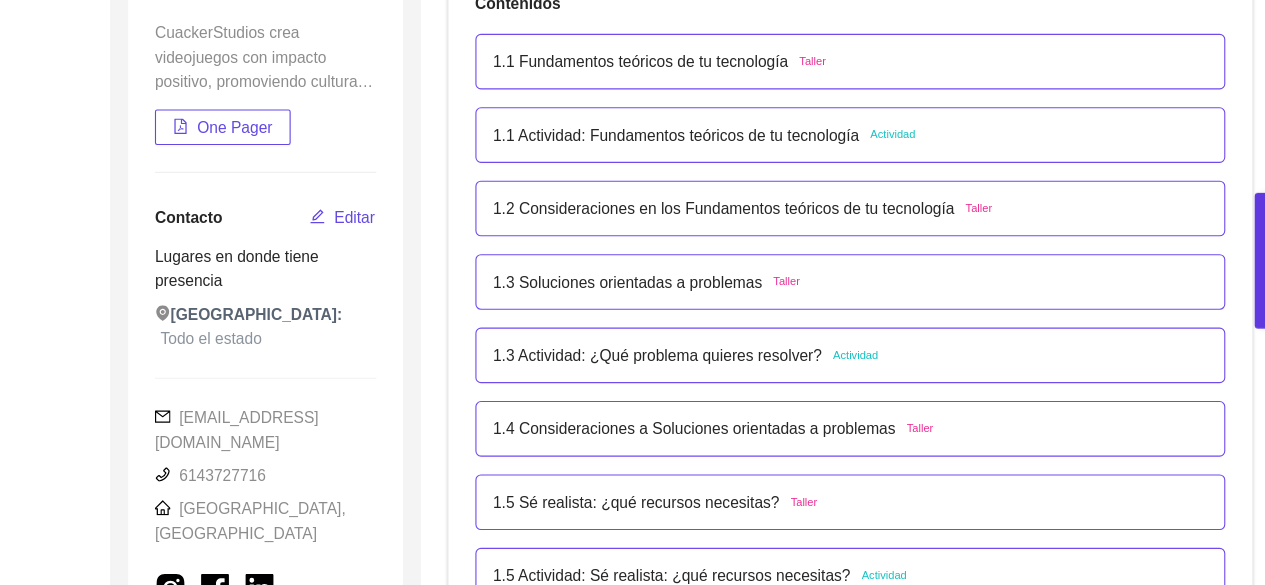 click on "1.2 Consideraciones en los Fundamentos teóricos de tu tecnología" at bounding box center (750, 246) 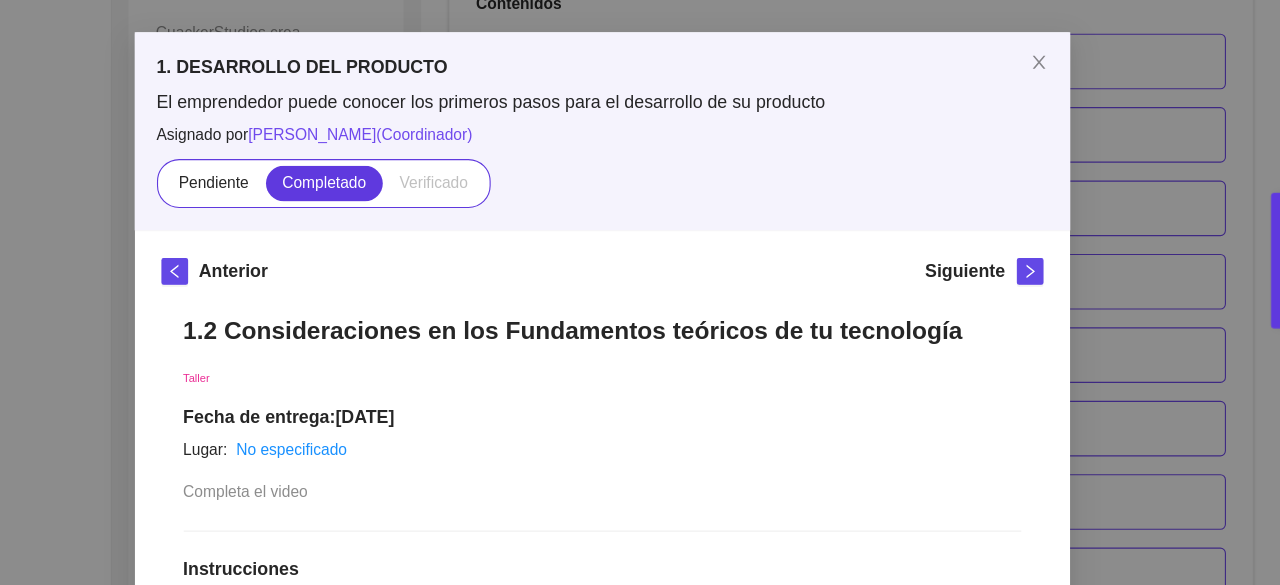 click on "1. DESARROLLO DEL PRODUCTO El emprendedor puede conocer los primeros pasos para el desarrollo de su producto
Asignado por  Ana Sofia Contreras Córdova   ( Coordinador ) Pendiente Completado Verificado Anterior Siguiente 1.2 Consideraciones en los Fundamentos teóricos de tu tecnología Taller Fecha de entrega:  02/julio/2025 Lugar: No especificado Completa el video Instrucciones Recursos link https://youtu.be/BjaMNMFrm2M Historial de entrega José Ángel Ortiz Meraz marcó como completado Comentarios Enviar comentarios Cancelar Aceptar" at bounding box center [640, 292] 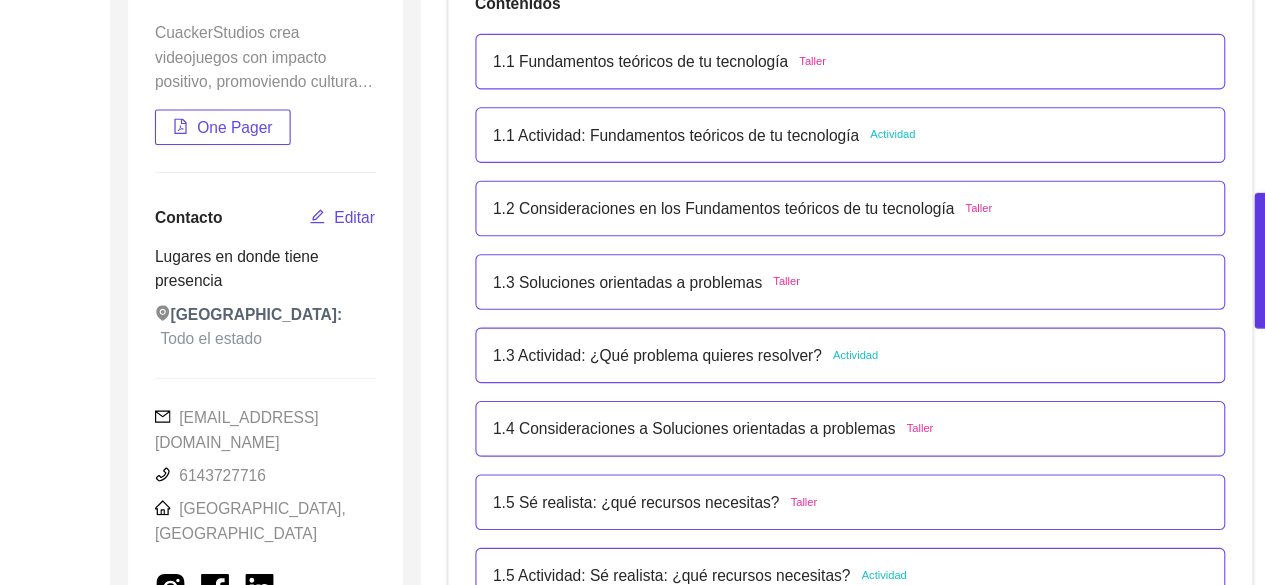 click on "1.3 Soluciones orientadas a problemas" at bounding box center [664, 312] 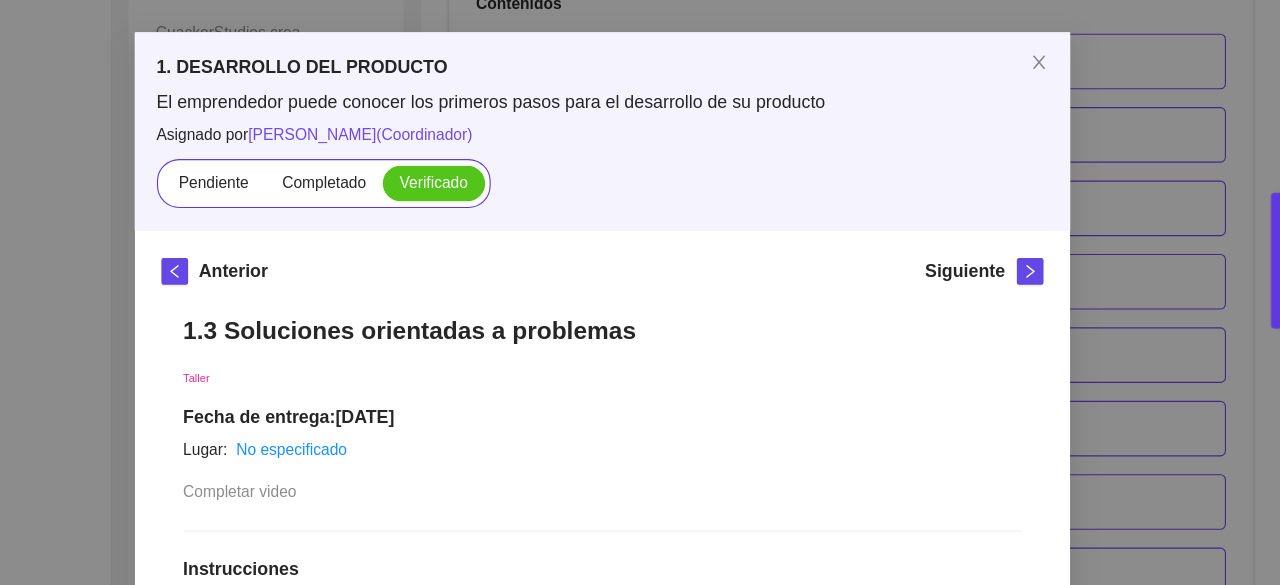 click on "1. DESARROLLO DEL PRODUCTO El emprendedor puede conocer los primeros pasos para el desarrollo de su producto
Asignado por  Ana Sofia Contreras Córdova   ( Coordinador ) Pendiente Completado Verificado Anterior Siguiente 1.3 Soluciones orientadas a problemas Taller Fecha de entrega:  27/junio/2025 Lugar: No especificado Completar video Instrucciones Recursos link https://youtu.be/dT8A9QDvXLQ Historial de entrega J Jessica  Hidalgo y Costilla Hernandez marcó como verificado José Eduardo Morales Ochoa marcó como completado Comentarios Enviar comentarios Cancelar Aceptar" at bounding box center (640, 292) 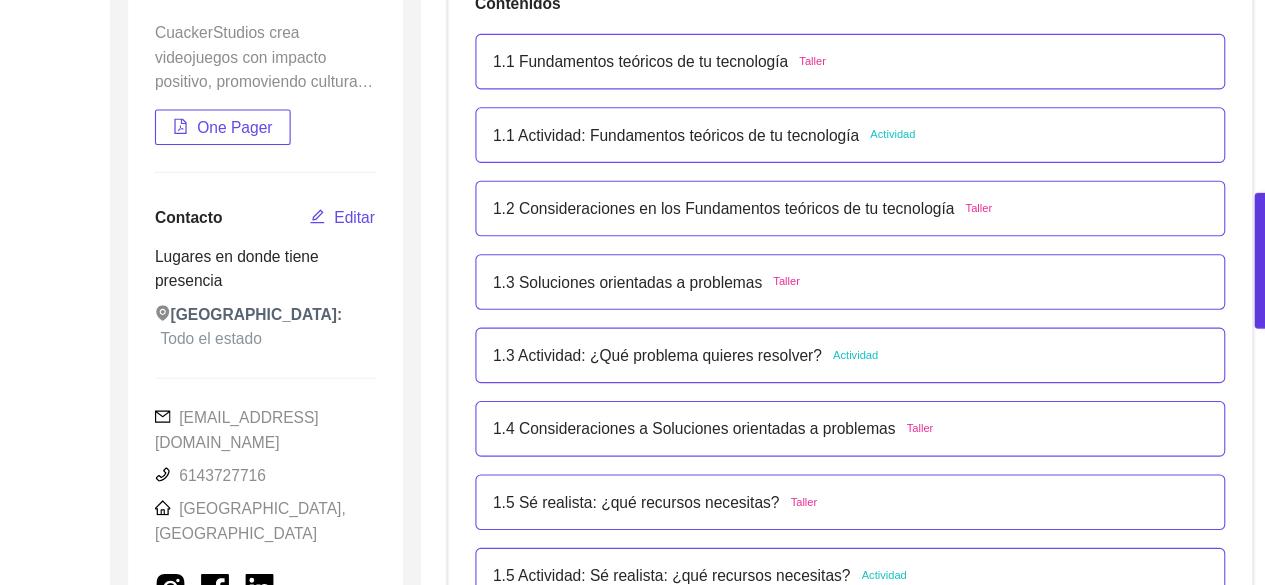 click on "1.3 Soluciones orientadas a problemas" at bounding box center [664, 312] 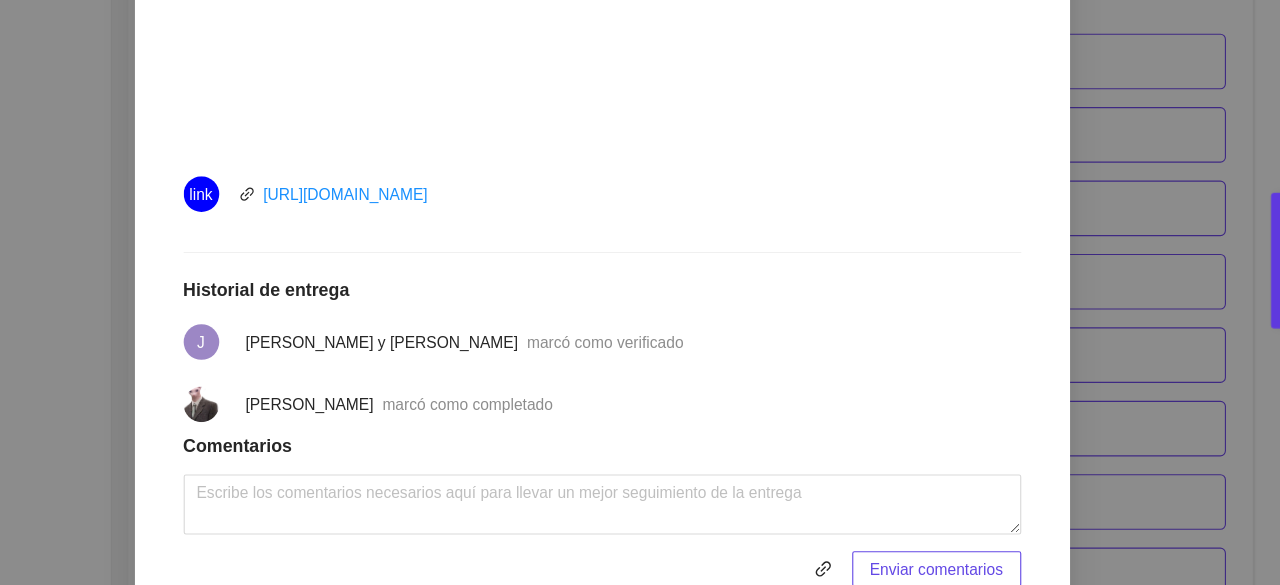scroll, scrollTop: 841, scrollLeft: 0, axis: vertical 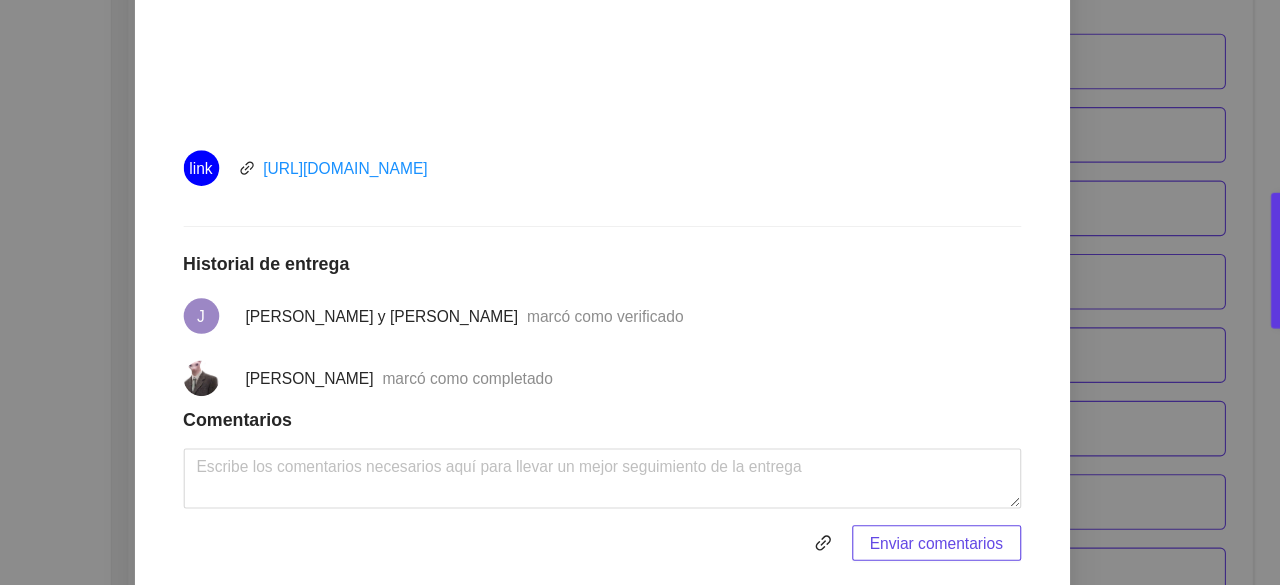 click on "1. DESARROLLO DEL PRODUCTO El emprendedor puede conocer los primeros pasos para el desarrollo de su producto
Asignado por  Ana Sofia Contreras Córdova   ( Coordinador ) Pendiente Completado Verificado Anterior Siguiente 1.3 Soluciones orientadas a problemas Taller Fecha de entrega:  27/junio/2025 Lugar: No especificado Completar video Instrucciones Recursos link https://youtu.be/dT8A9QDvXLQ Historial de entrega J Jessica  Hidalgo y Costilla Hernandez marcó como verificado José Eduardo Morales Ochoa marcó como completado Comentarios Enviar comentarios Cancelar Aceptar" at bounding box center (640, 292) 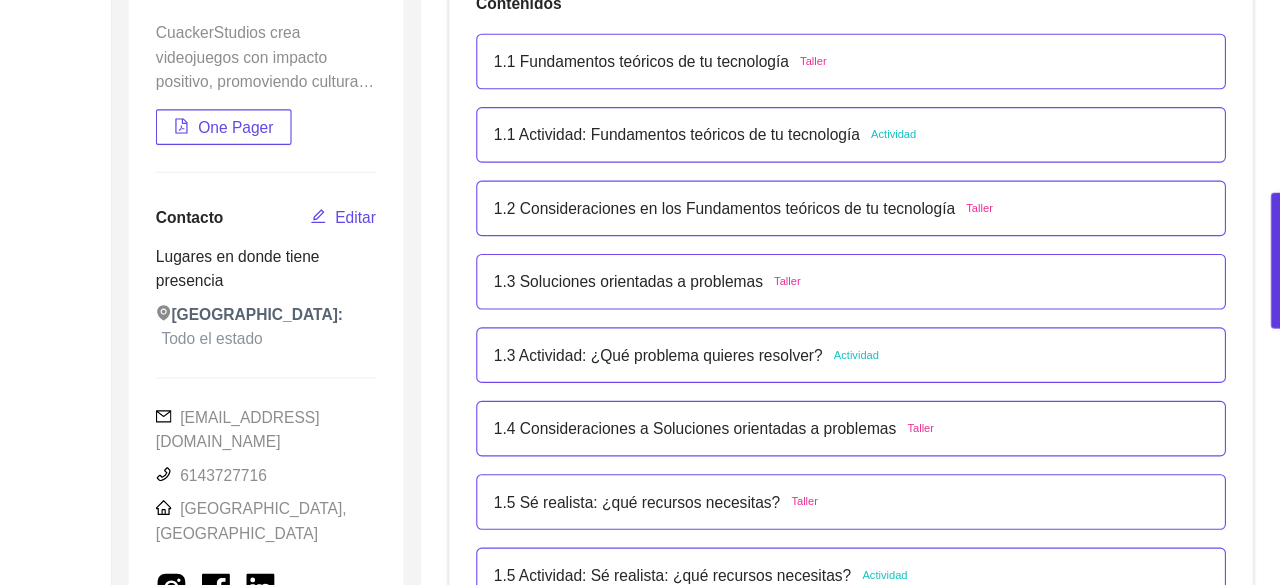 scroll, scrollTop: 806, scrollLeft: 0, axis: vertical 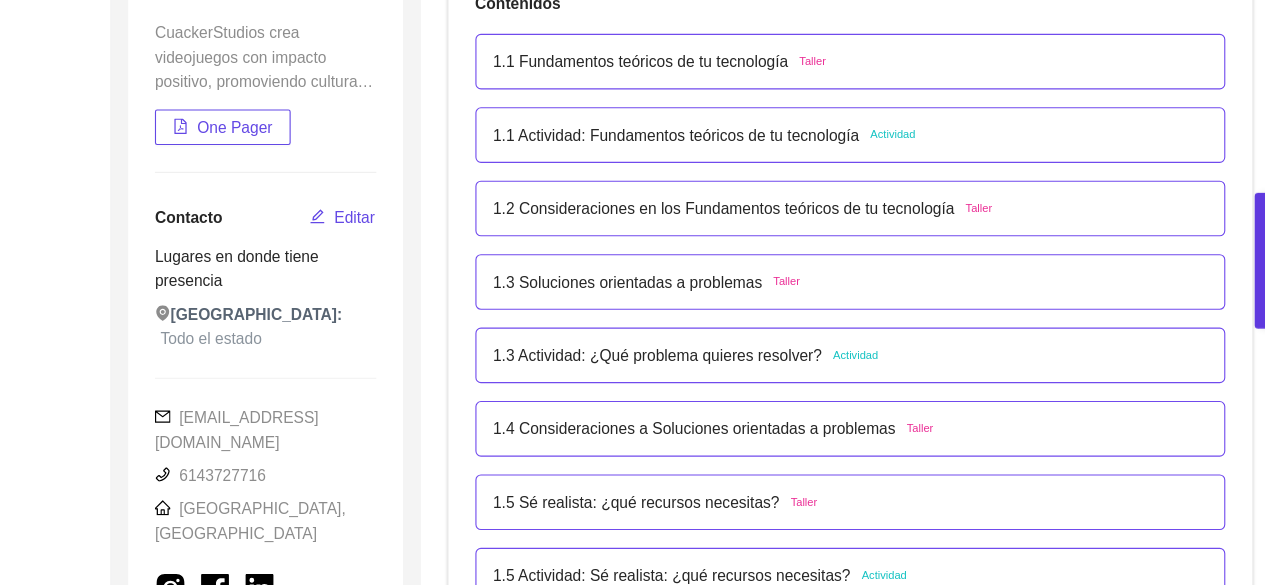 click on "1.3 Actividad: ¿Qué problema quieres resolver?" at bounding box center (691, 378) 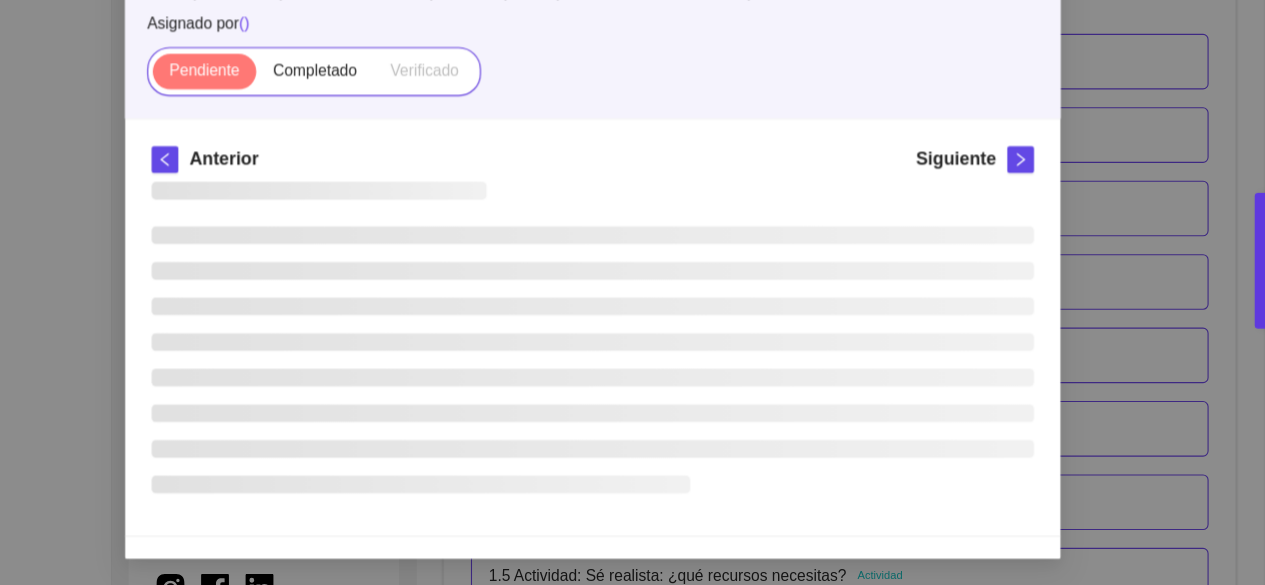 scroll, scrollTop: 12, scrollLeft: 0, axis: vertical 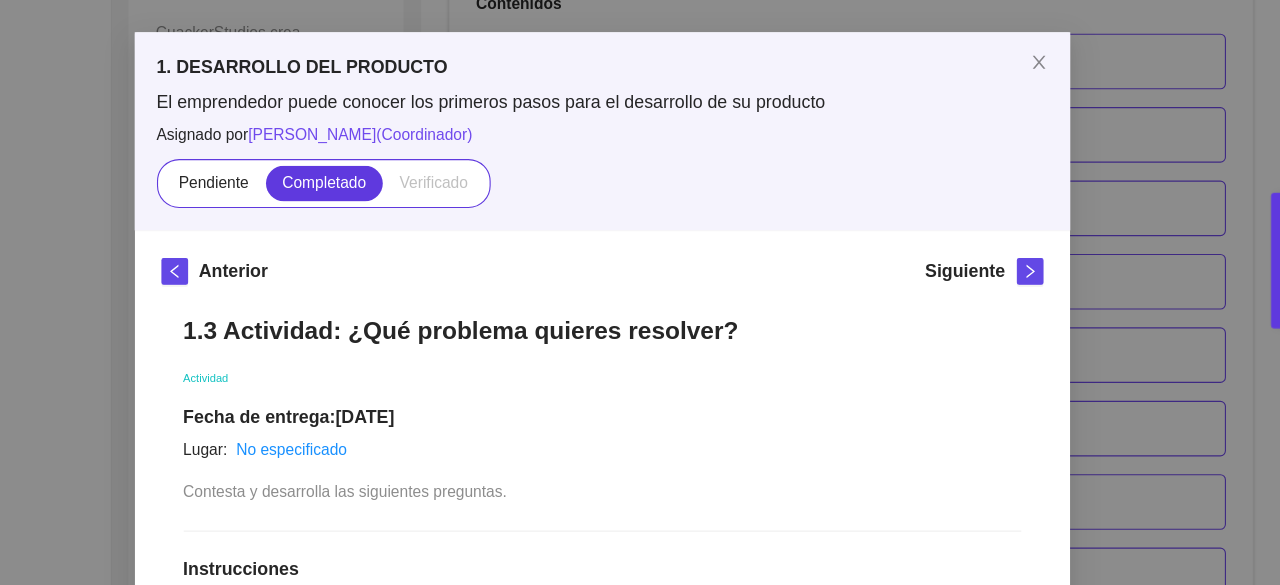 click on "1. DESARROLLO DEL PRODUCTO El emprendedor puede conocer los primeros pasos para el desarrollo de su producto
Asignado por  Ana Sofia Contreras Córdova   ( Coordinador ) Pendiente Completado Verificado Anterior Siguiente 1.3 Actividad: ¿Qué problema quieres resolver? Actividad Fecha de entrega:  02/julio/2025 Lugar: No especificado Contesta y desarrolla las siguientes preguntas.
Instrucciones 1. Define el problema:
1.1 Descripción de los síntomas, causas y consecuencias
1.2 Redactar 3 propuestas de solución al problema
2. Define tu hipótesis preliminar:
2.1Definir la hipótesis preliminar de cómo puedes resolver el problema de una forma atractiva al cliente y
factible
Recursos Historial de entrega José Ángel Ortiz Meraz marcó como completado 1.3 ¿Qué problema quieres resolver_.pdf CuackerStudios: en esta actividad exploramos la toma de decisiones basada en resolución de problemas. Comentarios Enviar comentarios Cancelar Aceptar" at bounding box center (640, 292) 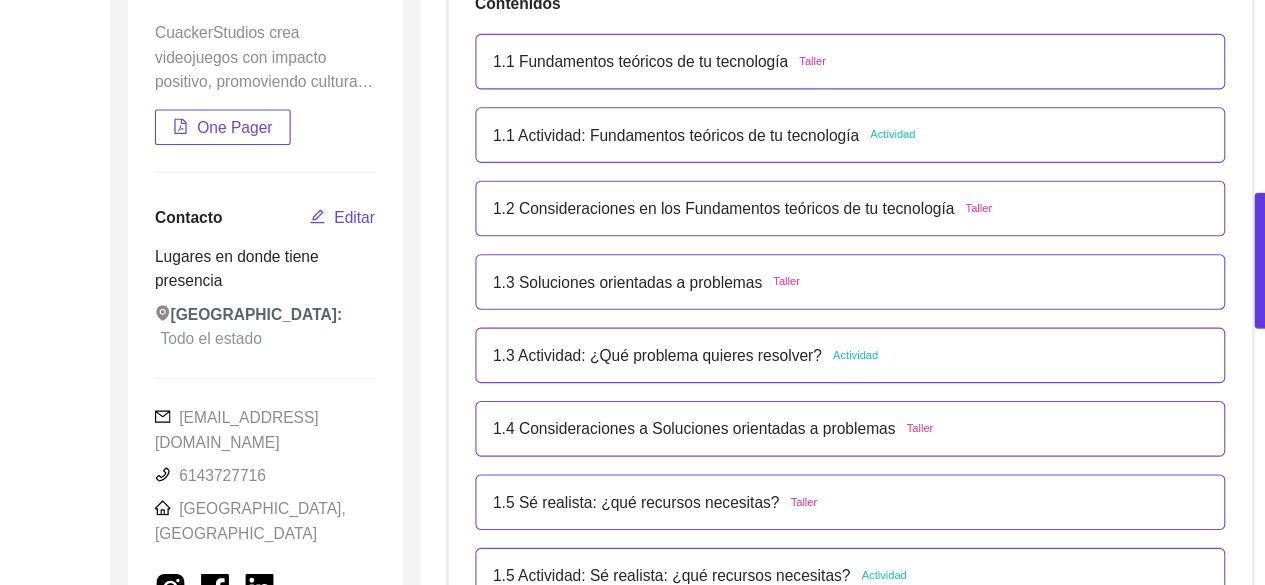 click on "1.4 Consideraciones a Soluciones orientadas a problemas" at bounding box center [724, 444] 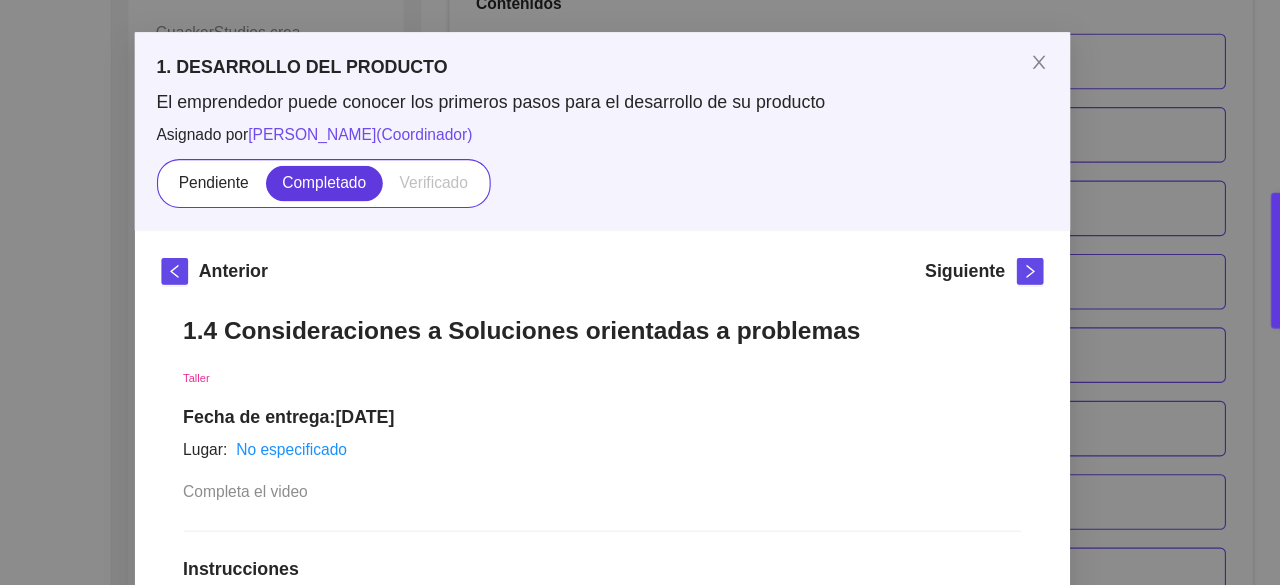 click on "1. DESARROLLO DEL PRODUCTO El emprendedor puede conocer los primeros pasos para el desarrollo de su producto
Asignado por  Ana Sofia Contreras Córdova   ( Coordinador ) Pendiente Completado Verificado Anterior Siguiente 1.4 Consideraciones a Soluciones orientadas a problemas Taller Fecha de entrega:  11/julio/2025 Lugar: No especificado Completa el video Instrucciones Recursos link https://youtu.be/w31SII0Uxog Historial de entrega Luz Mariam García Castillo marcó como completado Comentarios Enviar comentarios Cancelar Aceptar" at bounding box center (640, 292) 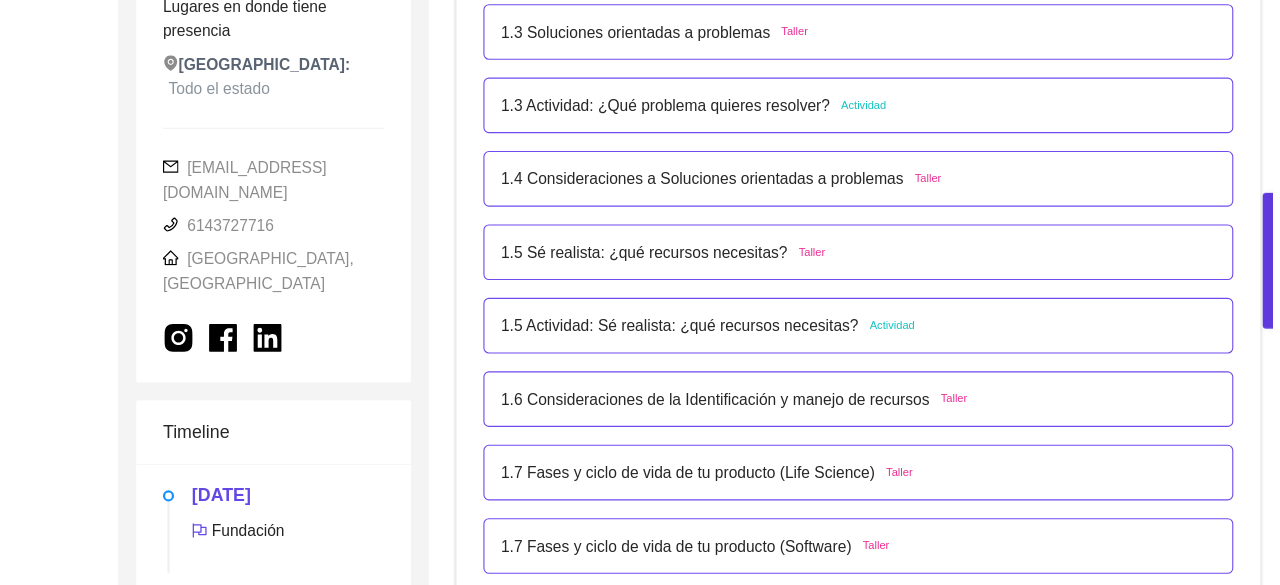 scroll, scrollTop: 589, scrollLeft: 0, axis: vertical 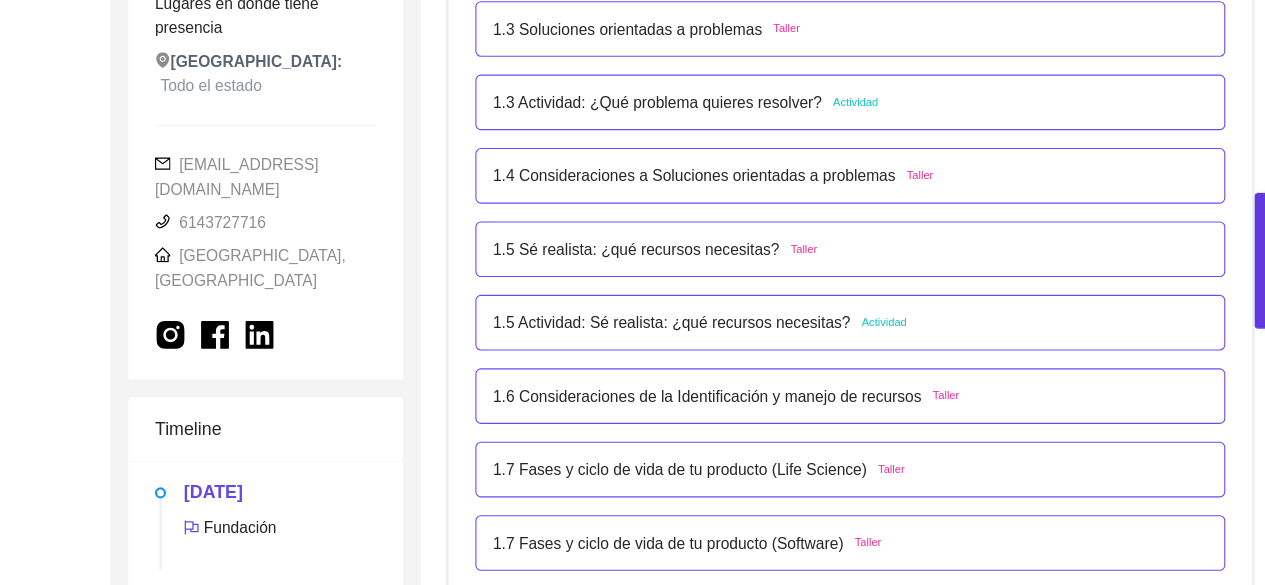 click on "1.5 Sé realista: ¿qué recursos necesitas?" at bounding box center [672, 283] 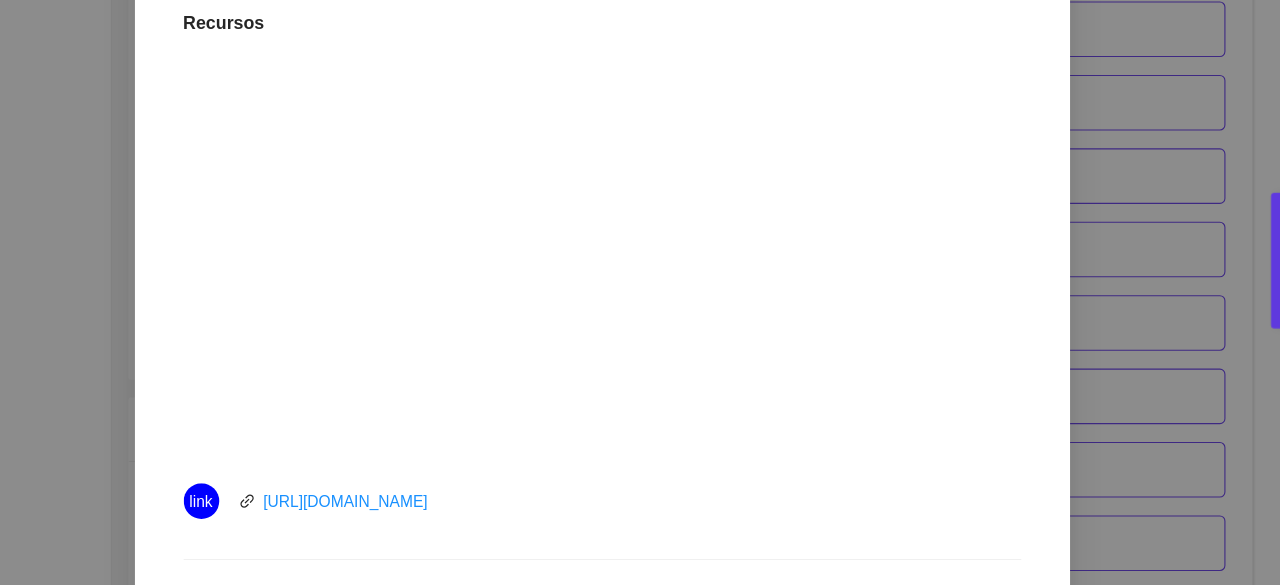 scroll, scrollTop: 538, scrollLeft: 0, axis: vertical 